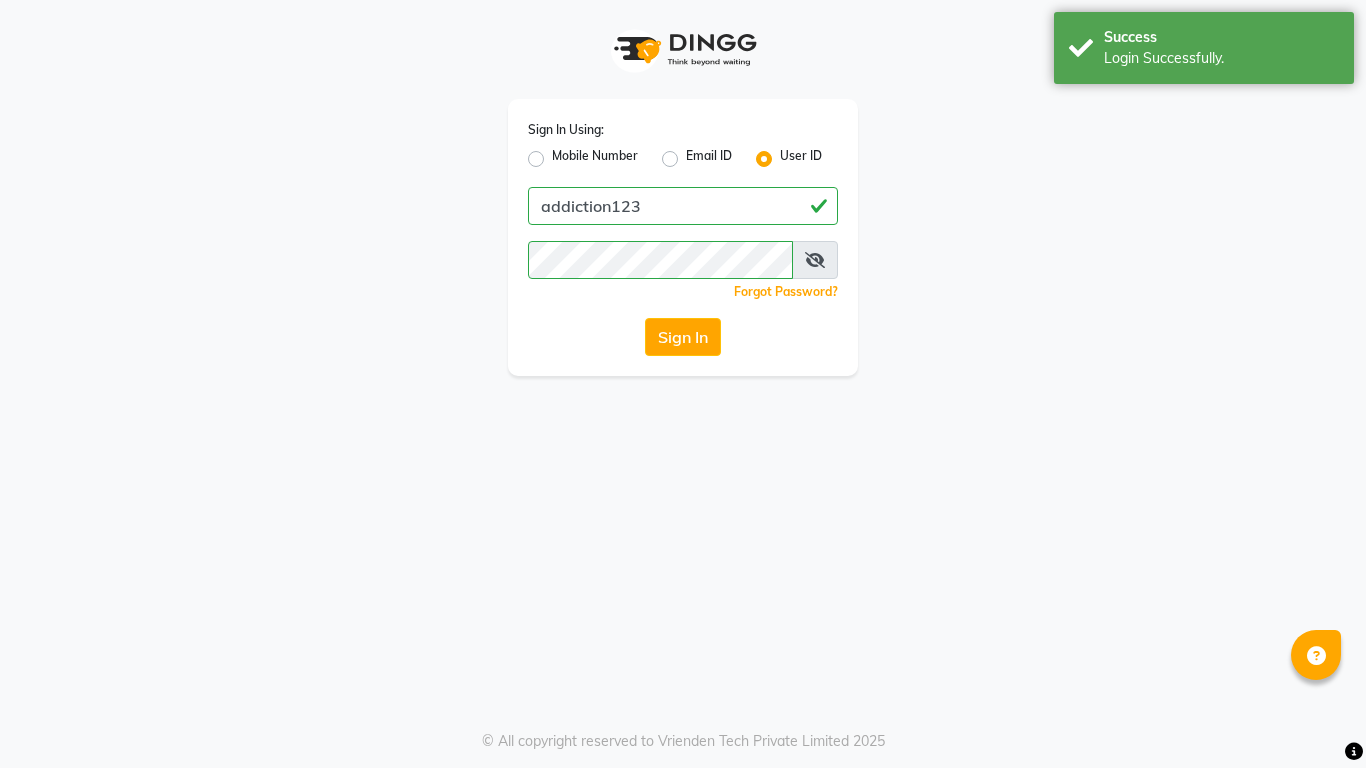 scroll, scrollTop: 0, scrollLeft: 0, axis: both 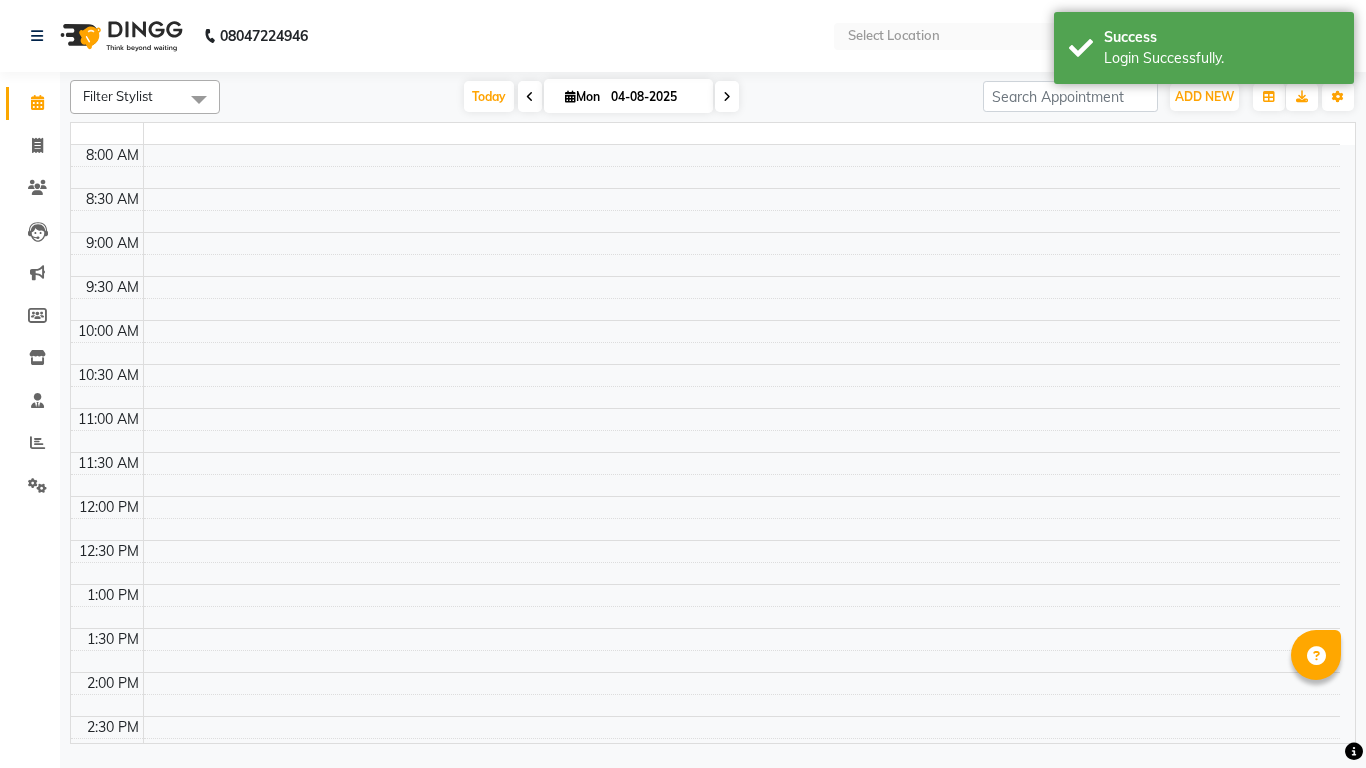 select on "en" 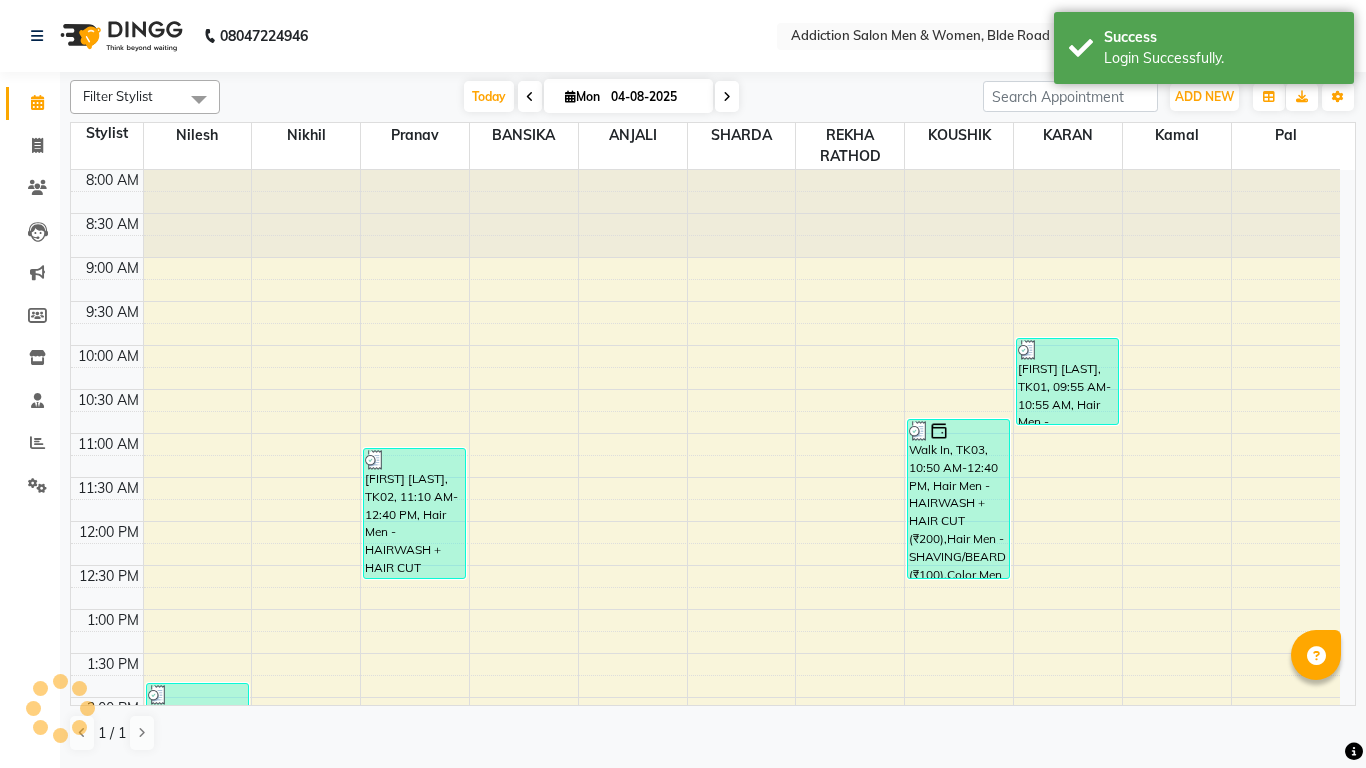 scroll, scrollTop: 570, scrollLeft: 0, axis: vertical 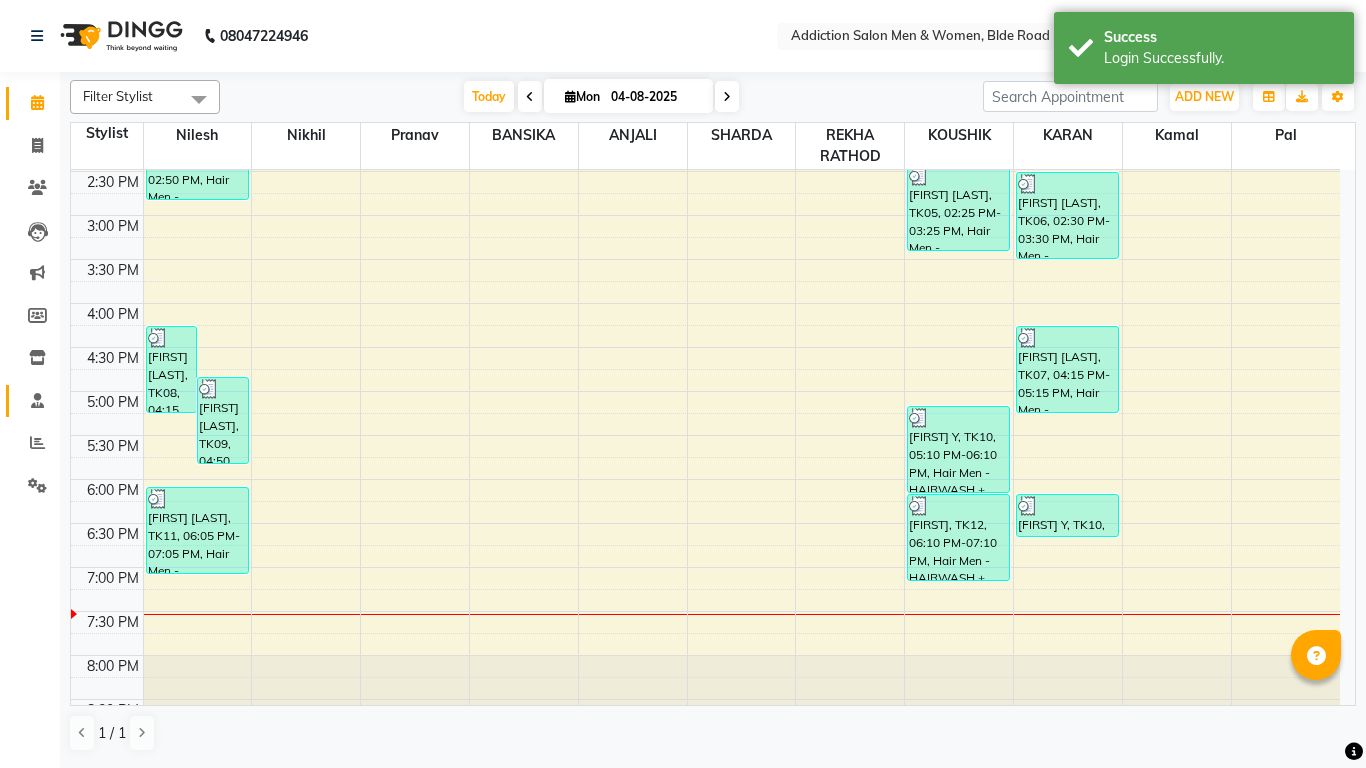 click on "Staff" 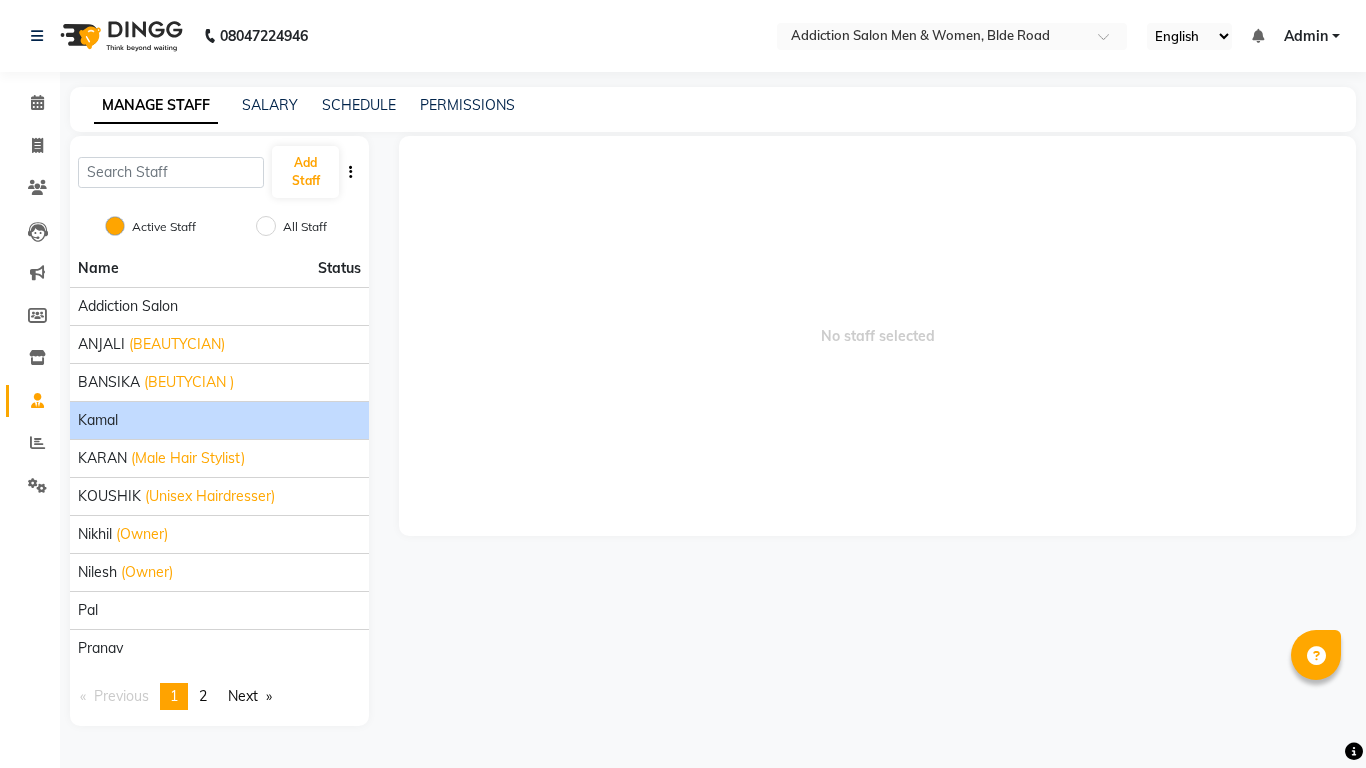 click on "Kamal" 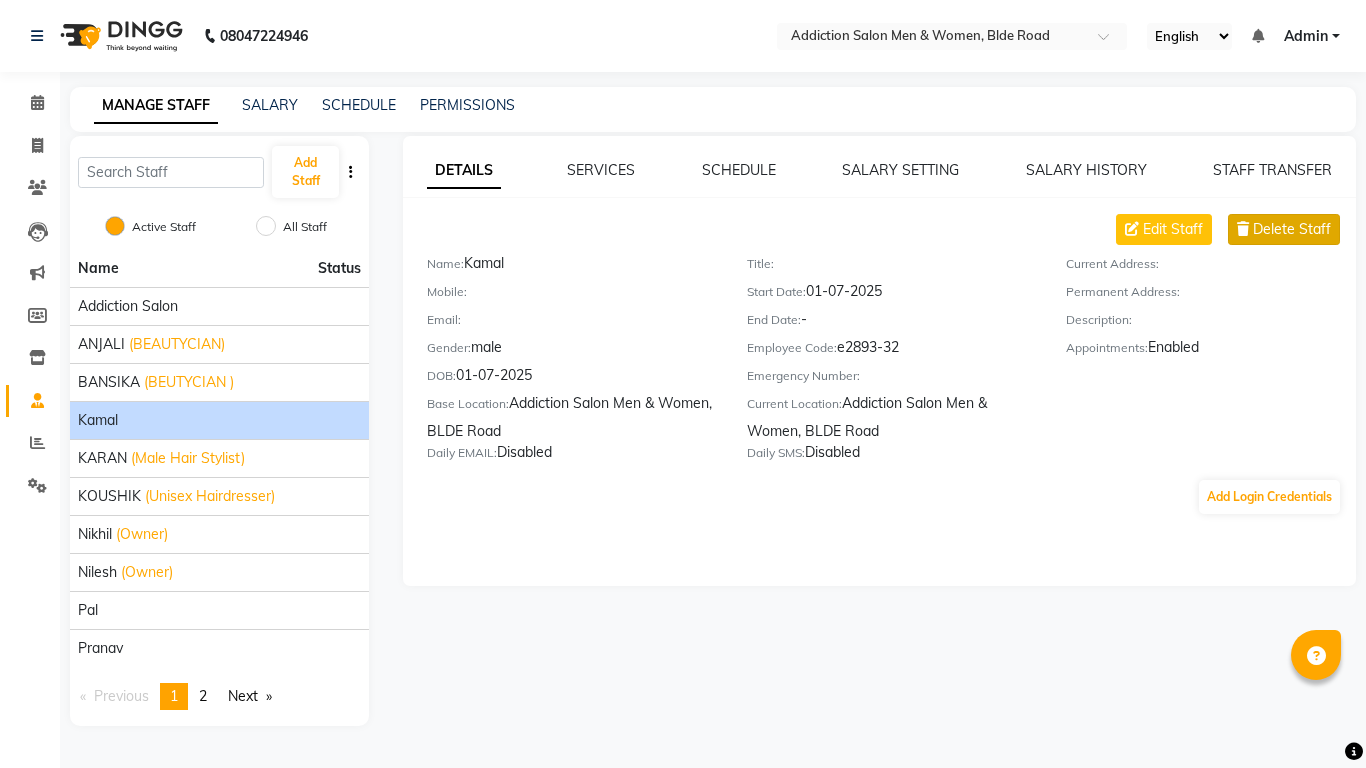 click on "Delete Staff" 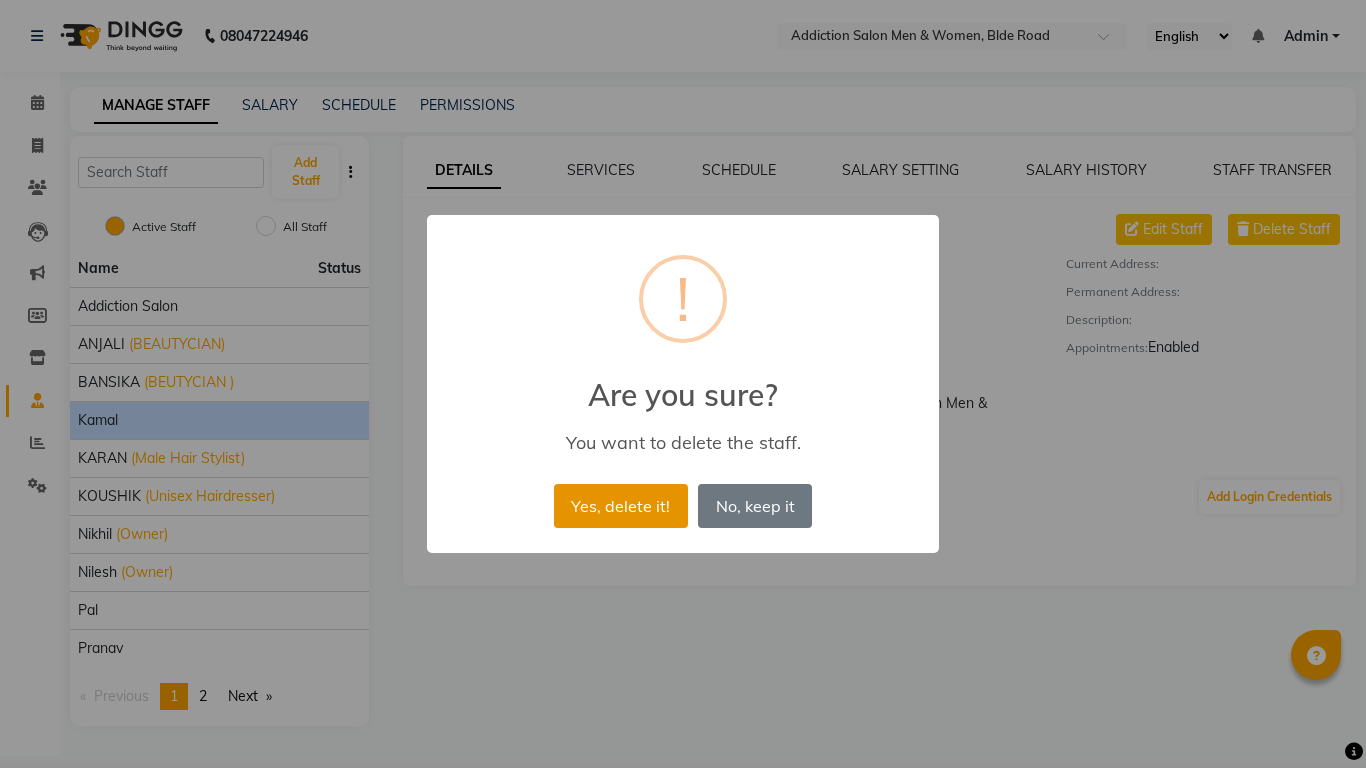 click on "Yes, delete it!" at bounding box center (621, 506) 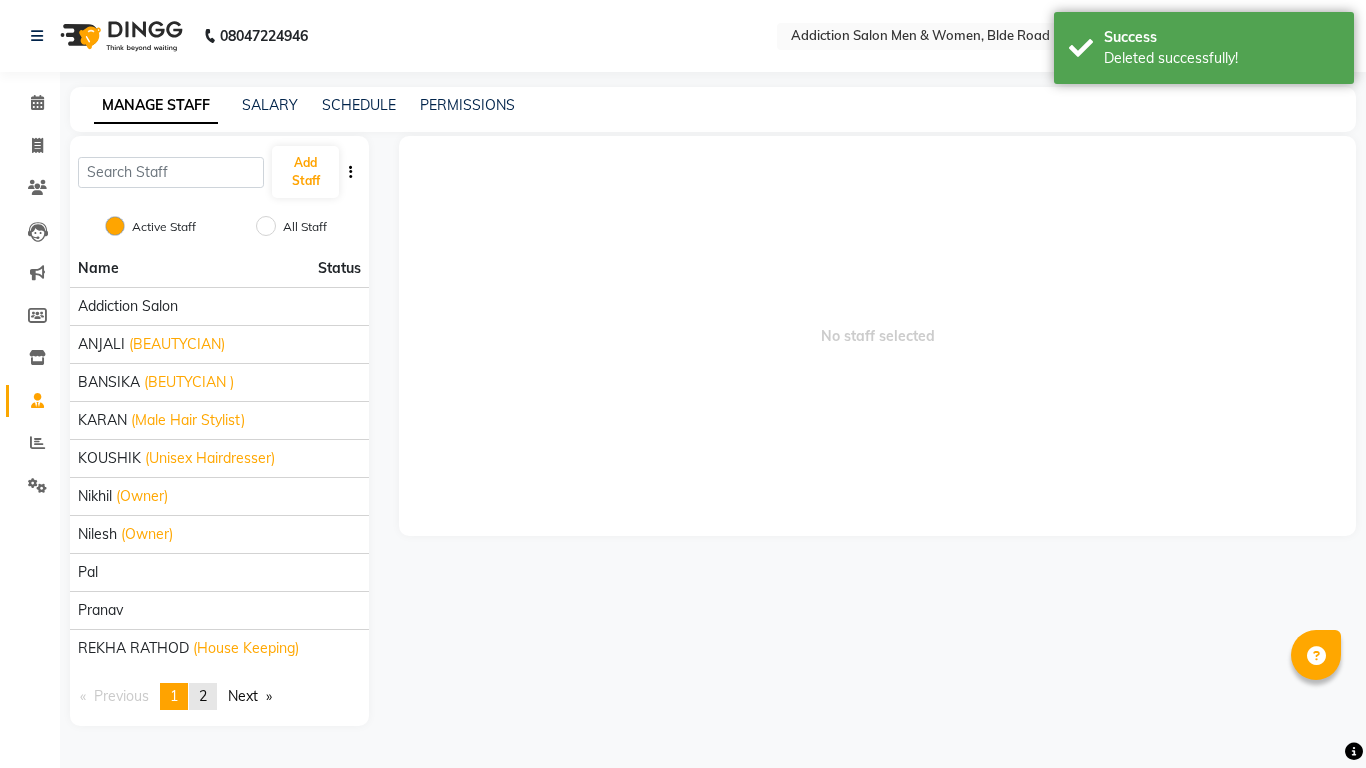 click on "2" at bounding box center (203, 696) 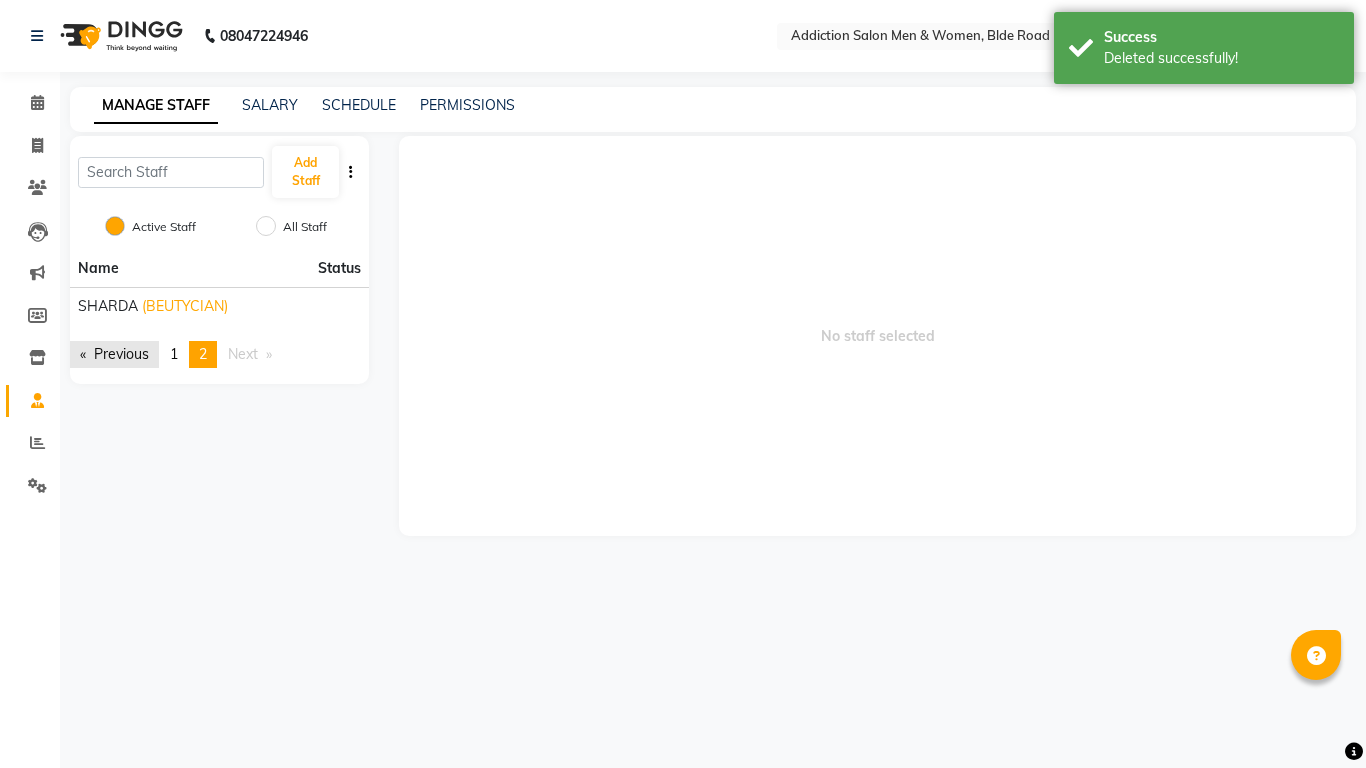 click on "Previous  page" at bounding box center (114, 354) 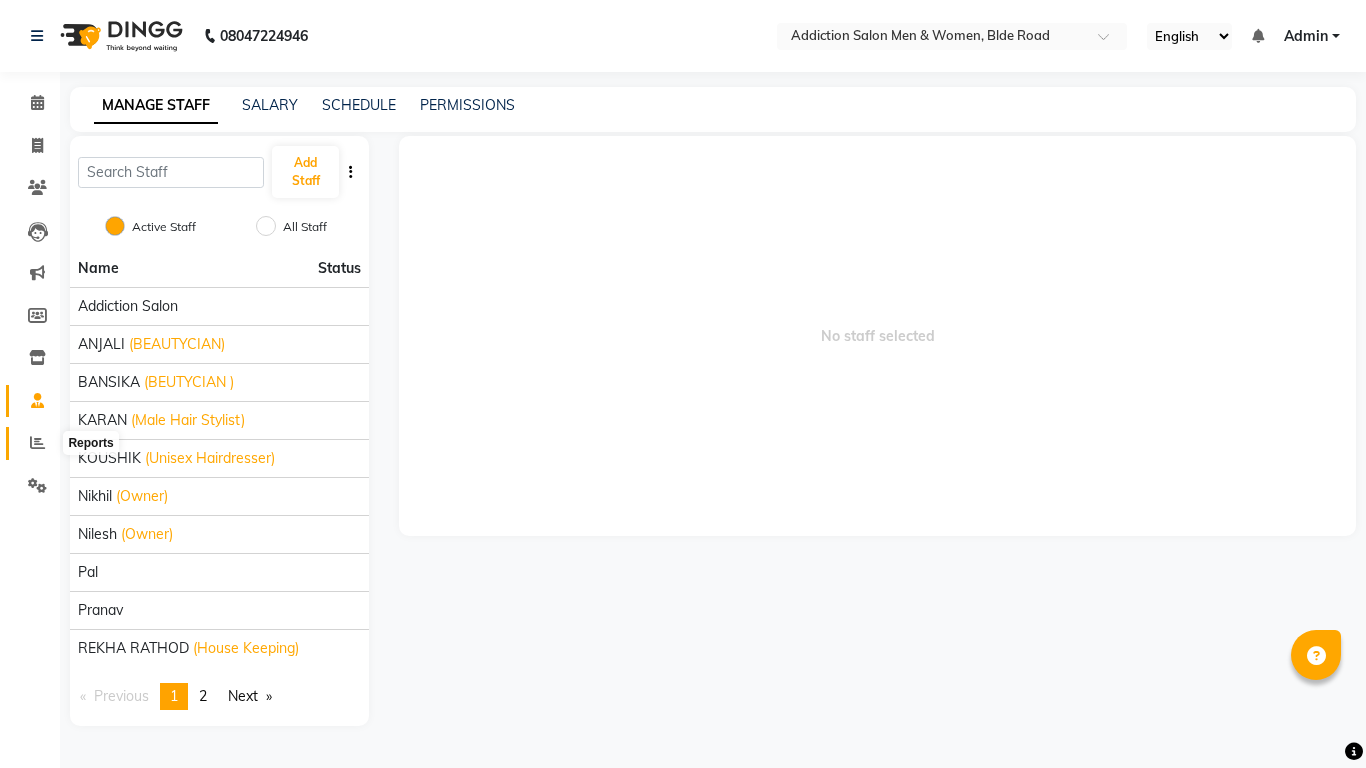 click 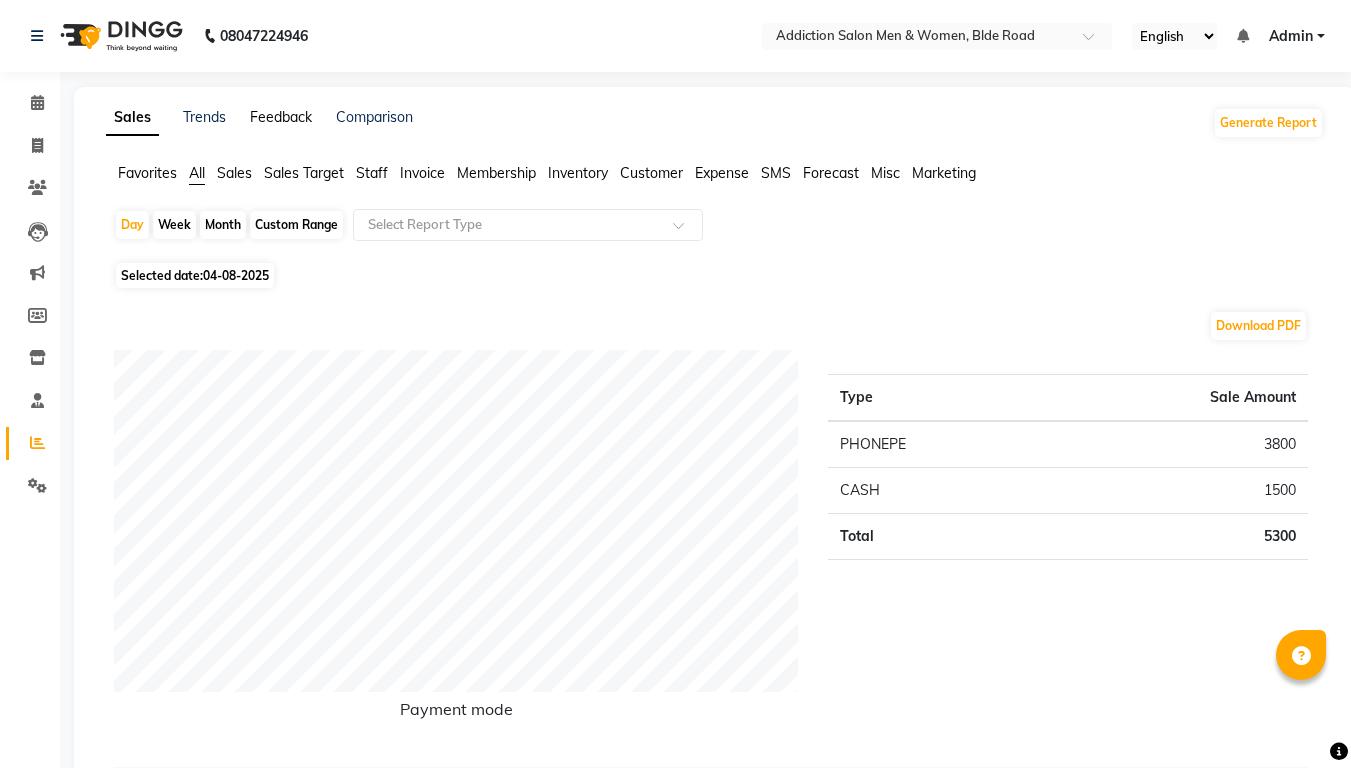 click on "Feedback" 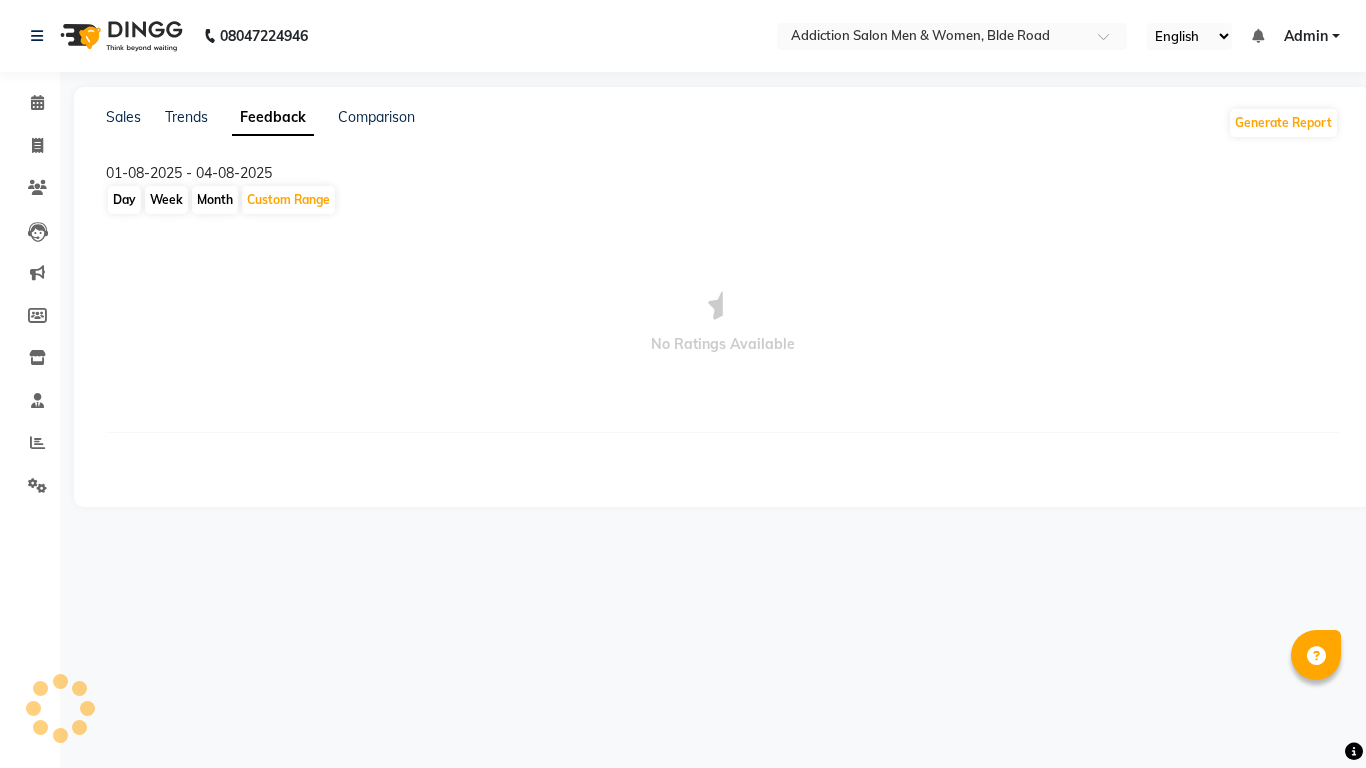 click on "Feedback" 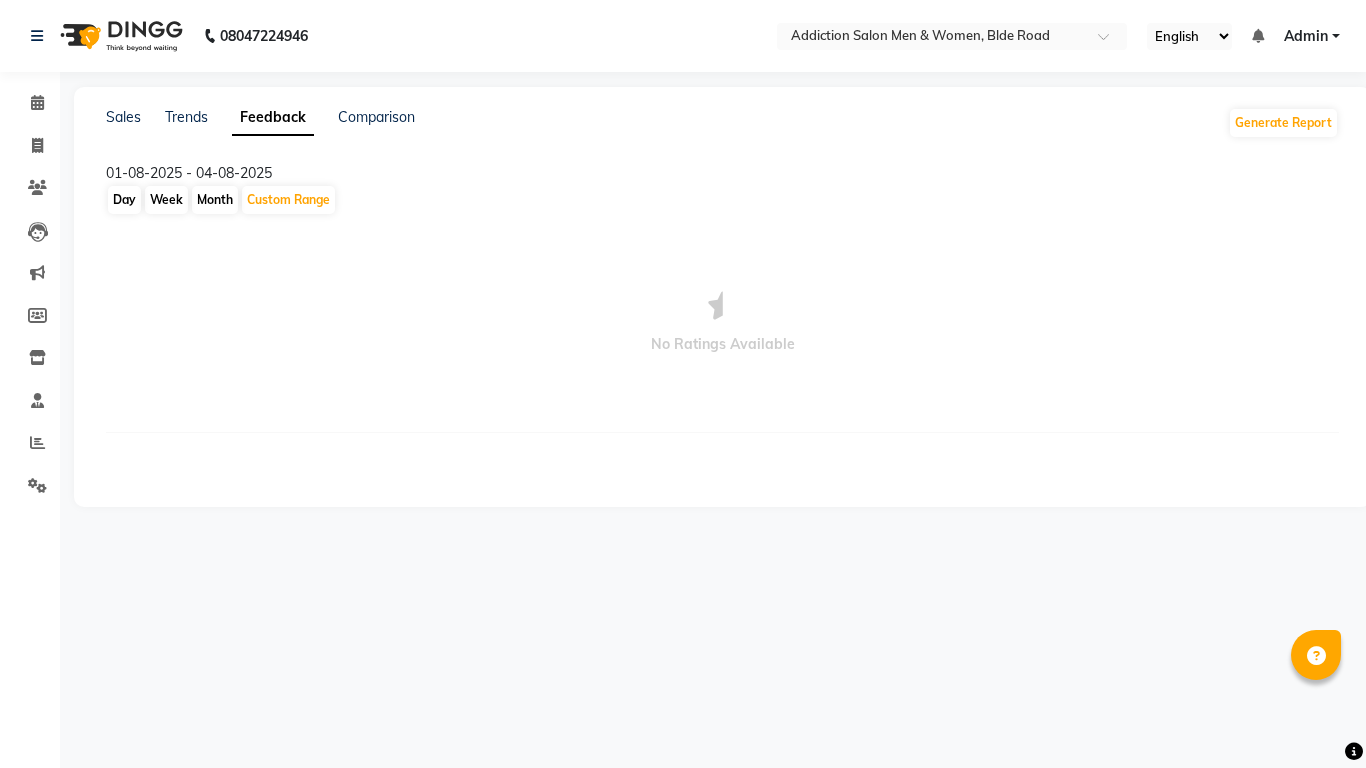 click on "Month" 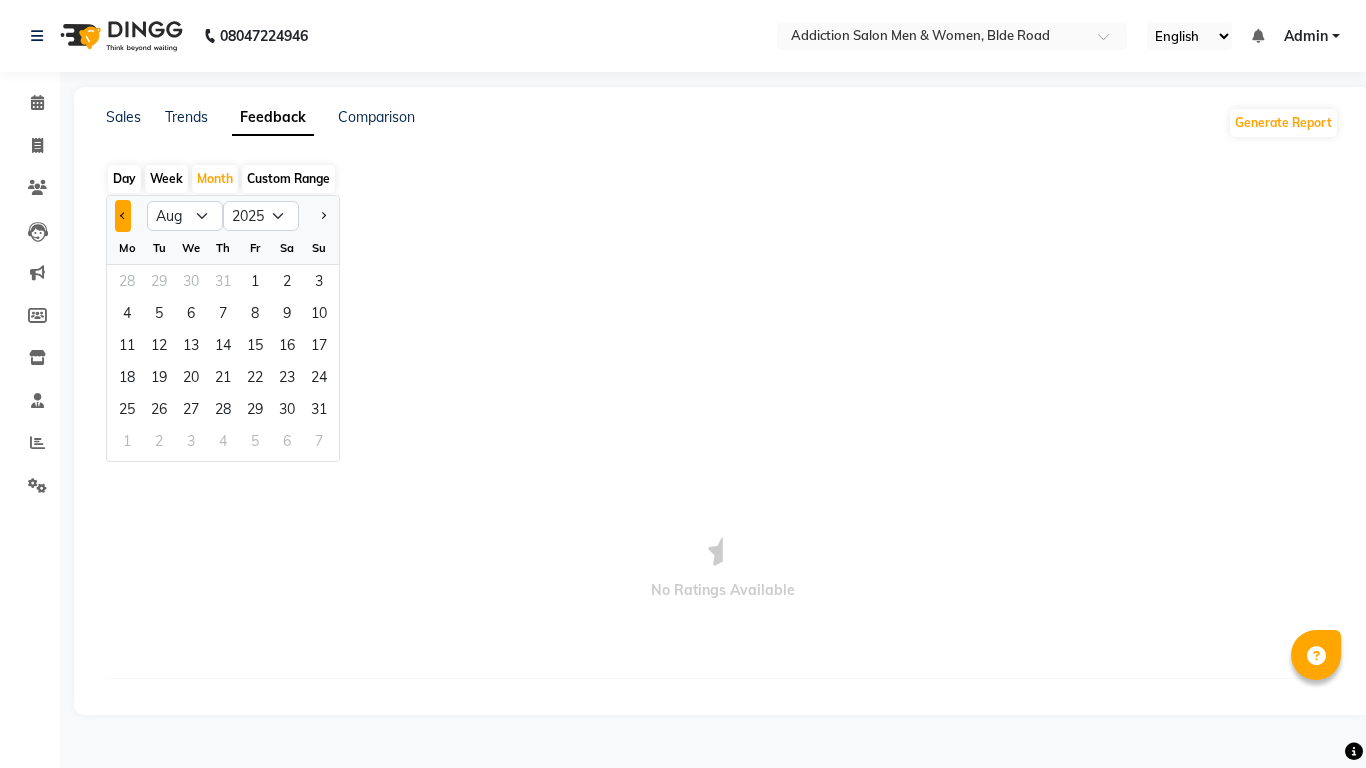 click 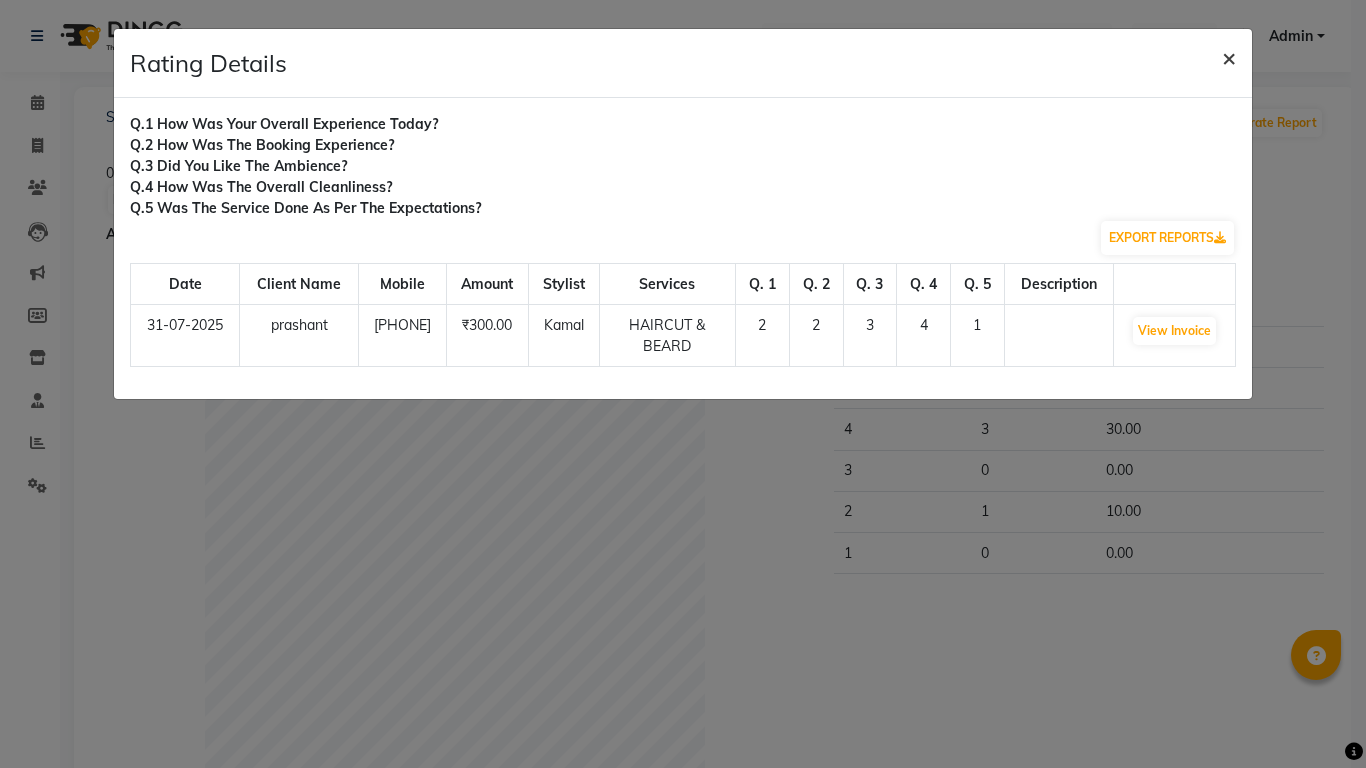 click on "×" 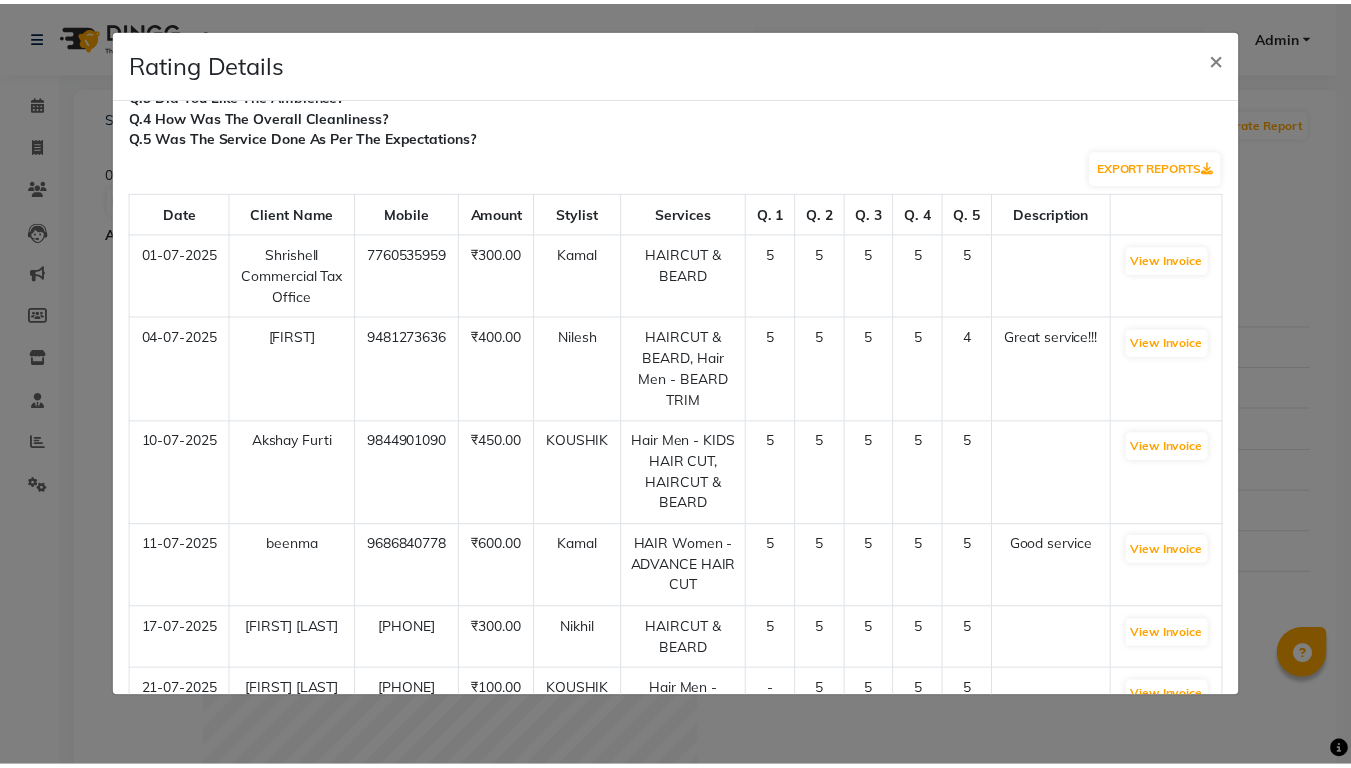 scroll, scrollTop: 0, scrollLeft: 0, axis: both 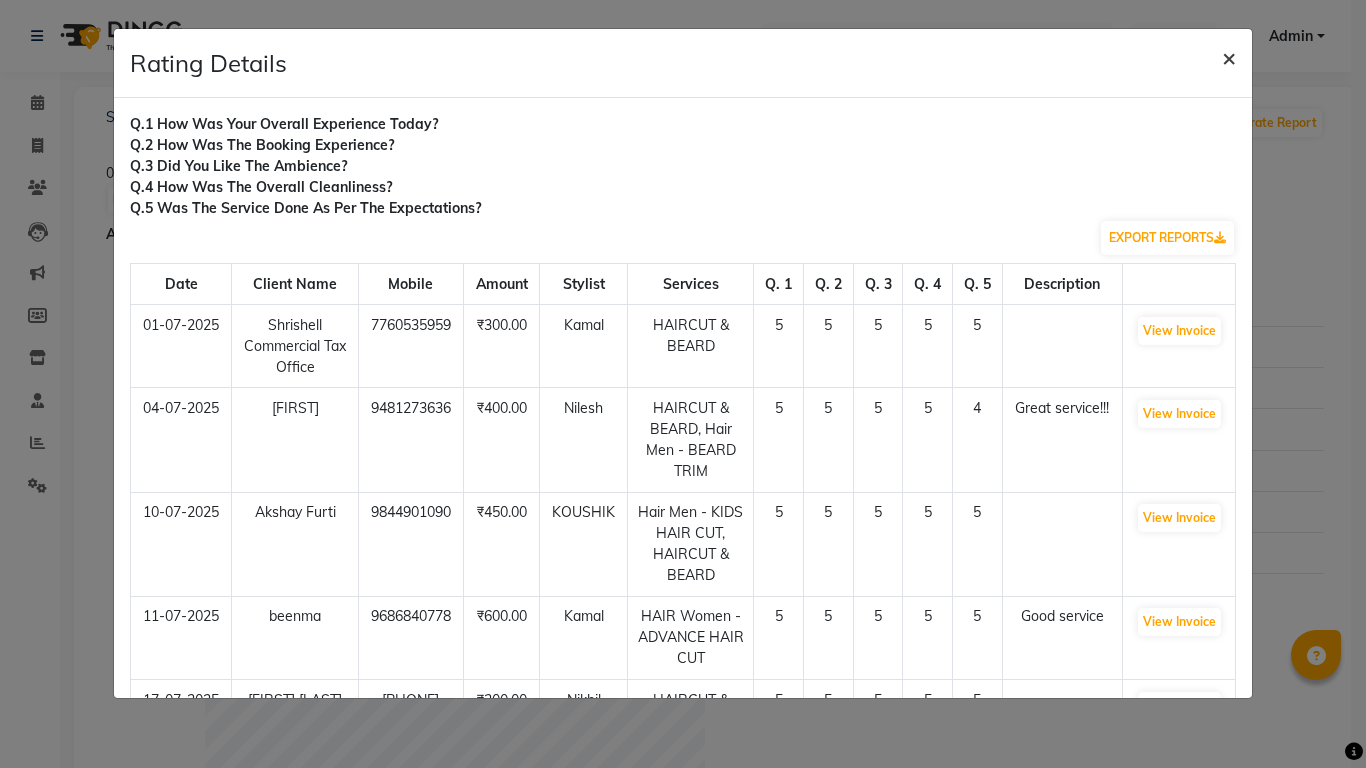 click on "×" 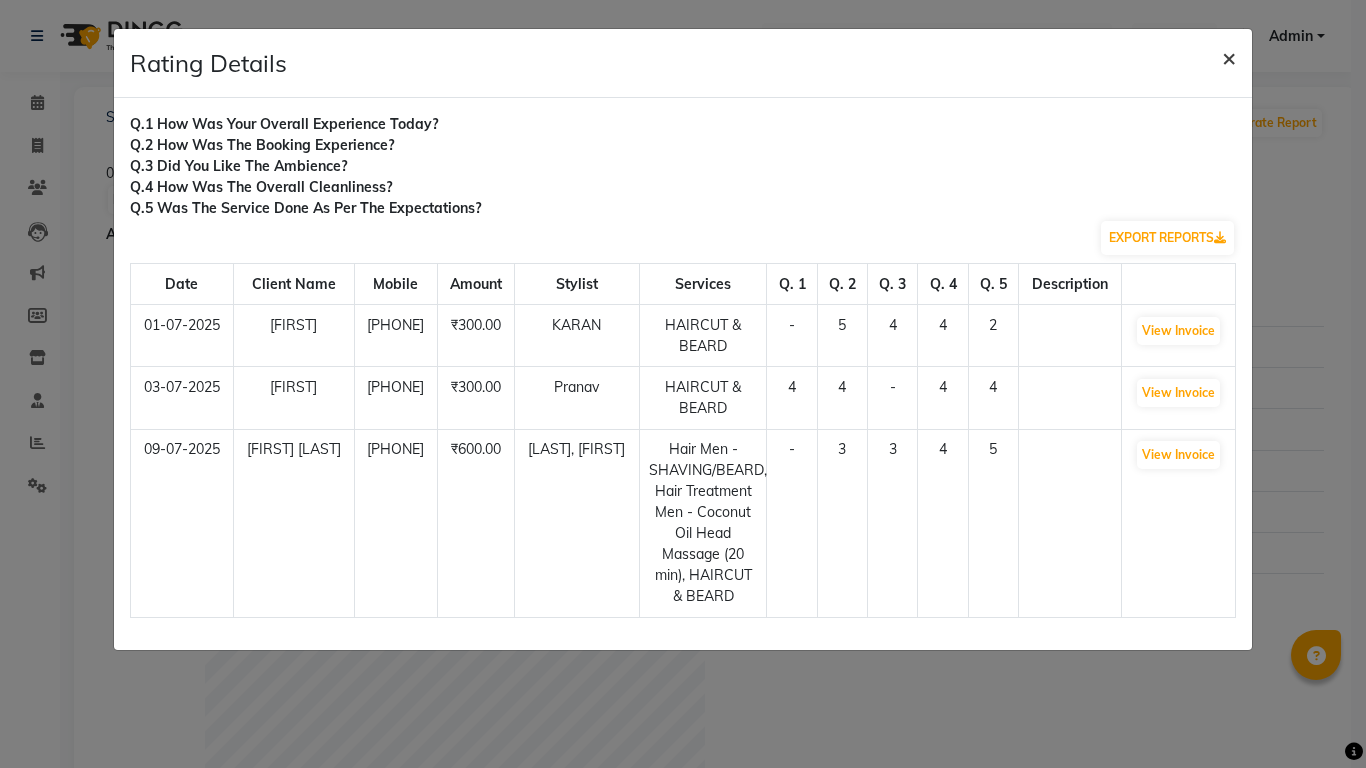 click on "×" 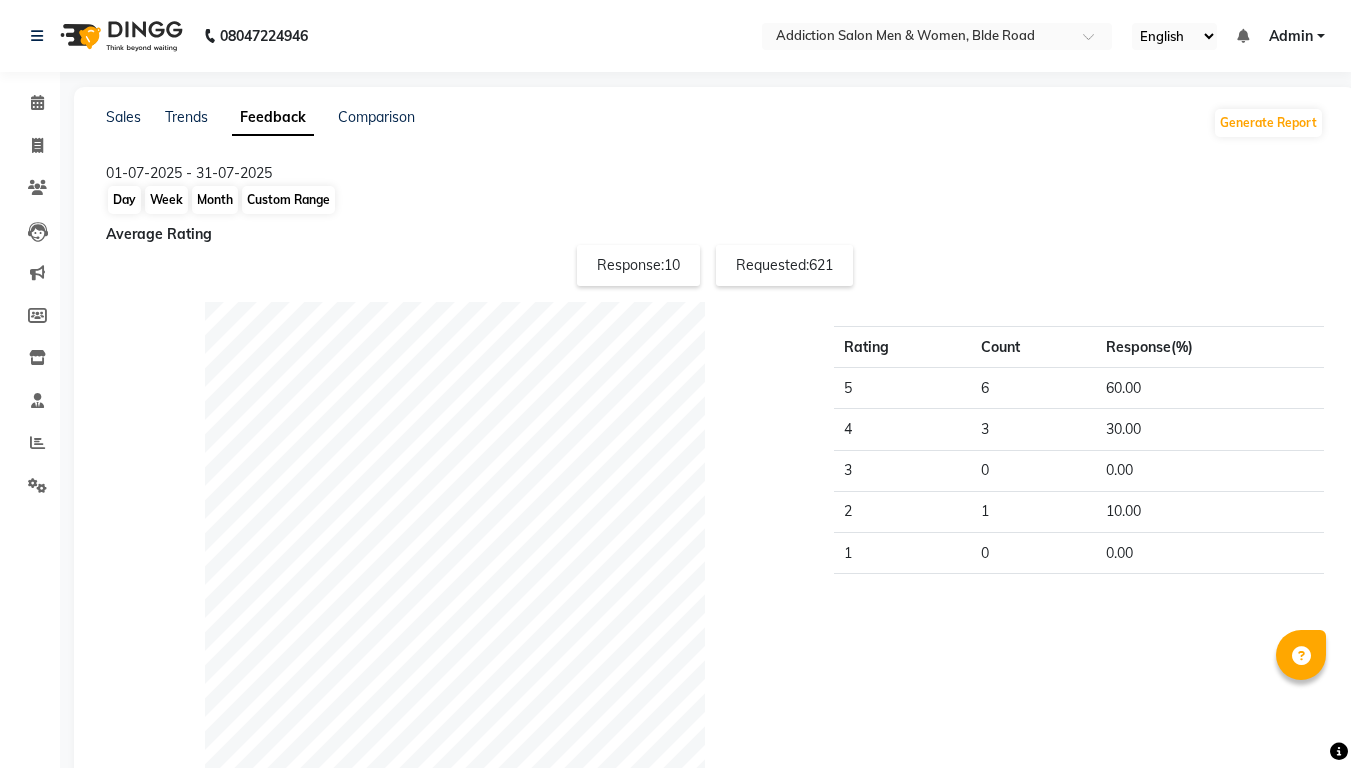 click on "Month" 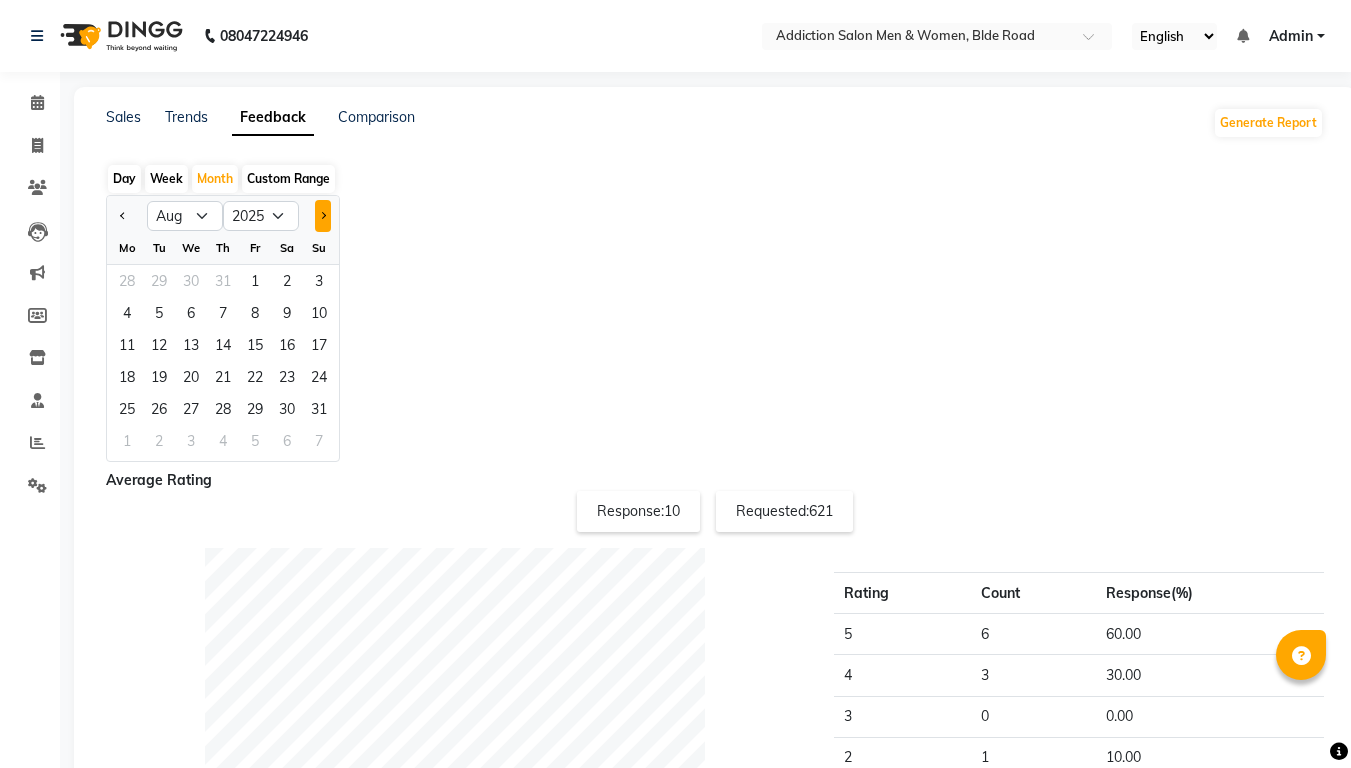 click 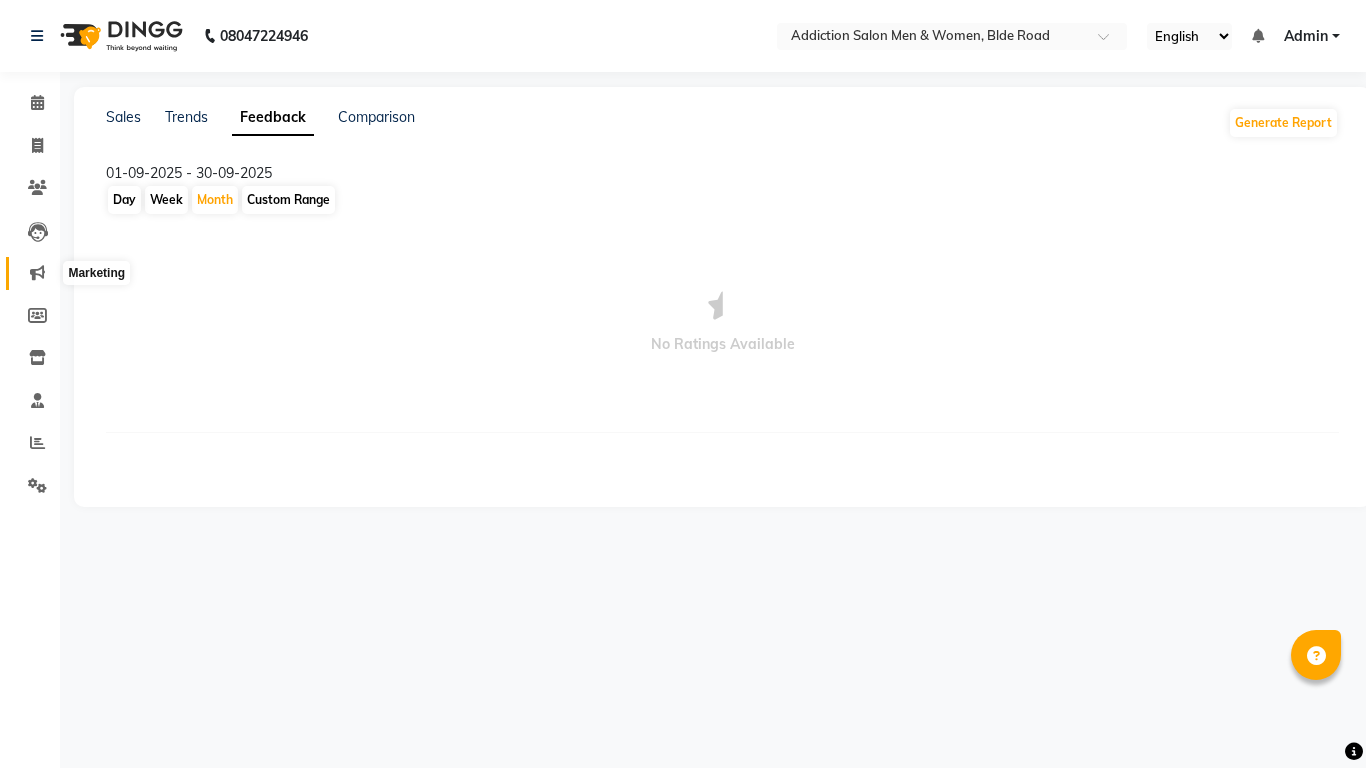 click 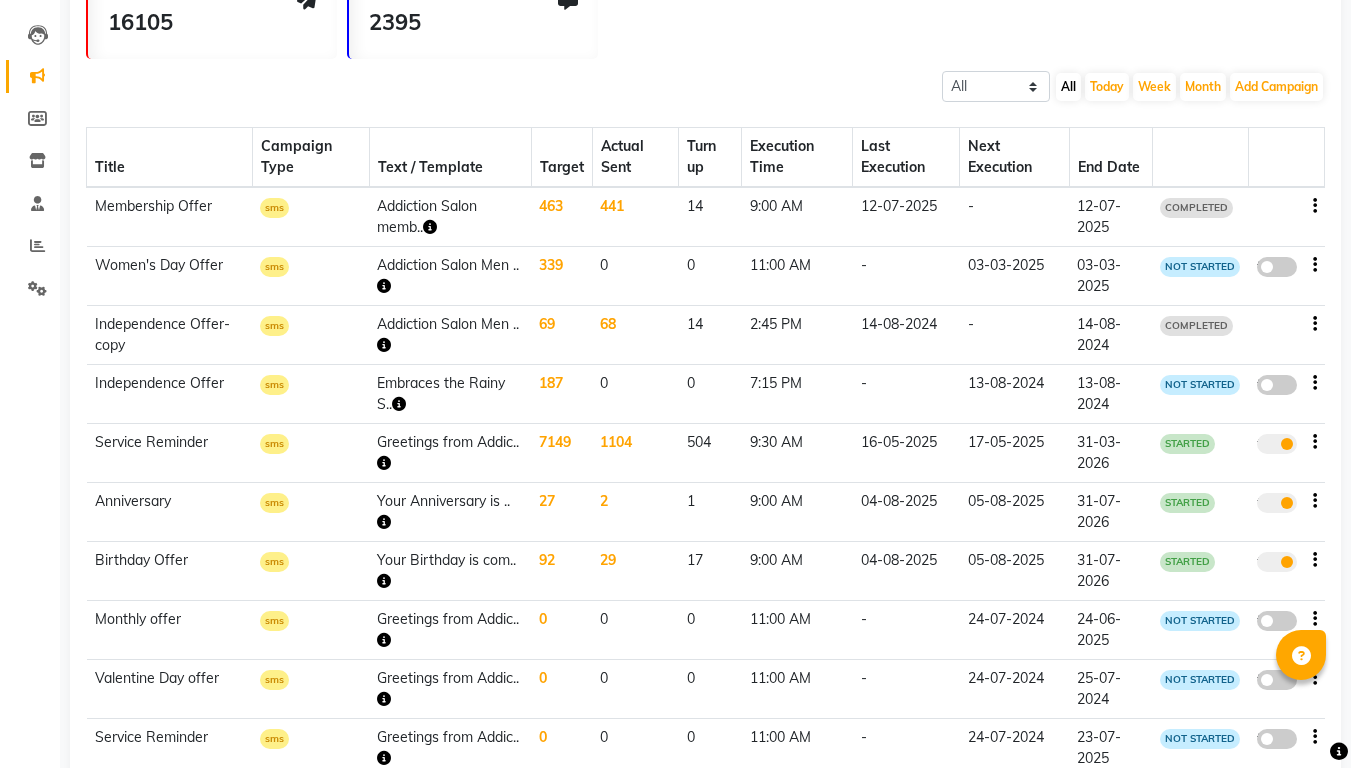 scroll, scrollTop: 297, scrollLeft: 0, axis: vertical 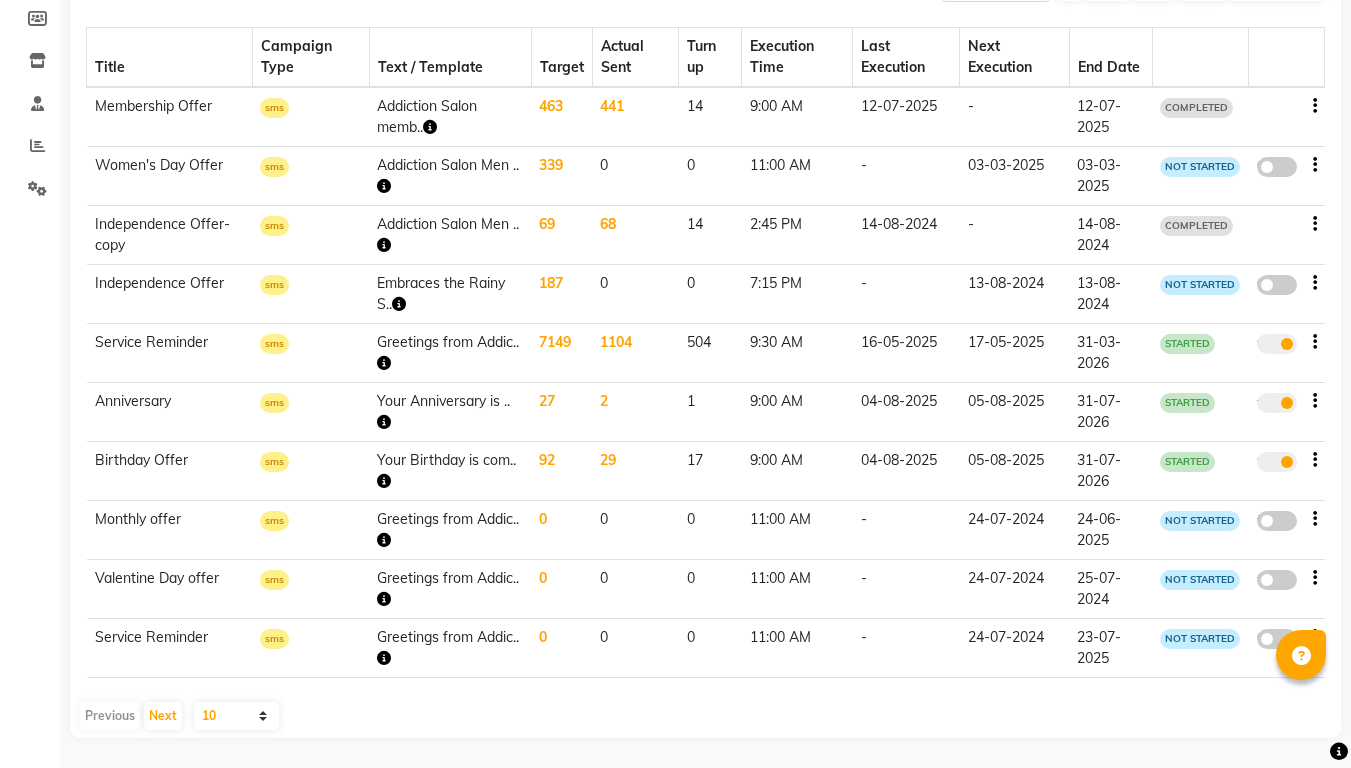 click on "Greetings from Addic.." 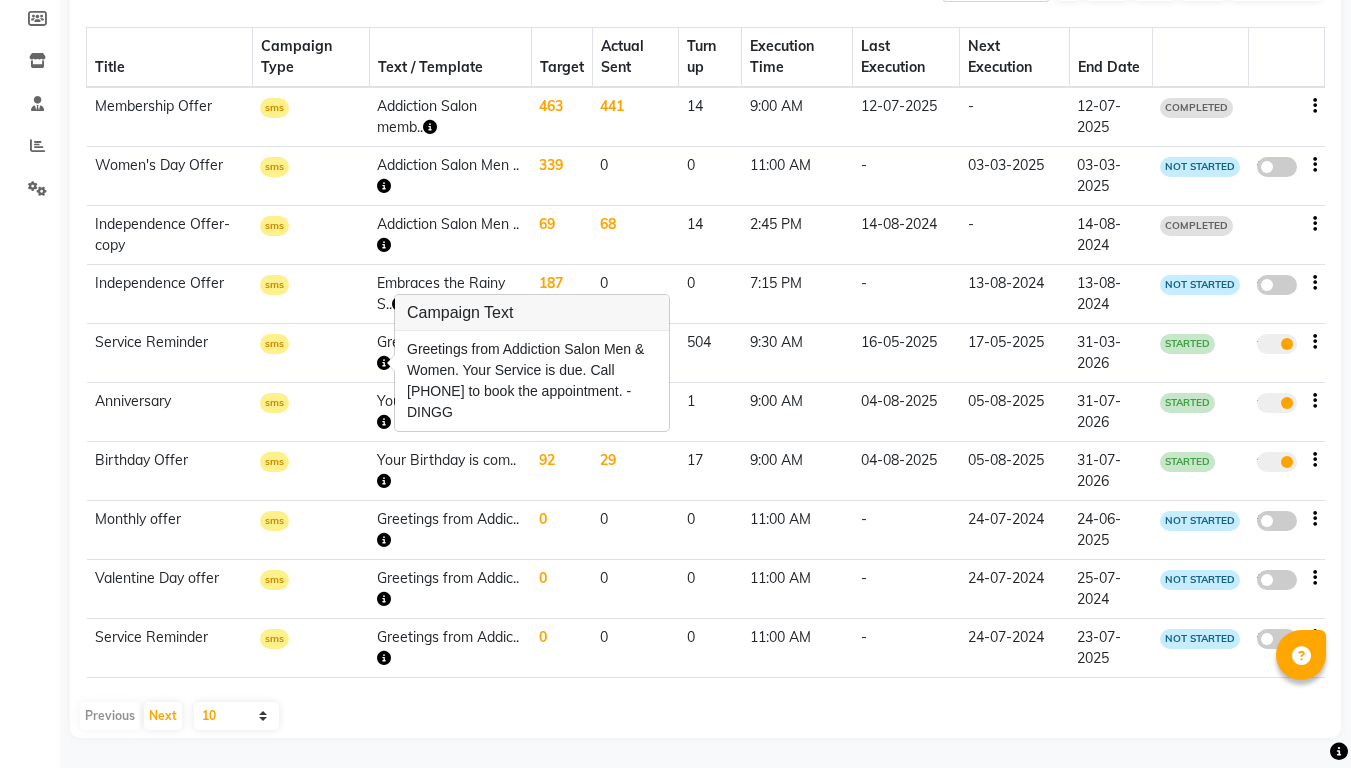 click on "-" 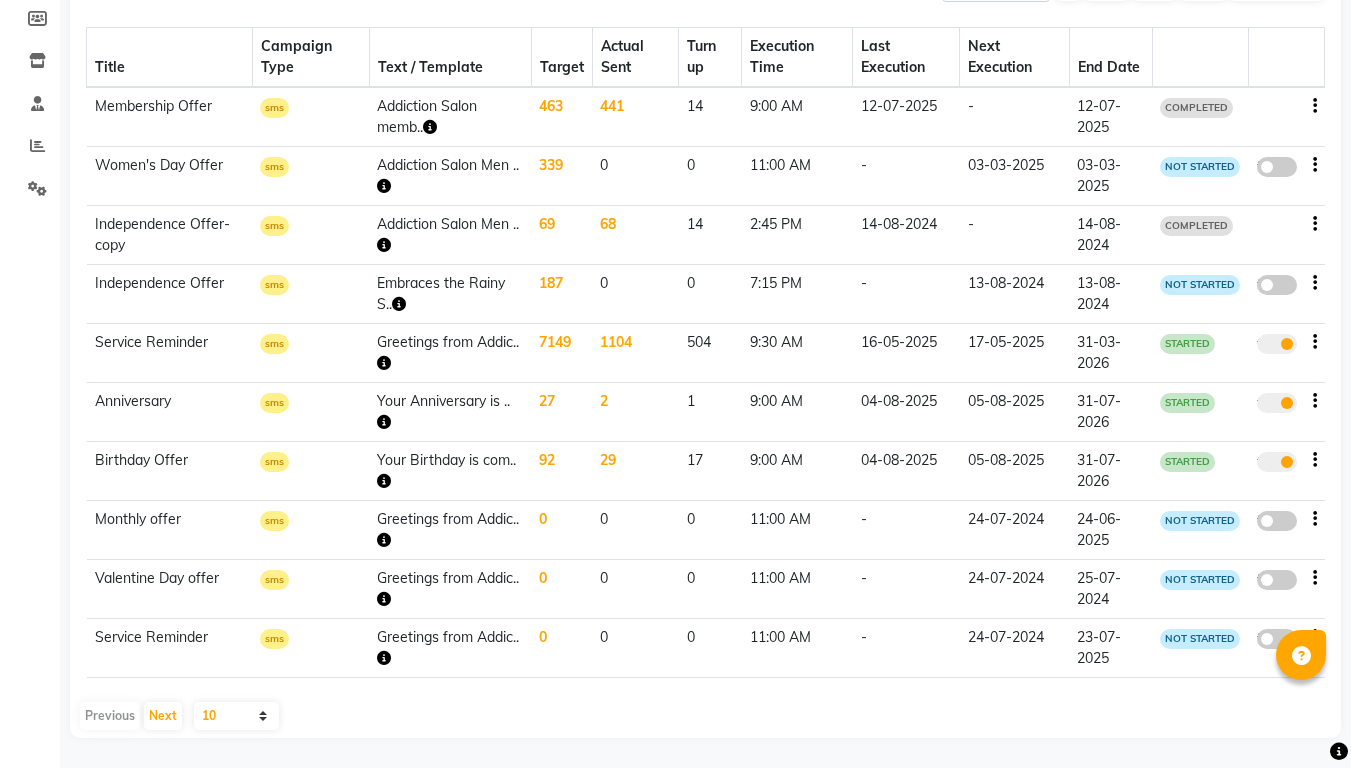 scroll, scrollTop: 0, scrollLeft: 0, axis: both 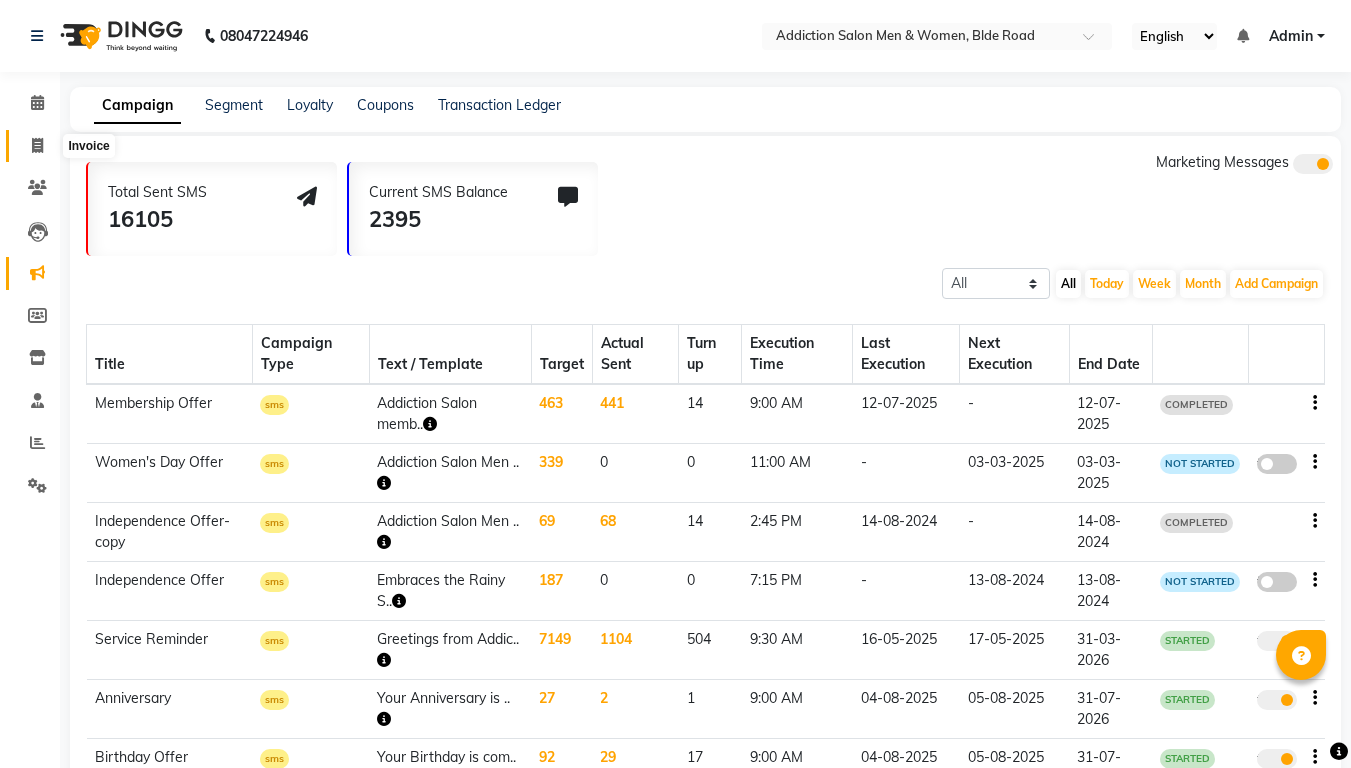 click 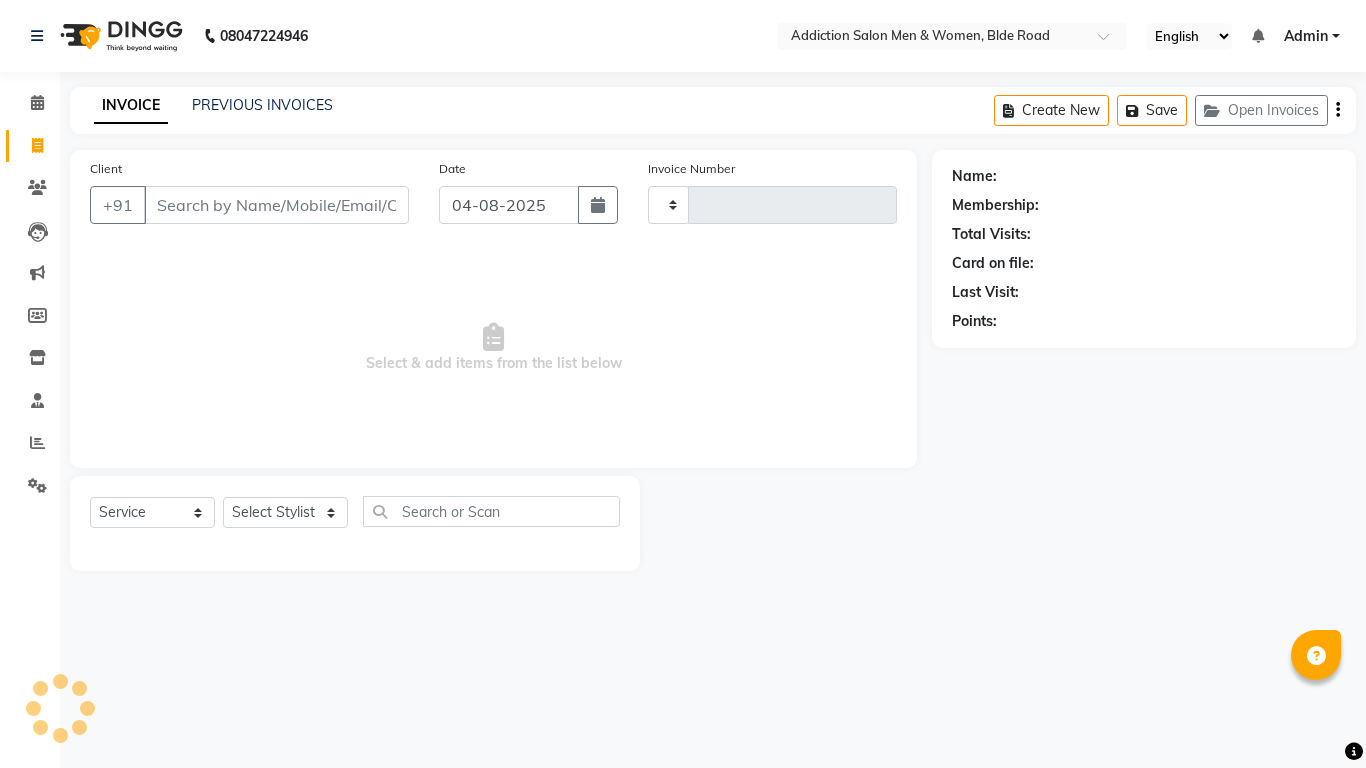type on "3146" 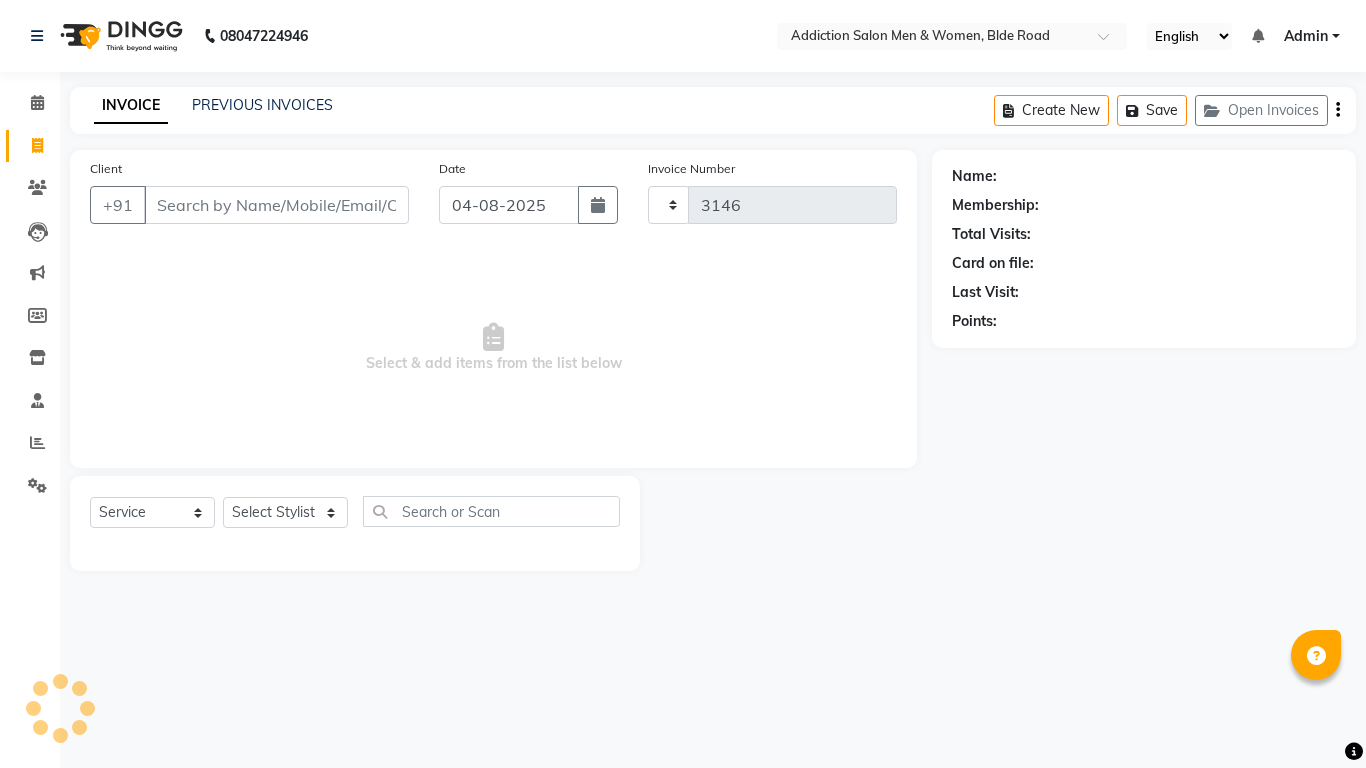 select on "6595" 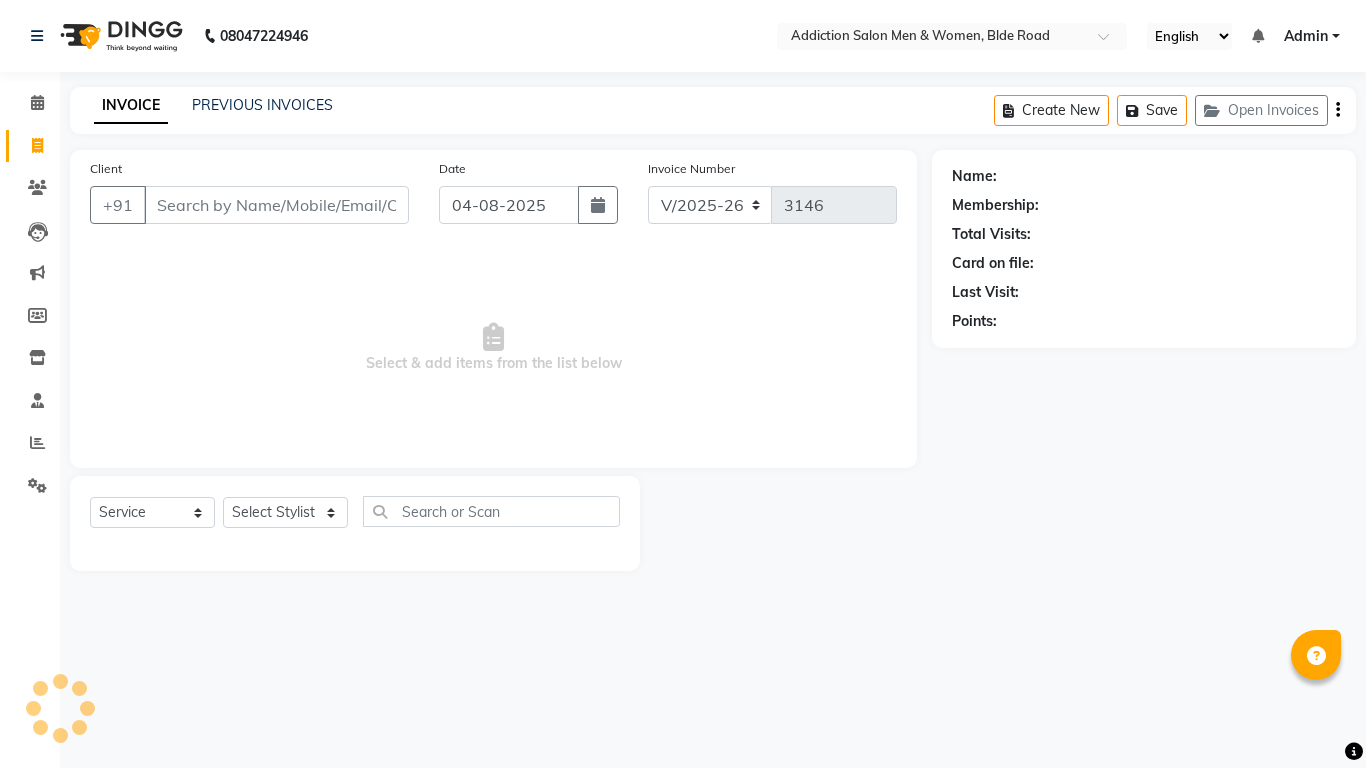 click on "Client" at bounding box center (276, 205) 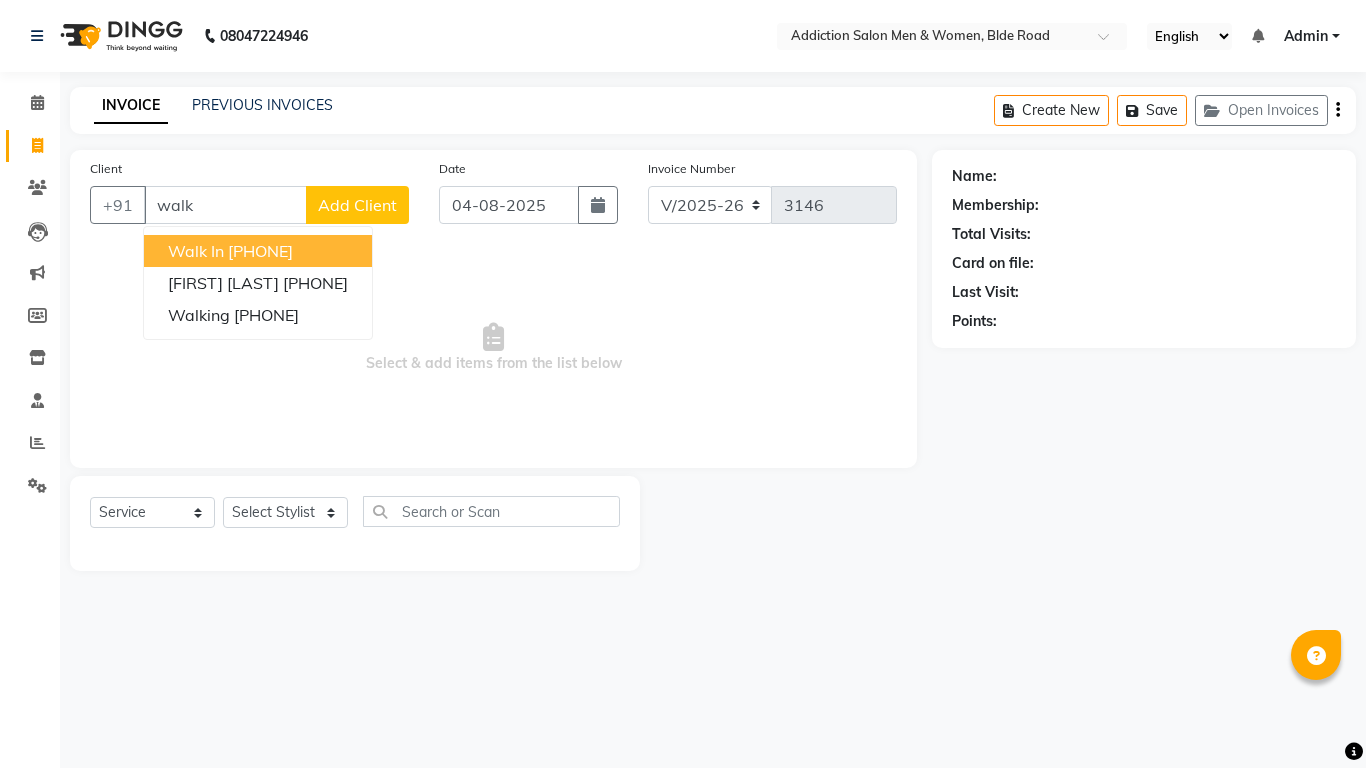 click on "Walk In" at bounding box center [196, 251] 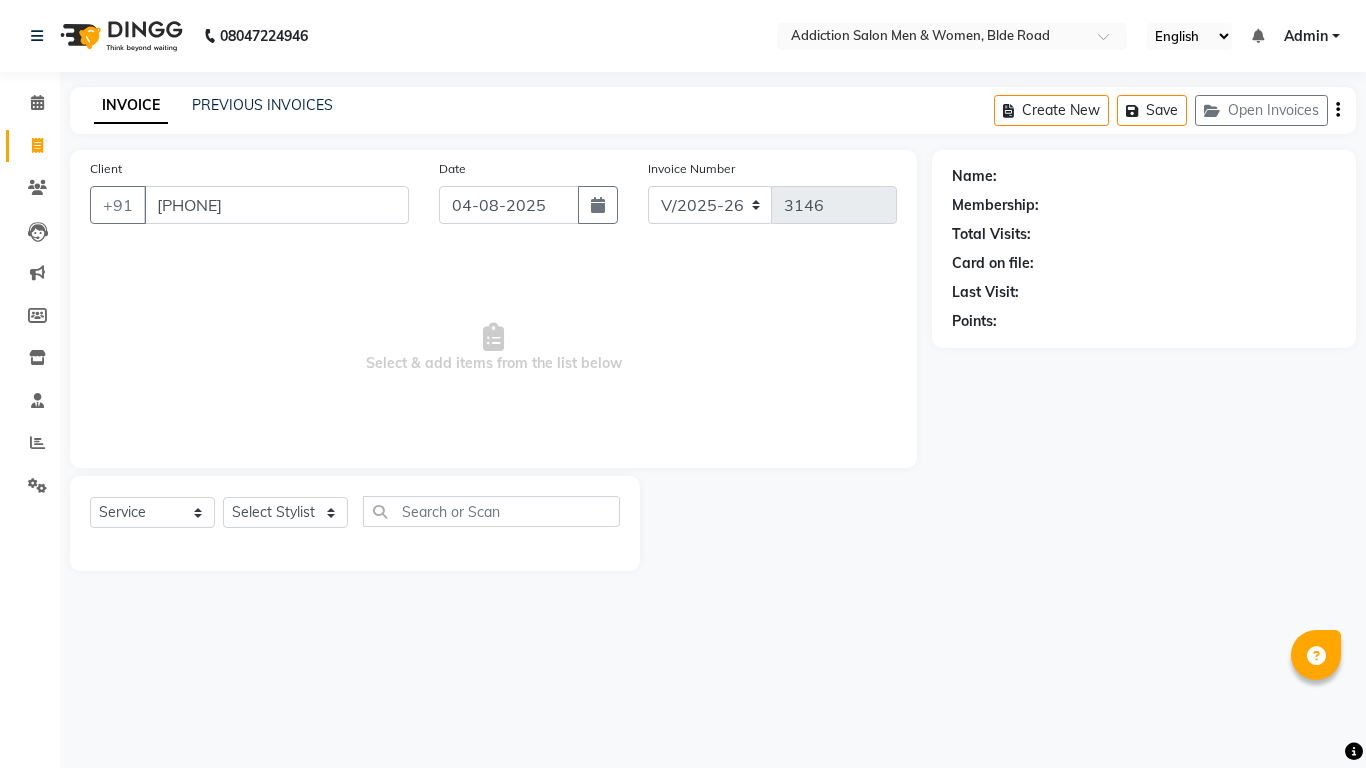 type on "[PHONE]" 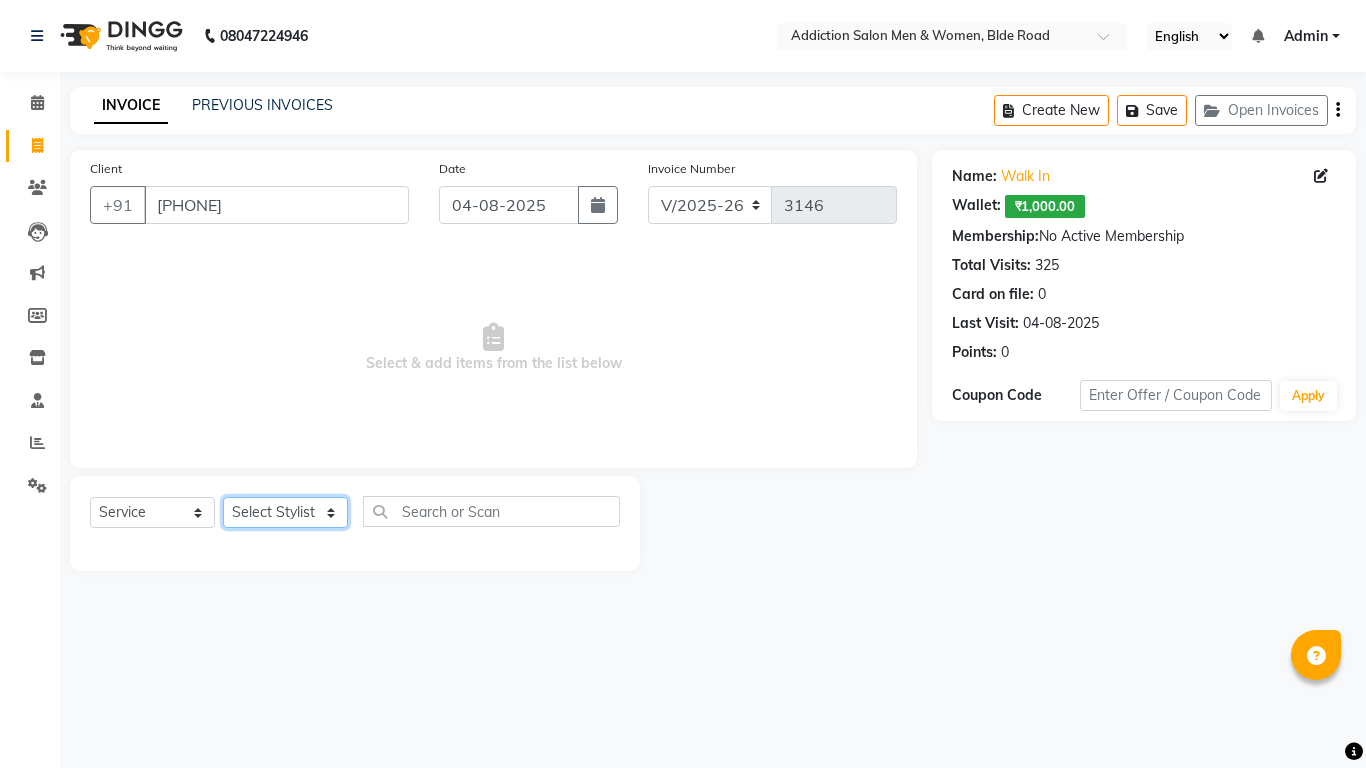click on "Select Stylist Addiction Salon ANJALI BANSIKA KARAN KOUSHIK Nikhil Nilesh pal Pranav REKHA RATHOD SHARDA" 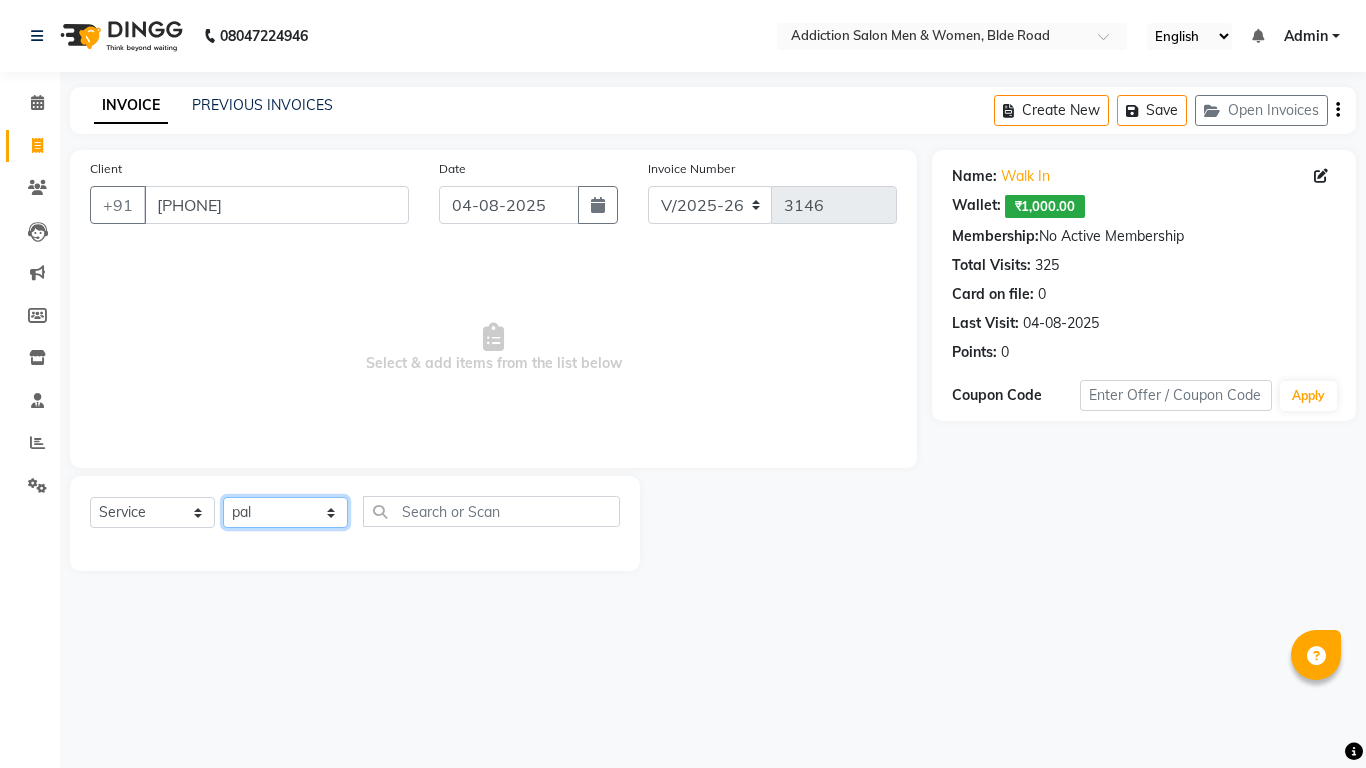 click on "Select Stylist Addiction Salon ANJALI BANSIKA KARAN KOUSHIK Nikhil Nilesh pal Pranav REKHA RATHOD SHARDA" 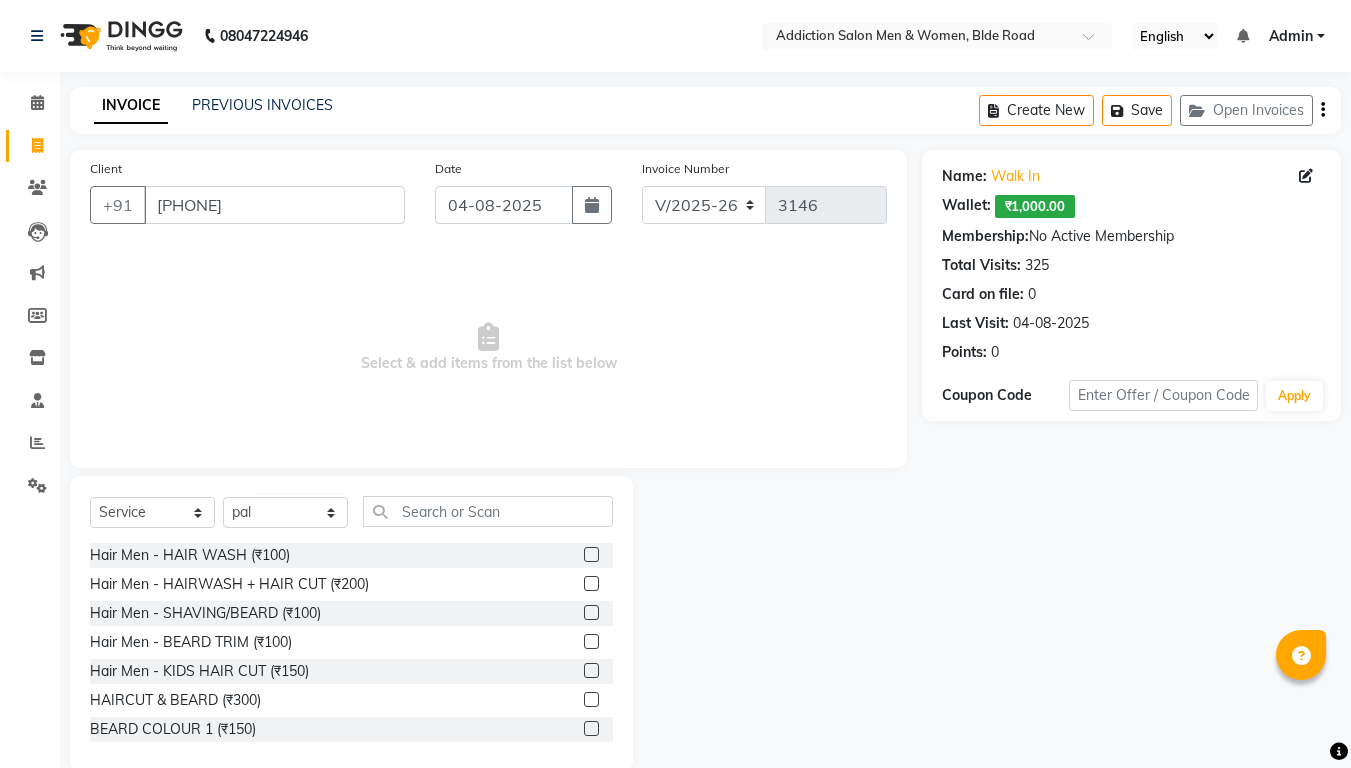 click 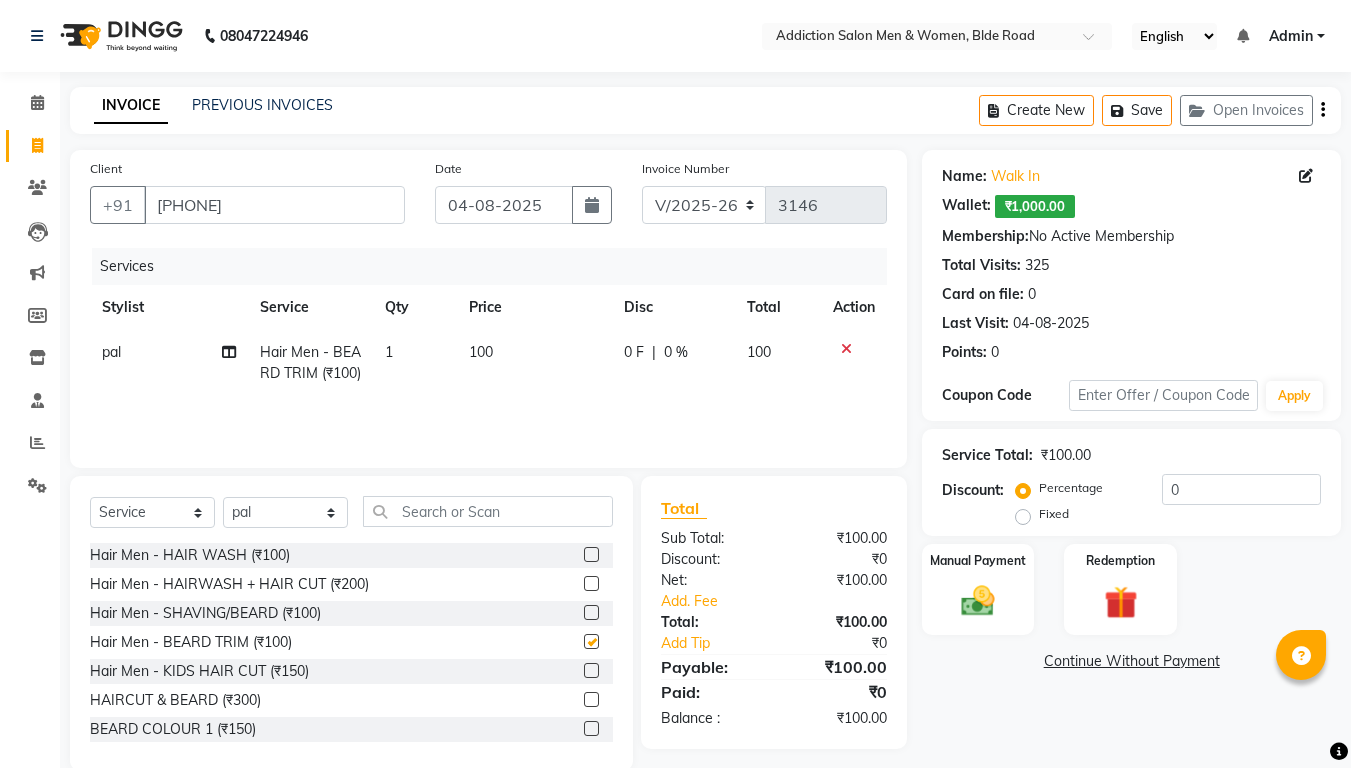 checkbox on "false" 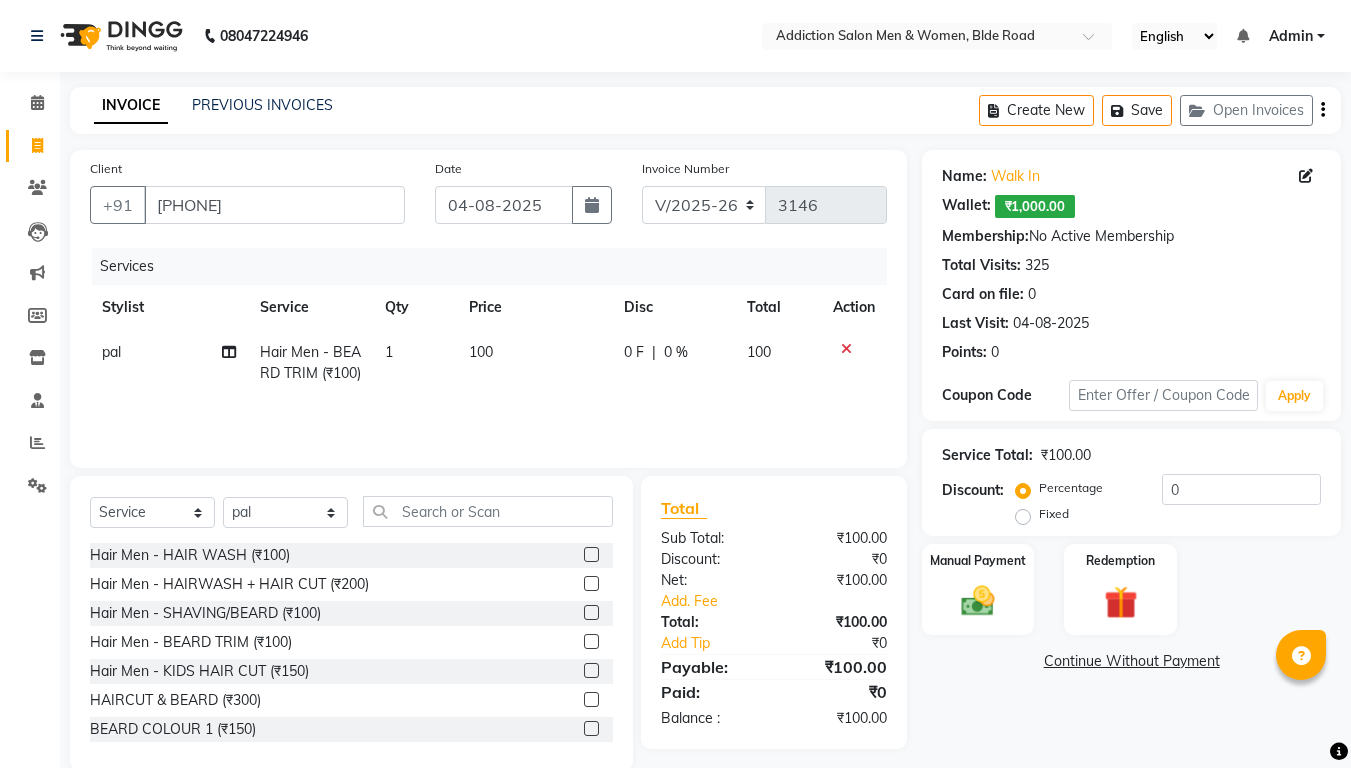 scroll, scrollTop: 33, scrollLeft: 0, axis: vertical 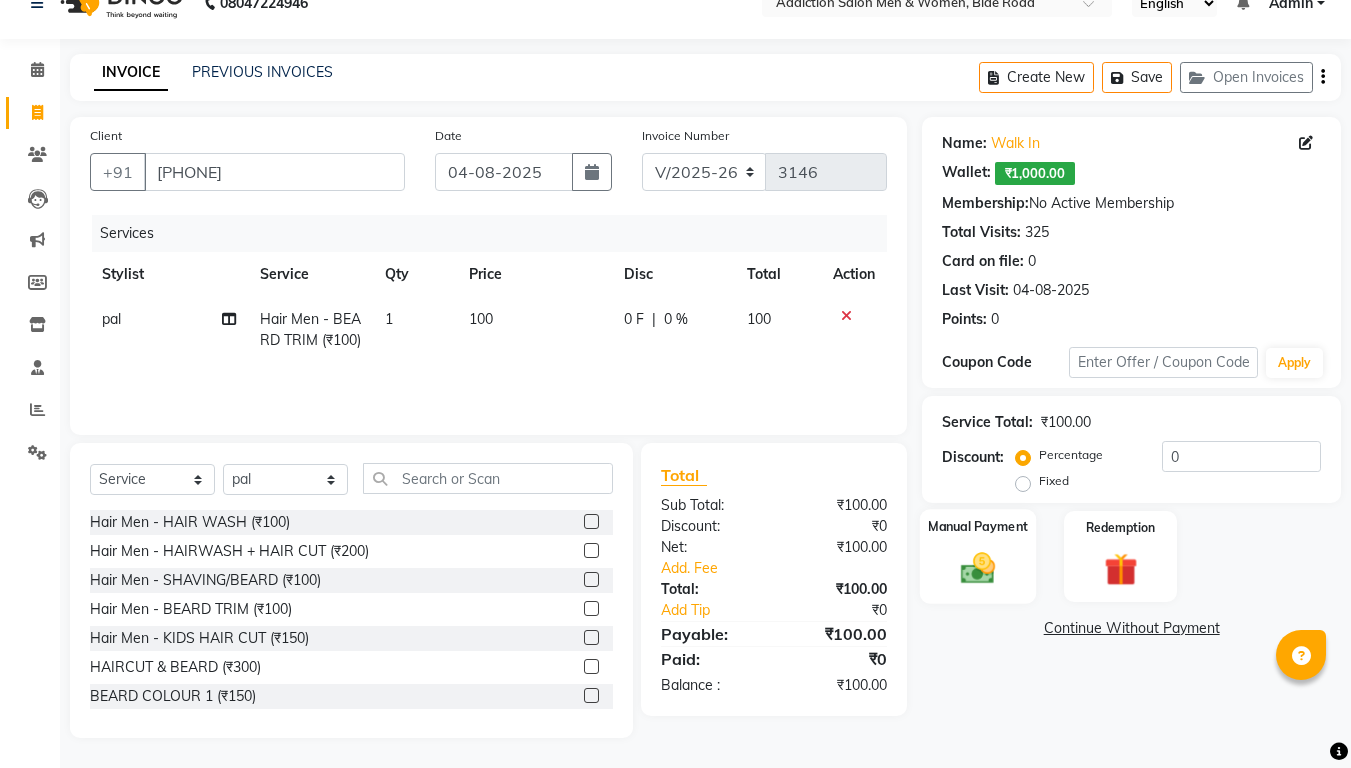 click on "Manual Payment" 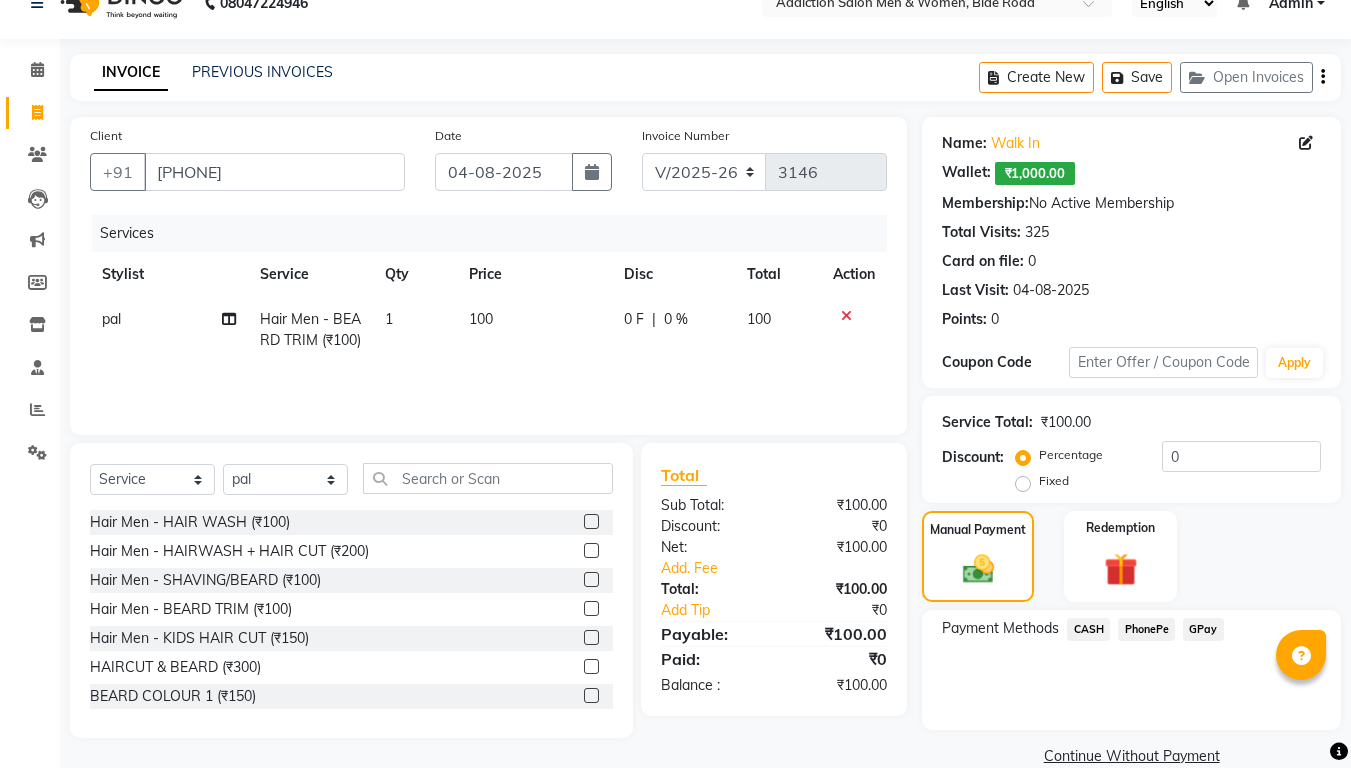 scroll, scrollTop: 66, scrollLeft: 0, axis: vertical 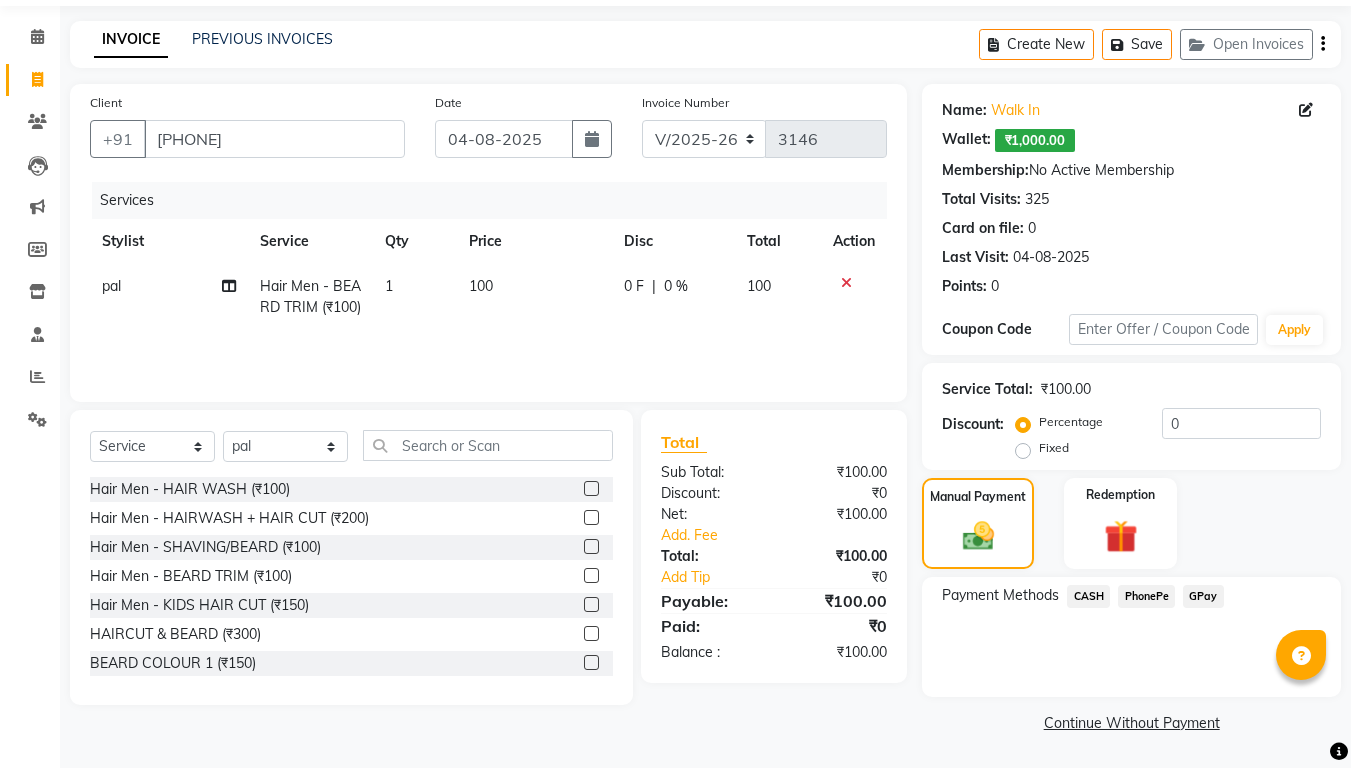 click on "CASH" 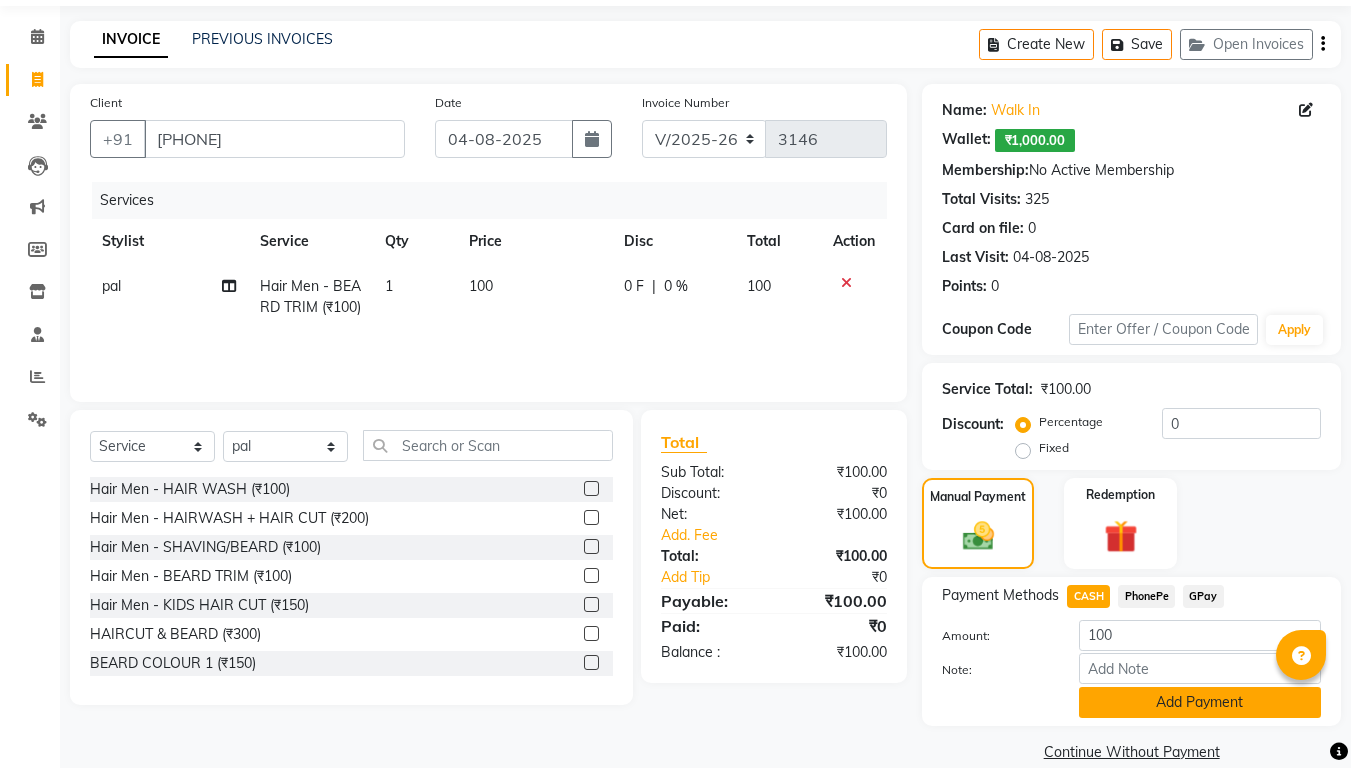 click on "Add Payment" 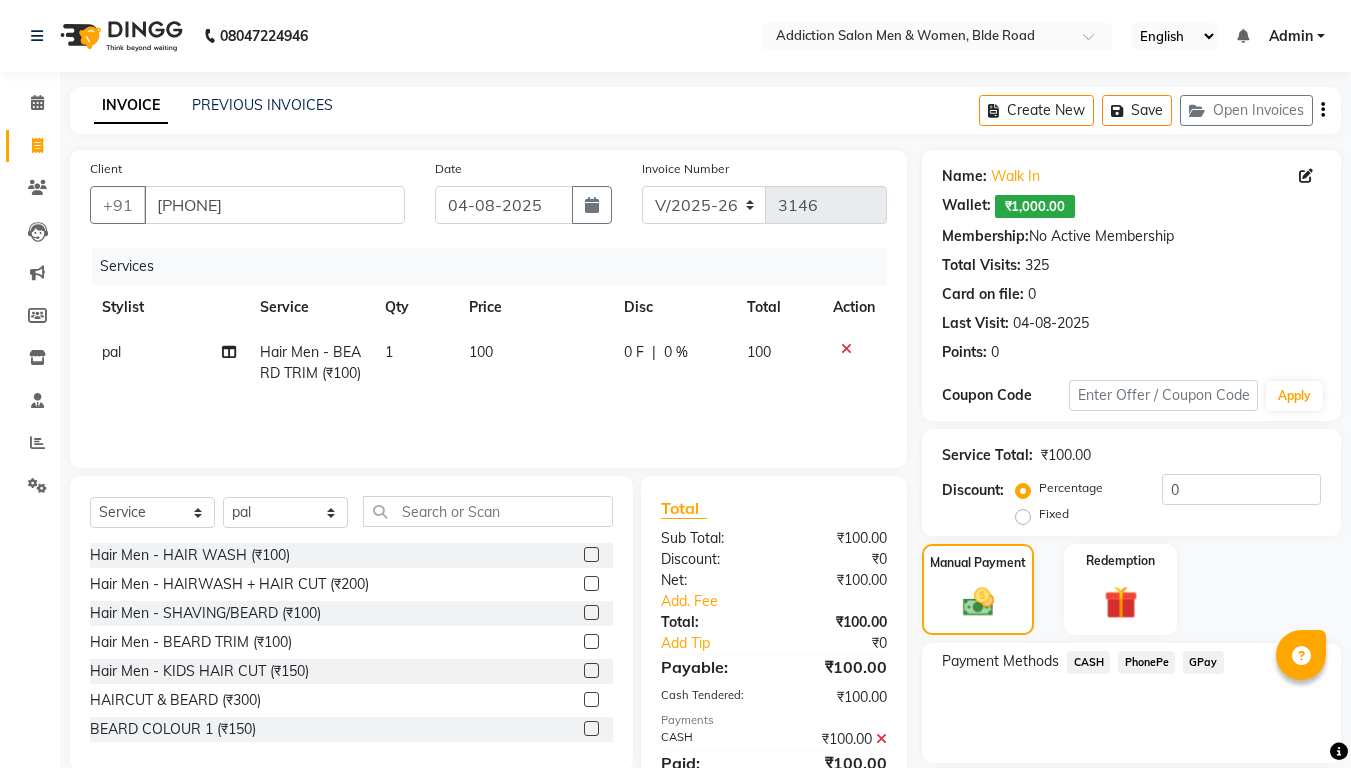 scroll, scrollTop: 179, scrollLeft: 0, axis: vertical 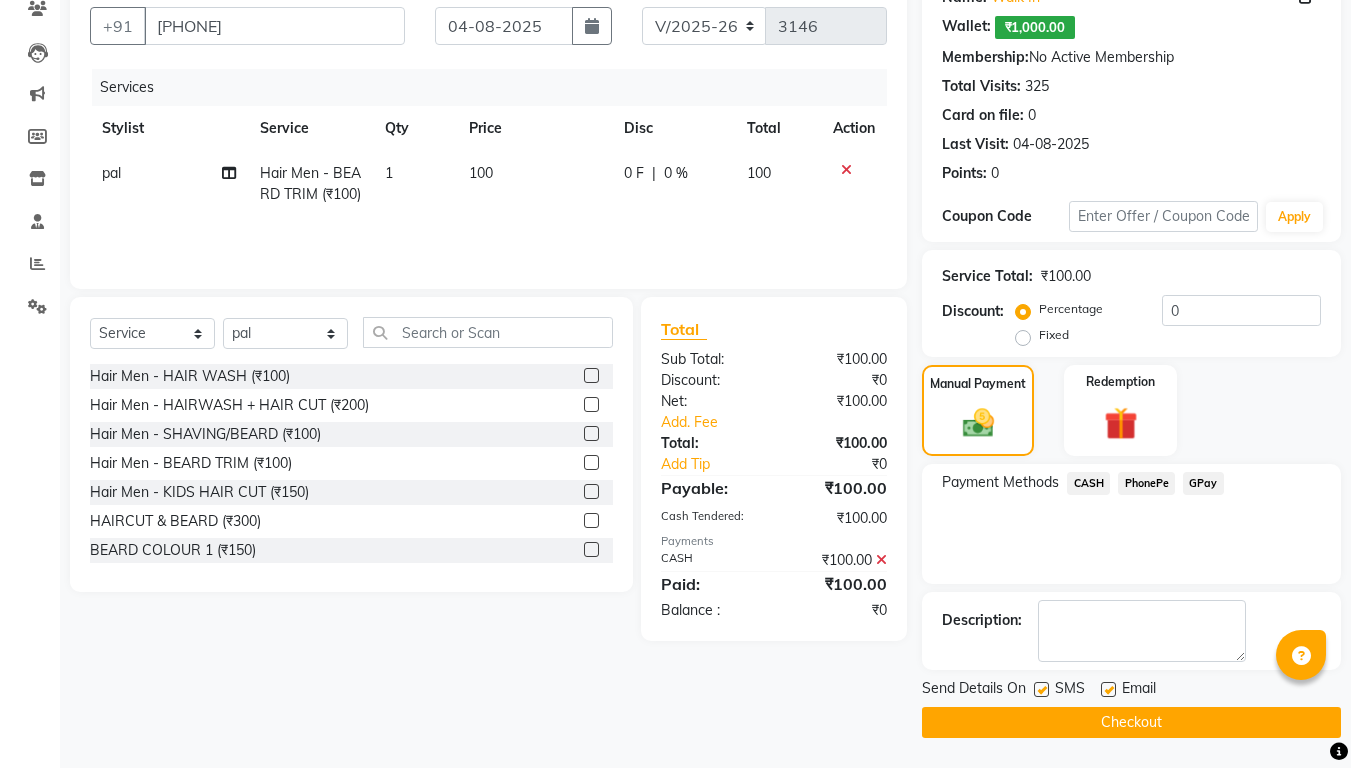 click 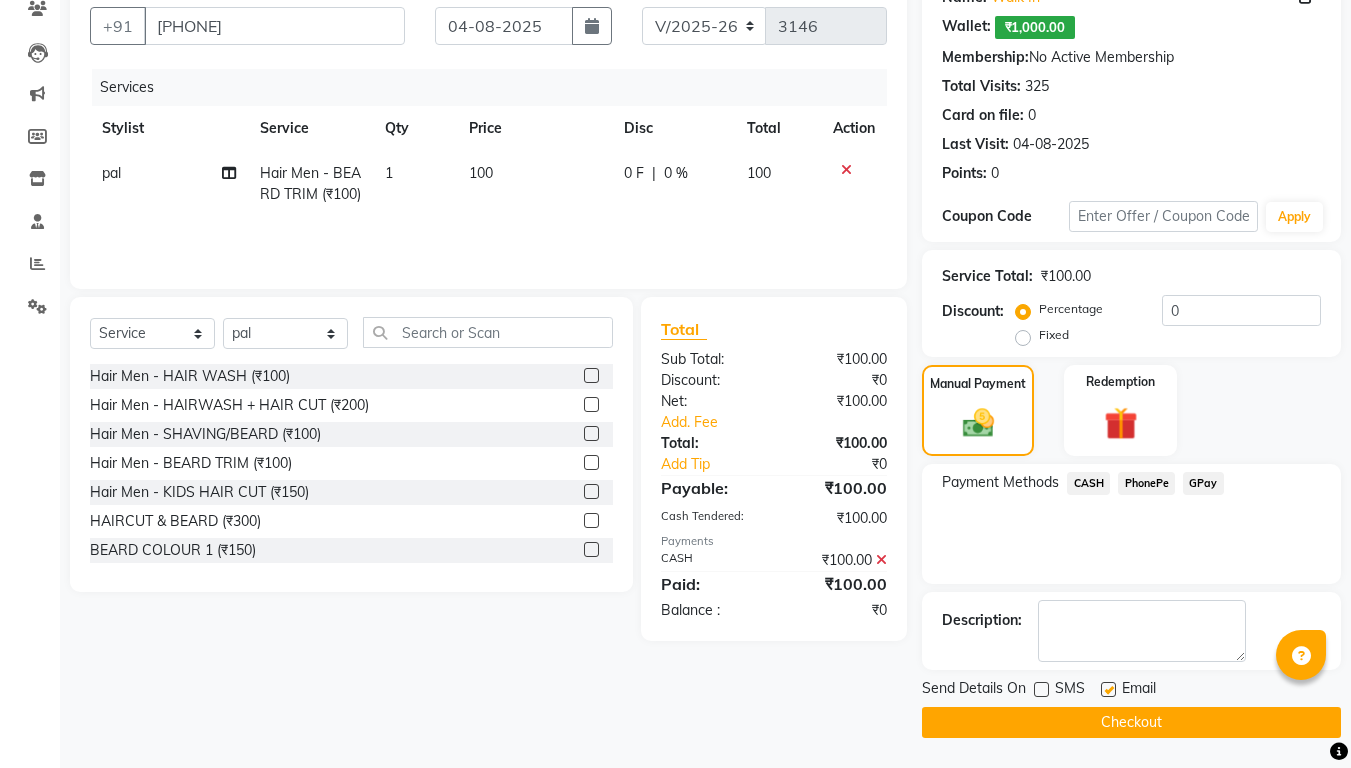 click 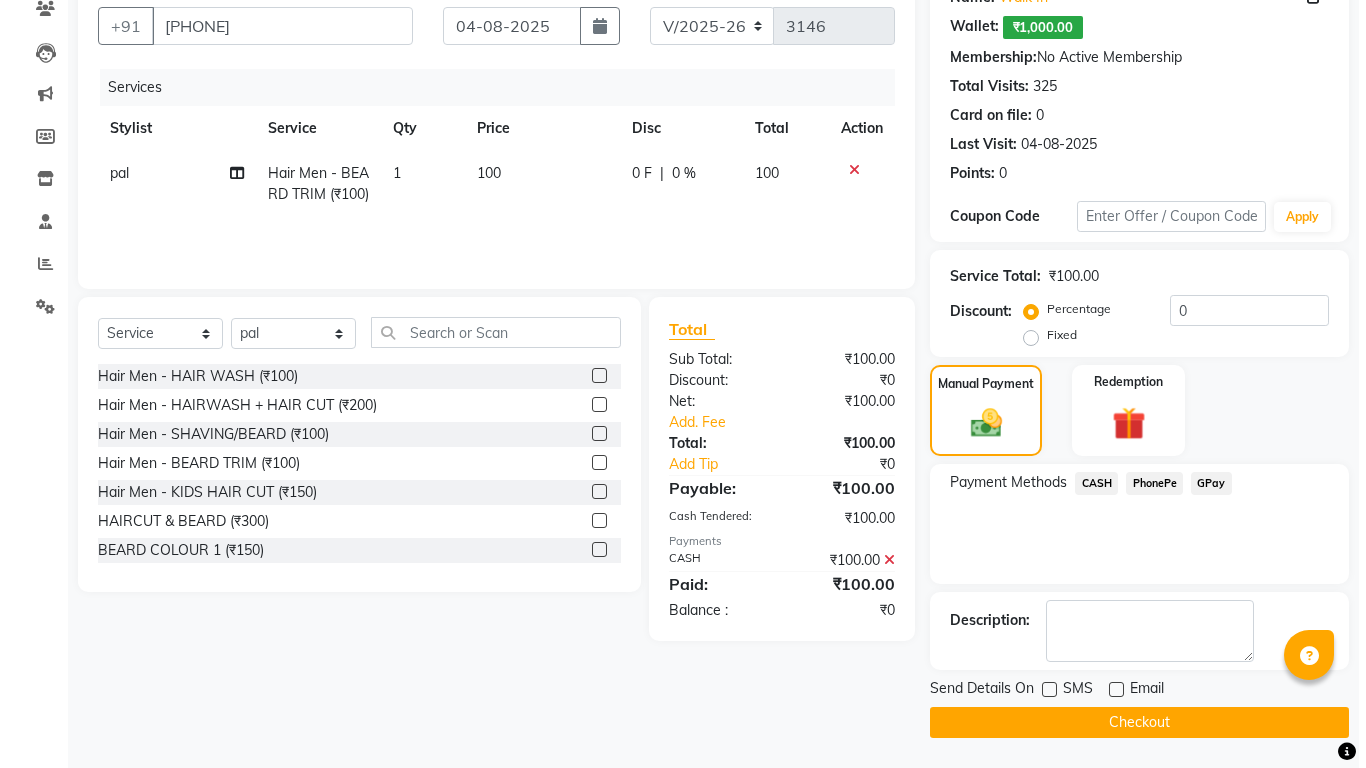 scroll, scrollTop: 0, scrollLeft: 0, axis: both 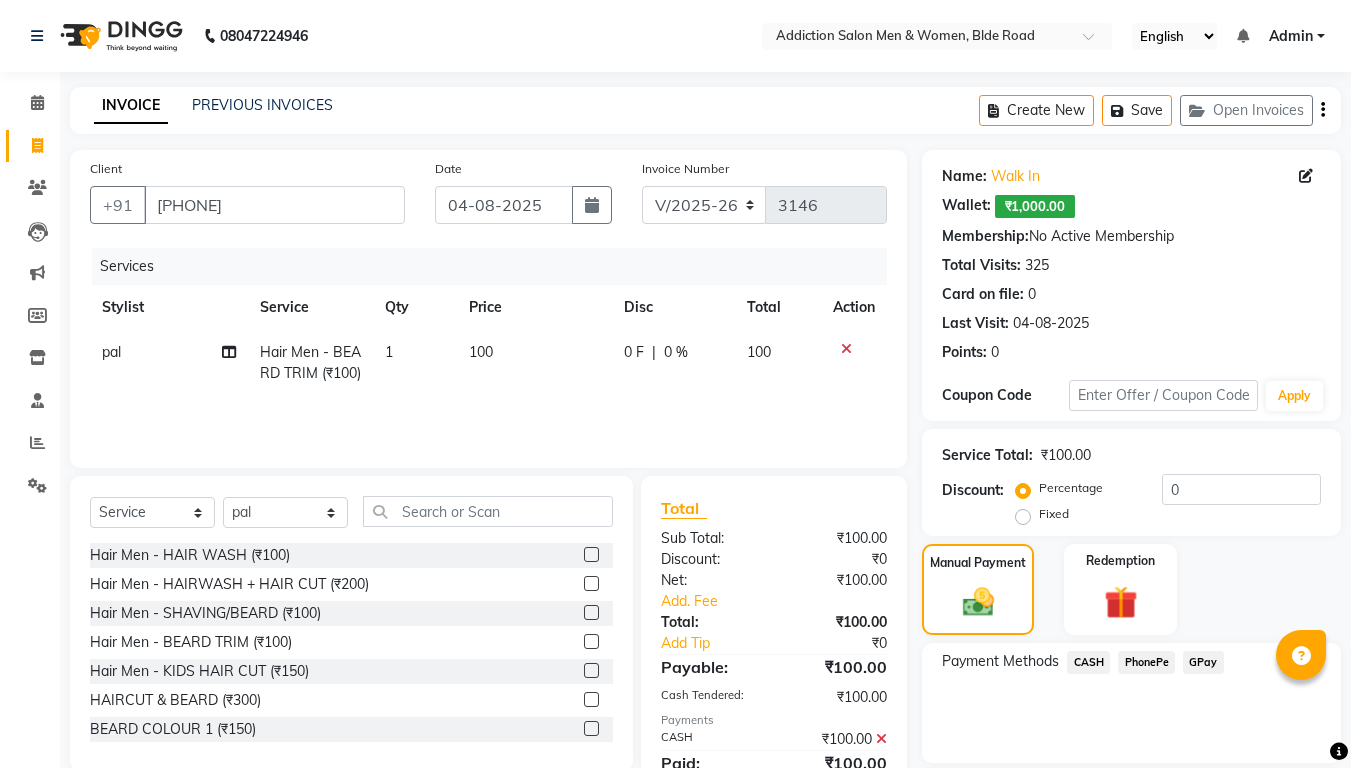click 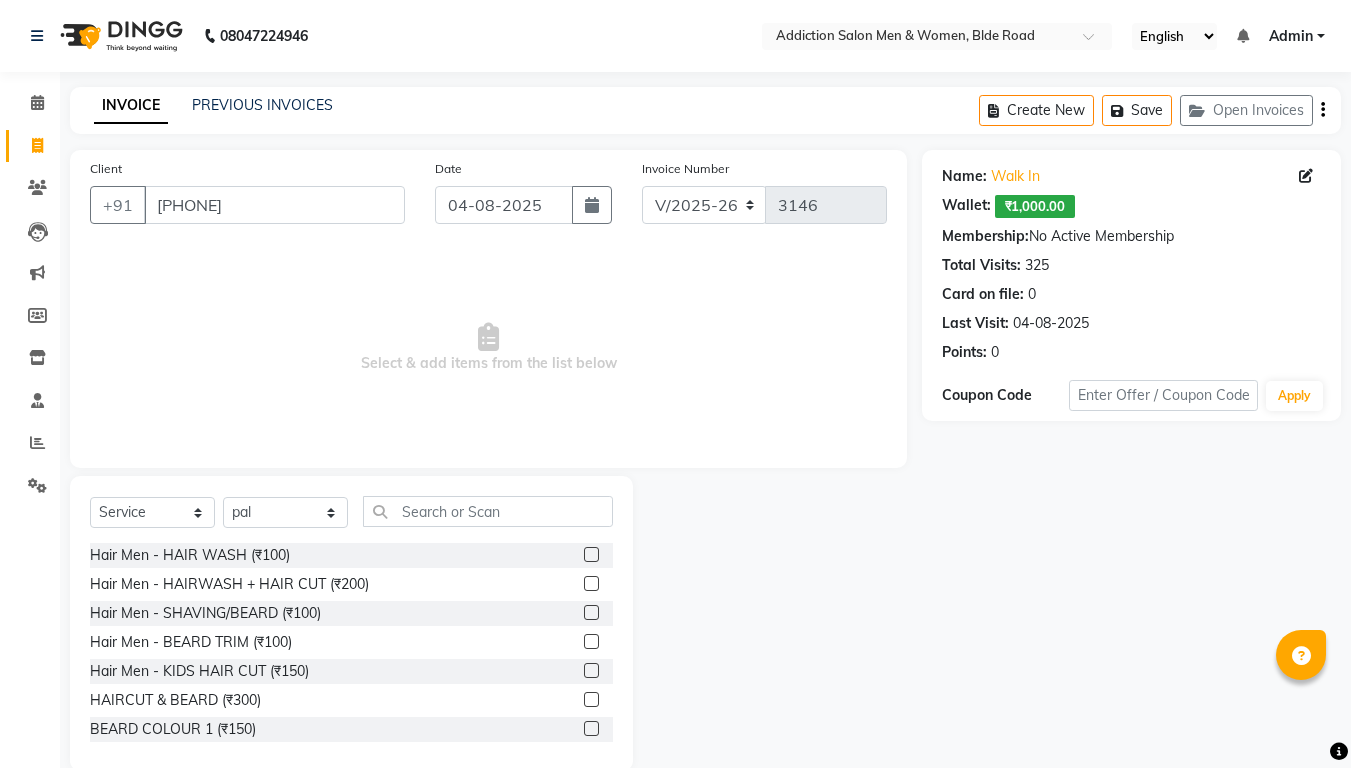 click on "Client +91 [PHONE]" 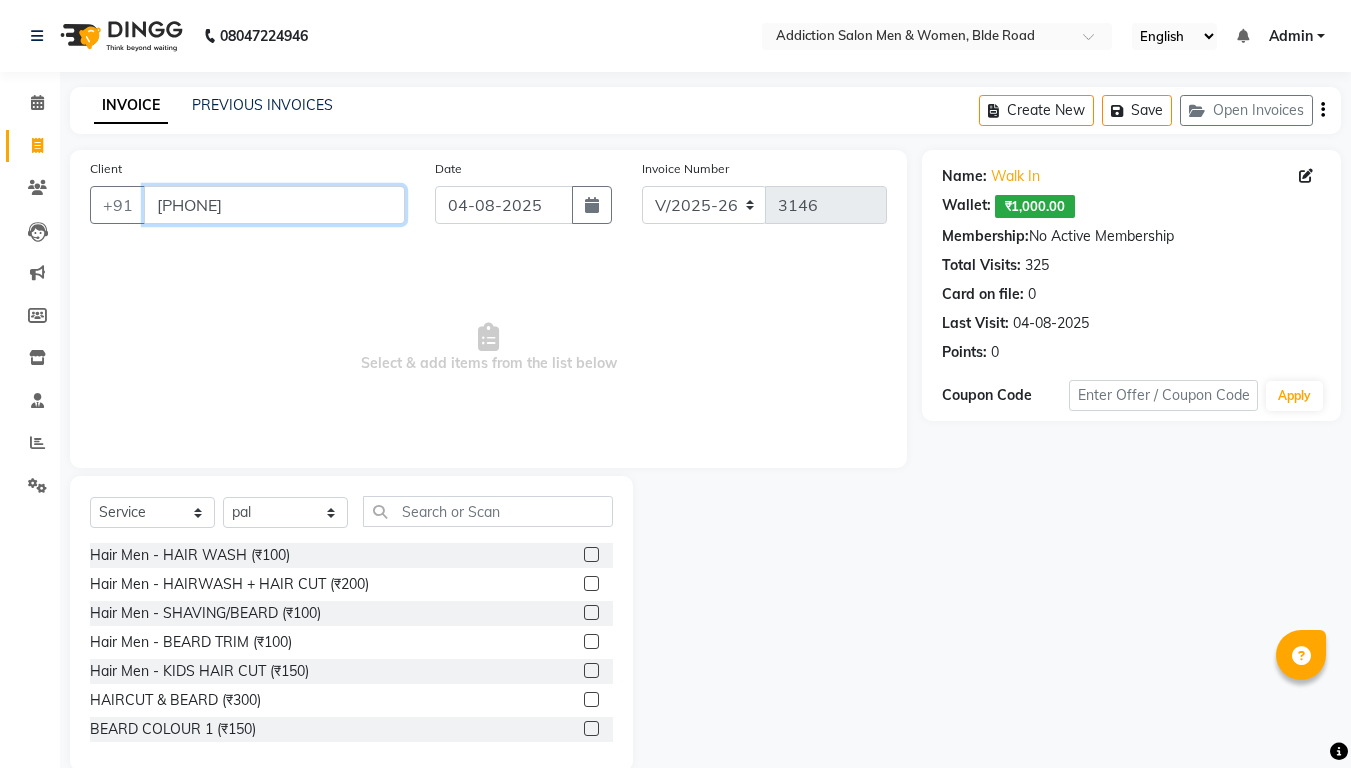 click on "[PHONE]" at bounding box center [274, 205] 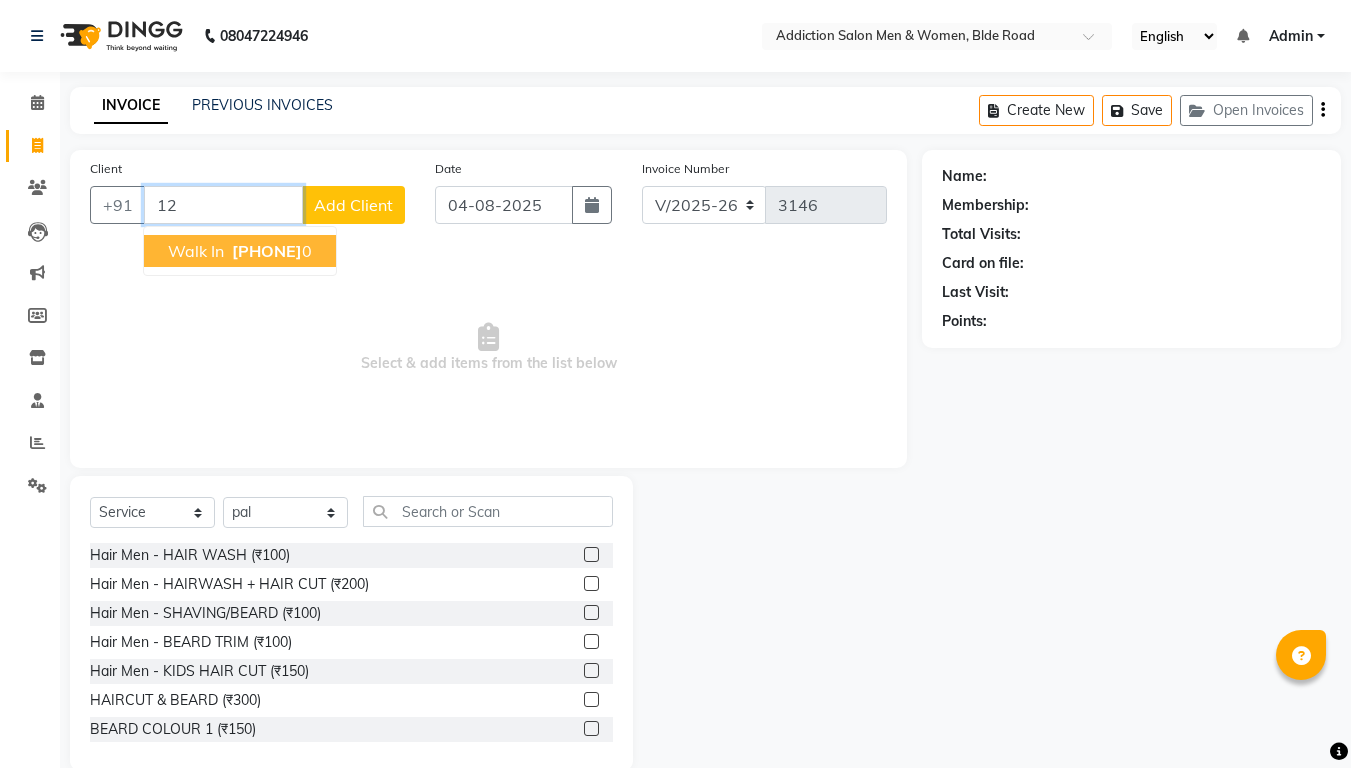 type on "1" 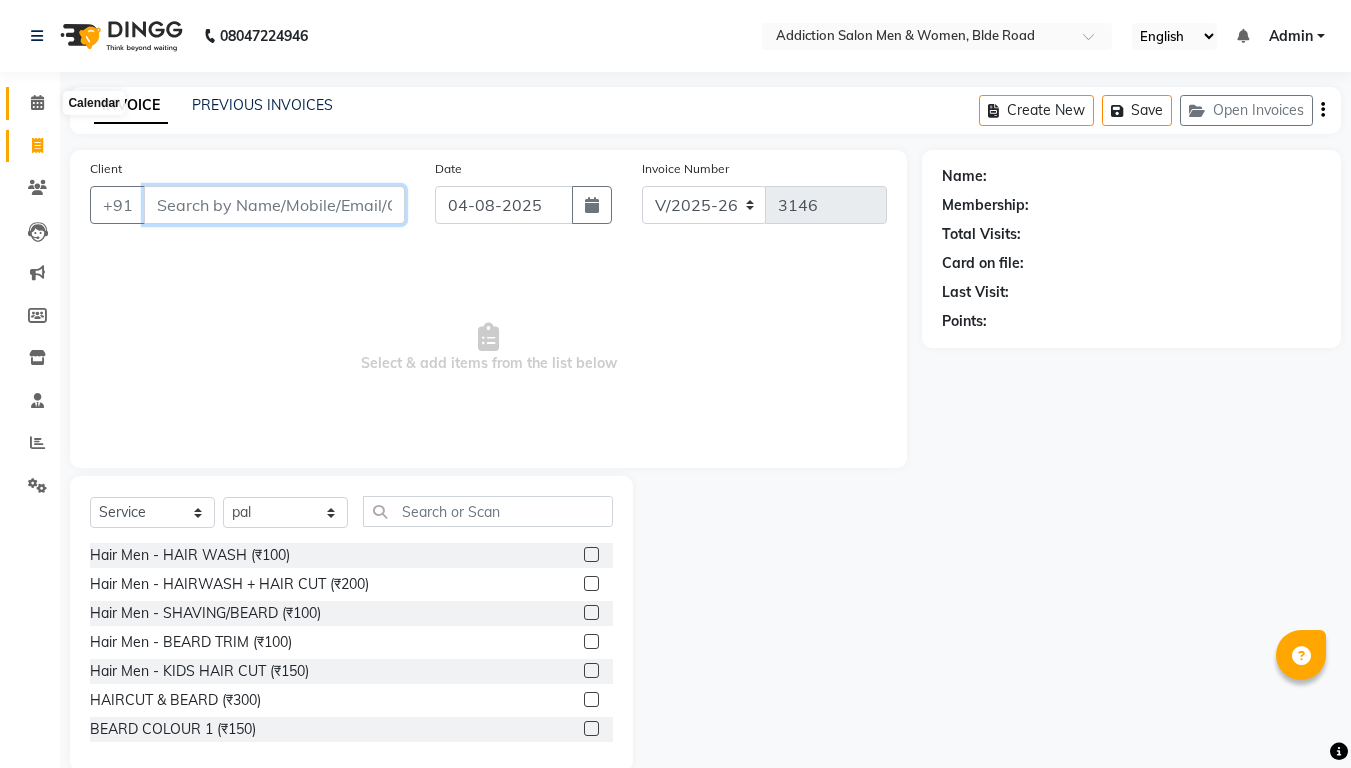 type 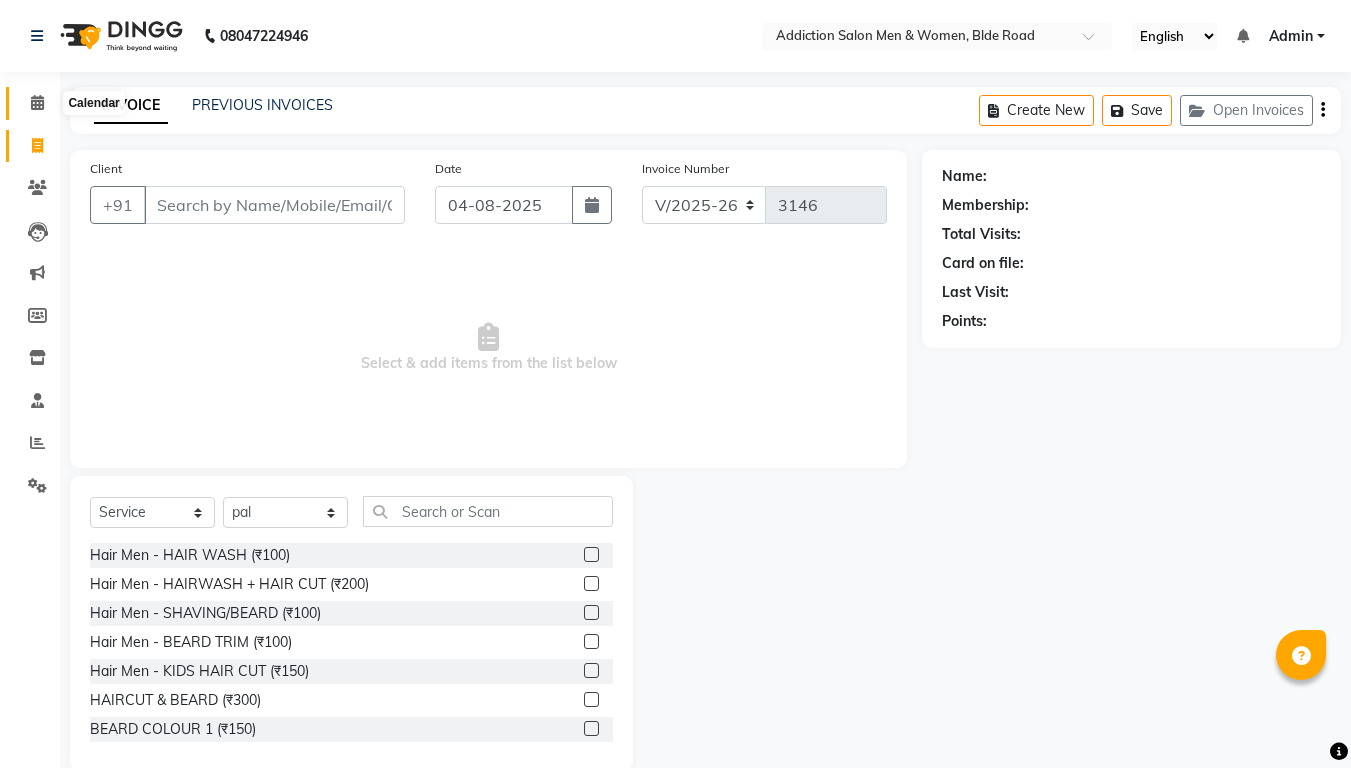 click 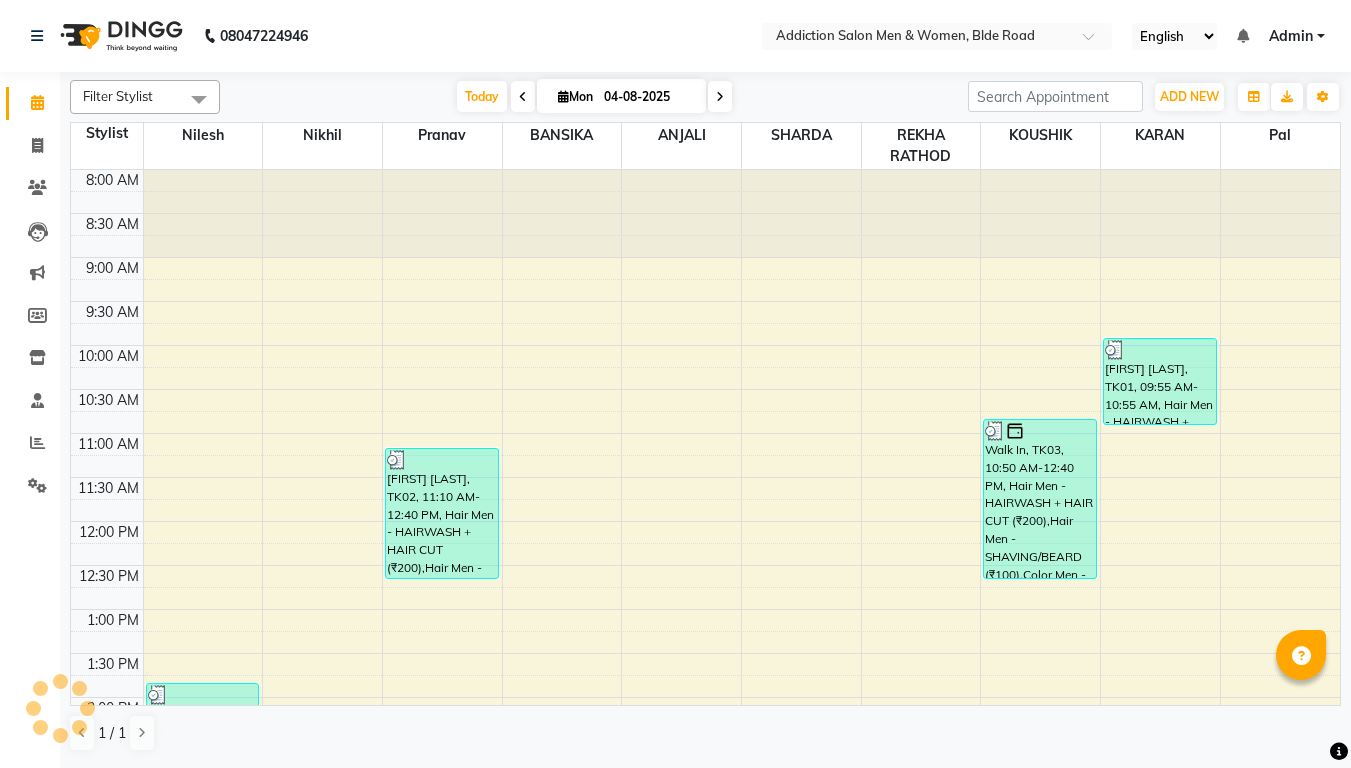 scroll, scrollTop: 570, scrollLeft: 0, axis: vertical 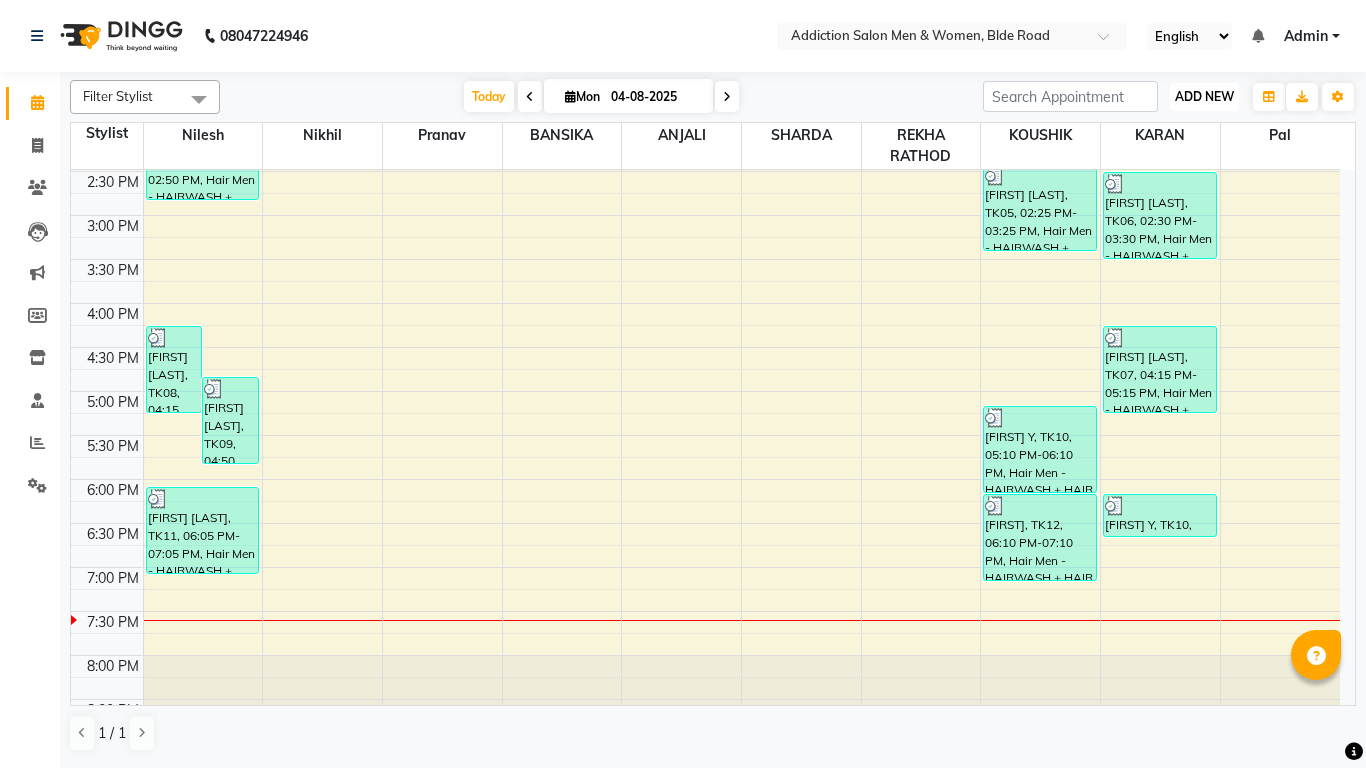 click on "ADD NEW" at bounding box center [1204, 96] 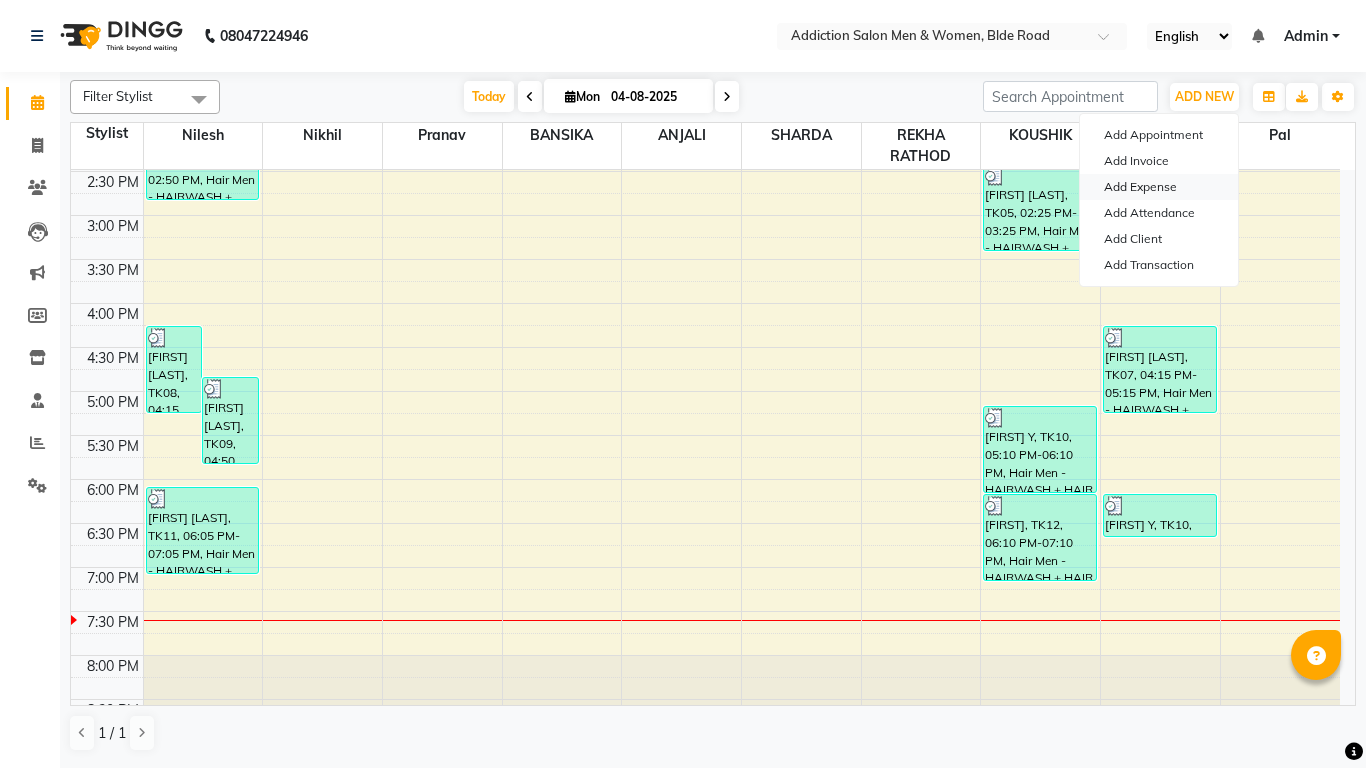 click on "Add Expense" at bounding box center (1159, 187) 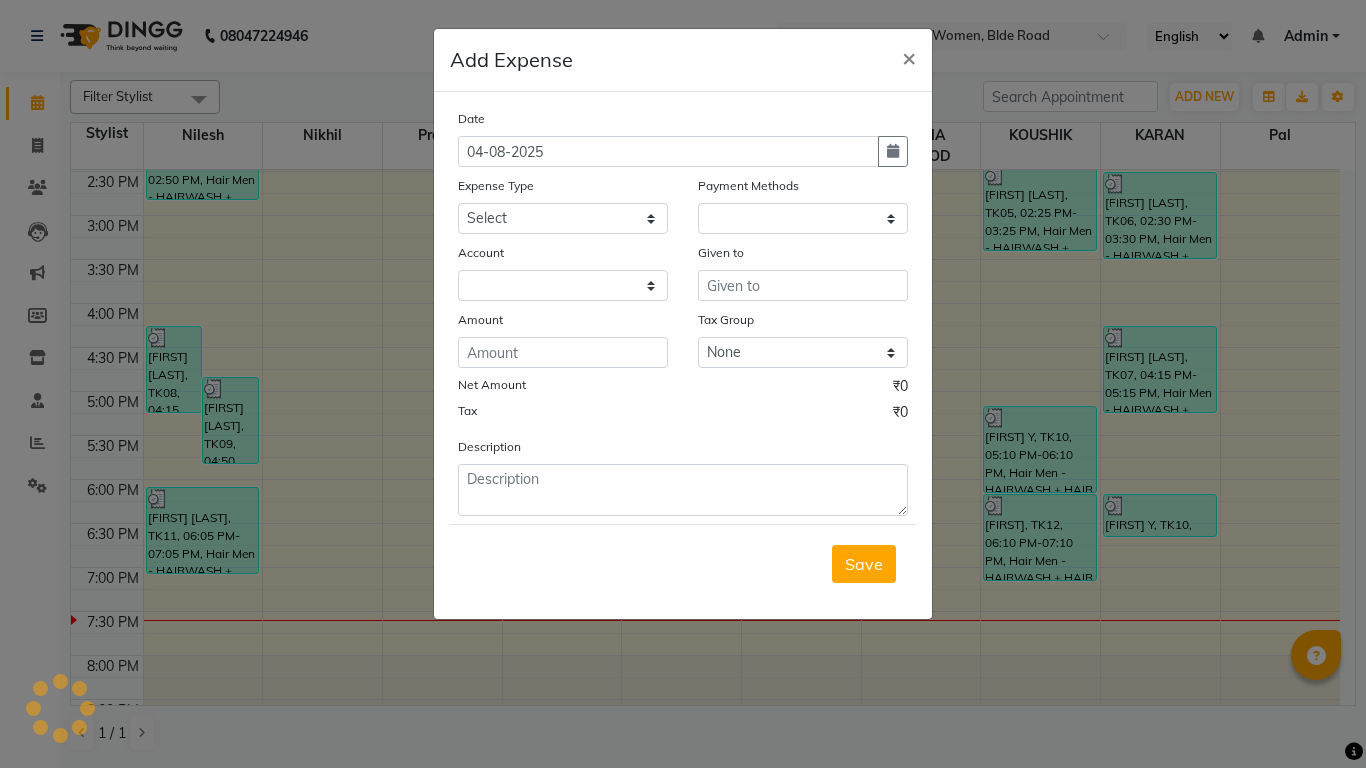 select on "1" 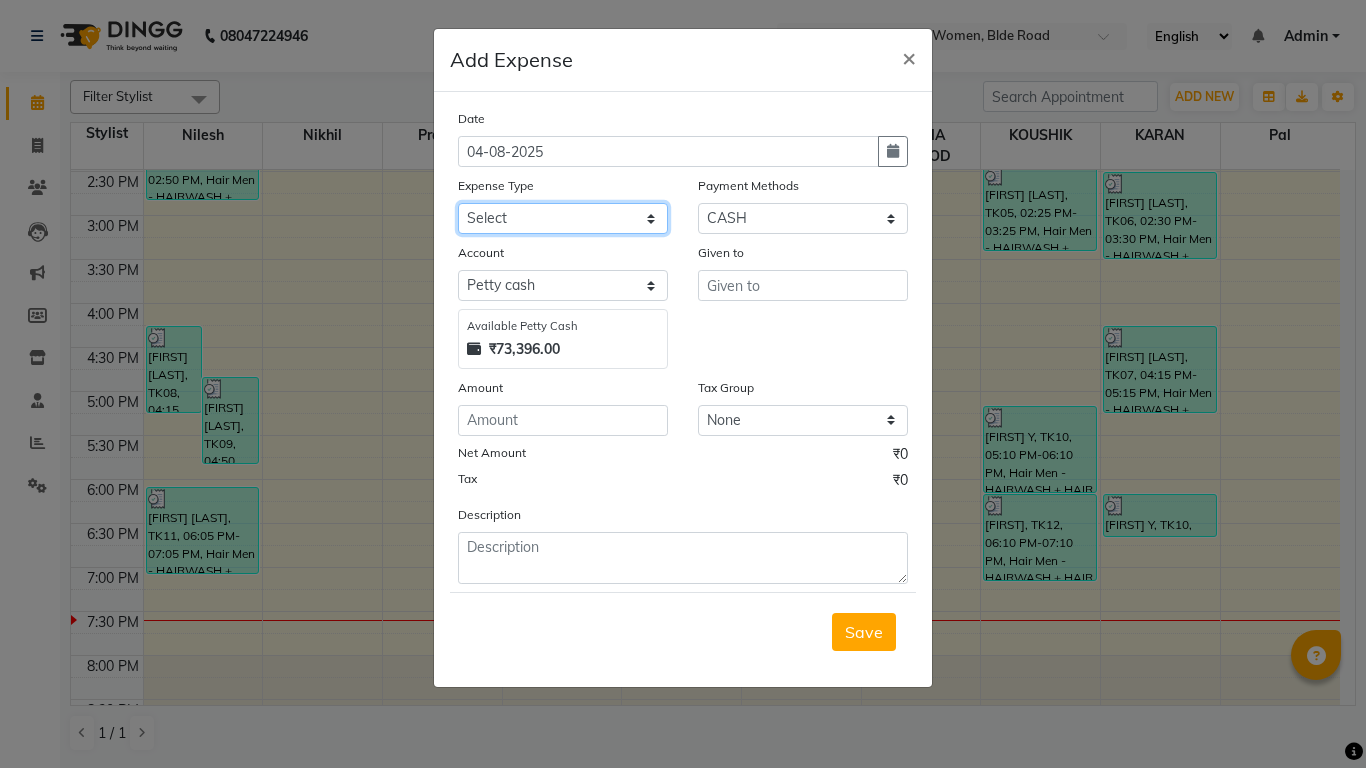 click on "Select Advance Salary Bank charges BEAUTY PALACE MUMBAI MATERIAL Car maintenance Cash transfer to bank Cash transfer to hub Client Snacks Clinical charges Equipment Fuel ACTIVA OR CAR Govt fee HOME GAS HOME KIRANA home market other exp home snacks HOME WIFI RECHARGE GIO Incentive Insurance International purchase investment banking light bill of4 home girls boys talikoti Loan Repayment local [BRAND] [BRAND] material local[BRAND] material LOREAL DAVANGIRI GURGA ENTERPRISES loreal mahalxmi belgav Maintenance Marketing Miscellaneous MOBILE RECHARGE MRA ONLINE SHOPING Other Pantry PETROL GENRETOR PIGMY SHIVAJI MAHARAJ BANK Product Rent REPAIRING EORK SALON N HM ROOM G GAS Salary SALON 1 LIGHT BILL SALON 1 RENT SALON 1 WIFI RICHARGE SALON 2 MEN N WOMEN LIGHT BILL SALON 2 WIFI RECHARGE GIO salon advertising SALON ADVERTISISNG SALON RENT 2 SAVI WATER school exp school exp S K DISTRIBUTER CADEVU KERATIN HUBALI STAFF ROOM RENT ALL STAFF ROOM RENT ALL Staff Snacks Tax TEA BREKFAST Tea & Refreshment Utilities" 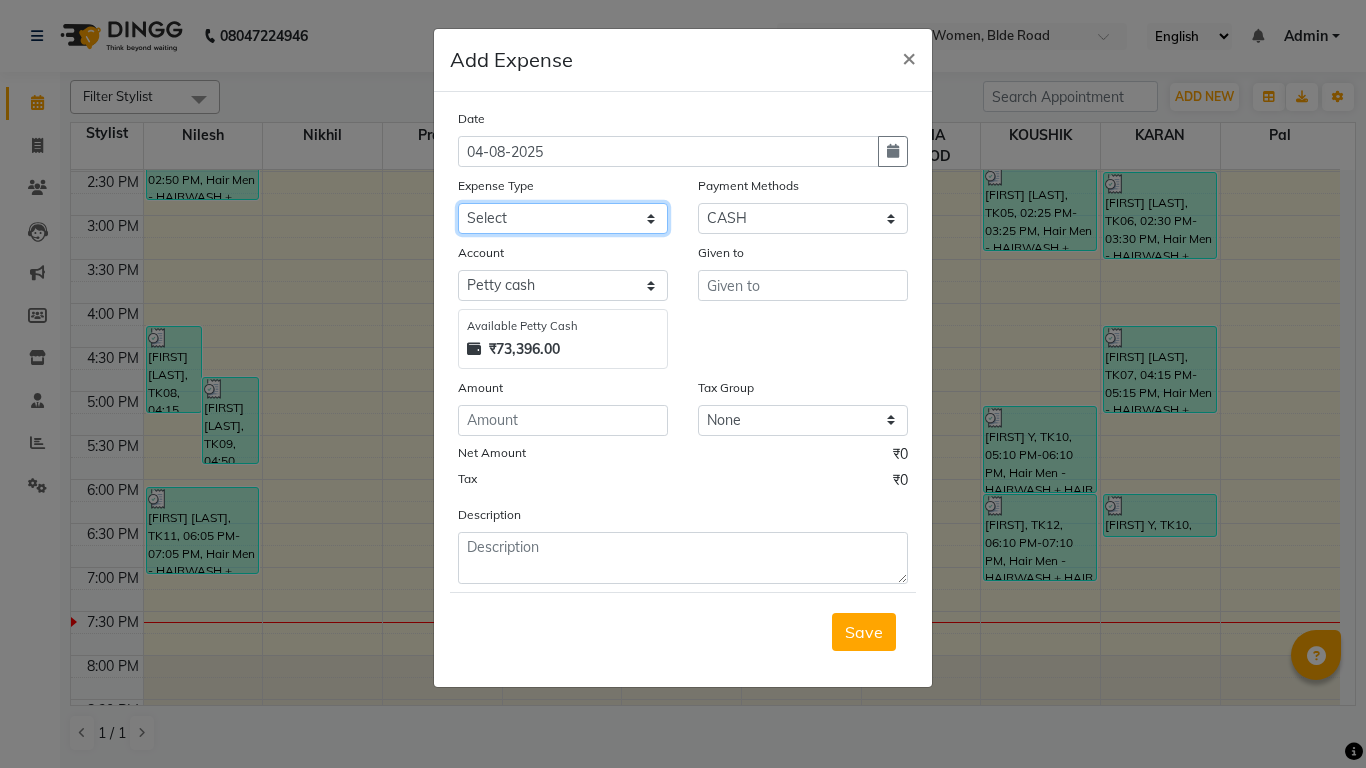 select on "16083" 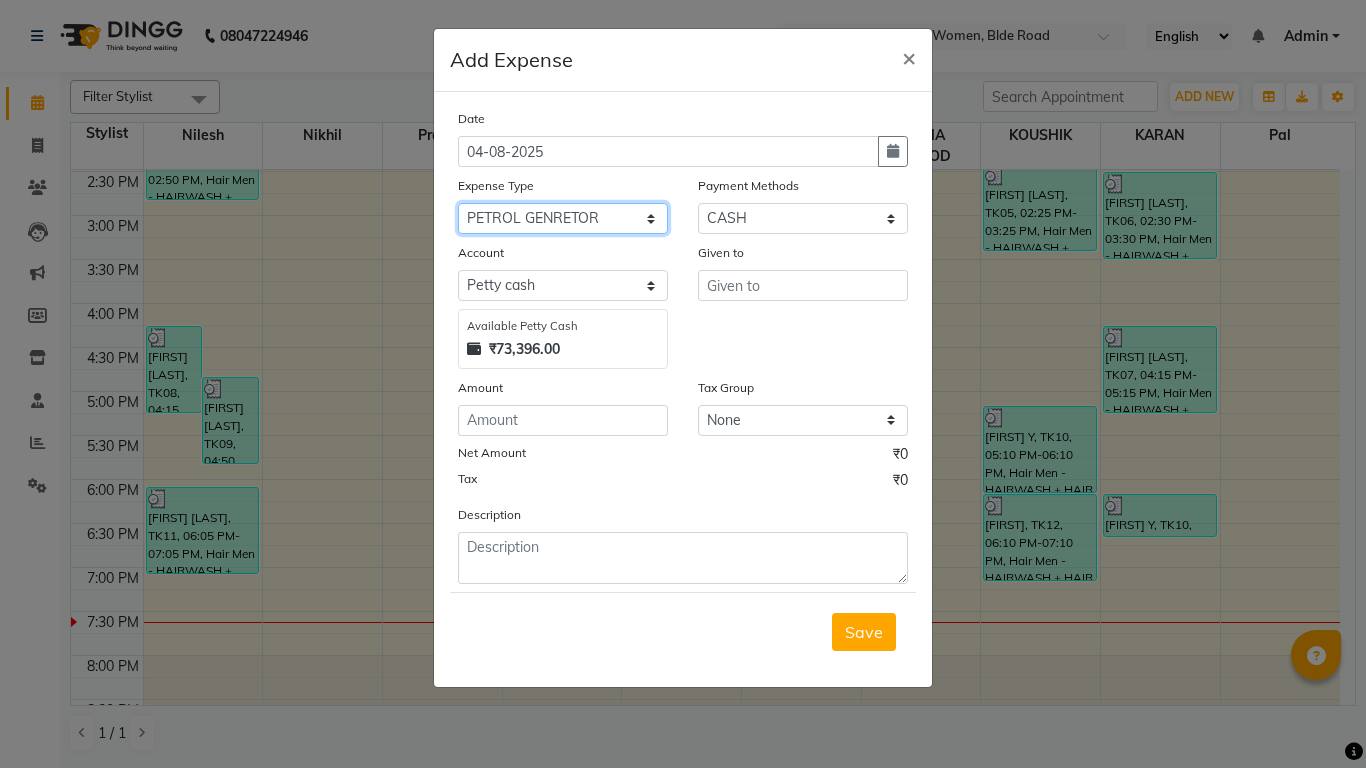 click on "Select Advance Salary Bank charges BEAUTY PALACE MUMBAI MATERIAL Car maintenance Cash transfer to bank Cash transfer to hub Client Snacks Clinical charges Equipment Fuel ACTIVA OR CAR Govt fee HOME GAS HOME KIRANA home market other exp home snacks HOME WIFI RECHARGE GIO Incentive Insurance International purchase investment banking light bill of4 home girls boys talikoti Loan Repayment local [BRAND] [BRAND] material local[BRAND] material LOREAL DAVANGIRI GURGA ENTERPRISES loreal mahalxmi belgav Maintenance Marketing Miscellaneous MOBILE RECHARGE MRA ONLINE SHOPING Other Pantry PETROL GENRETOR PIGMY SHIVAJI MAHARAJ BANK Product Rent REPAIRING EORK SALON N HM ROOM G GAS Salary SALON 1 LIGHT BILL SALON 1 RENT SALON 1 WIFI RICHARGE SALON 2 MEN N WOMEN LIGHT BILL SALON 2 WIFI RECHARGE GIO salon advertising SALON ADVERTISISNG SALON RENT 2 SAVI WATER school exp school exp S K DISTRIBUTER CADEVU KERATIN HUBALI STAFF ROOM RENT ALL STAFF ROOM RENT ALL Staff Snacks Tax TEA BREKFAST Tea & Refreshment Utilities" 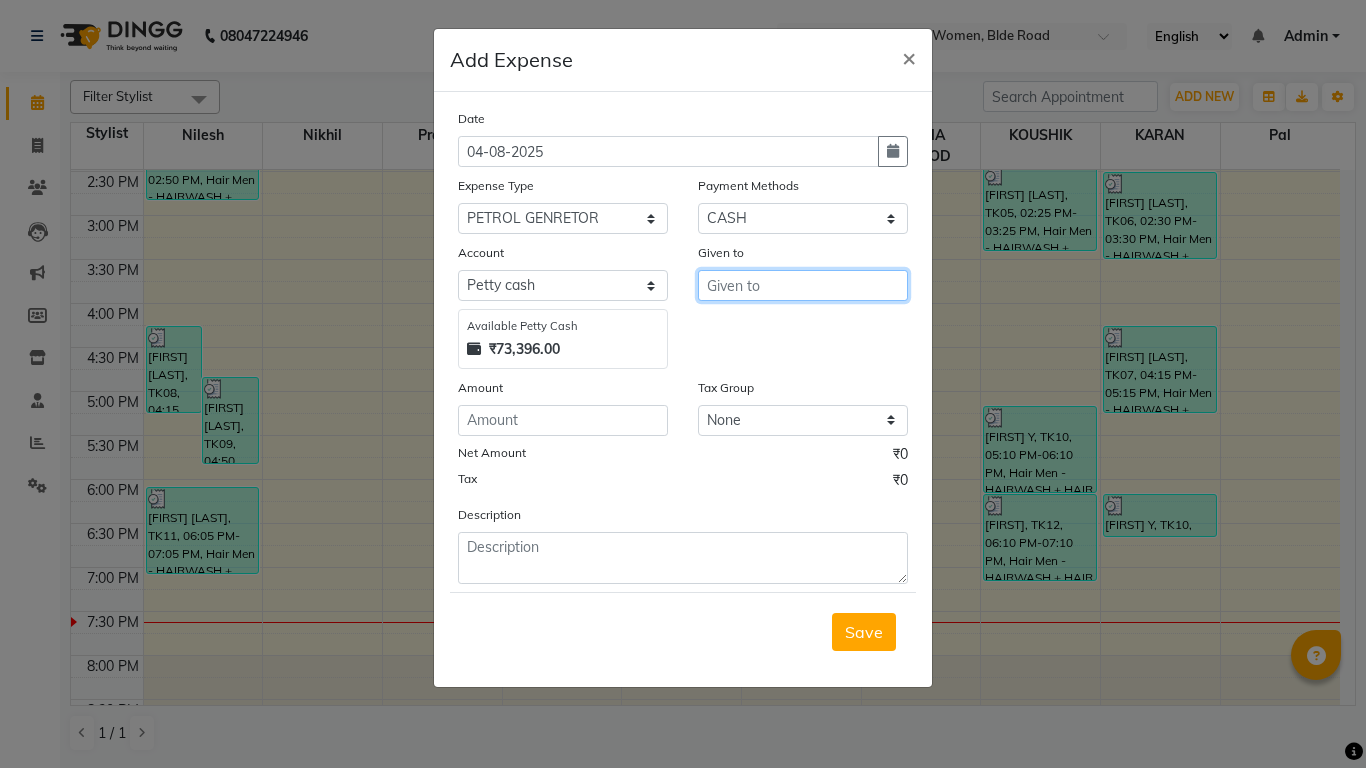 click at bounding box center [803, 285] 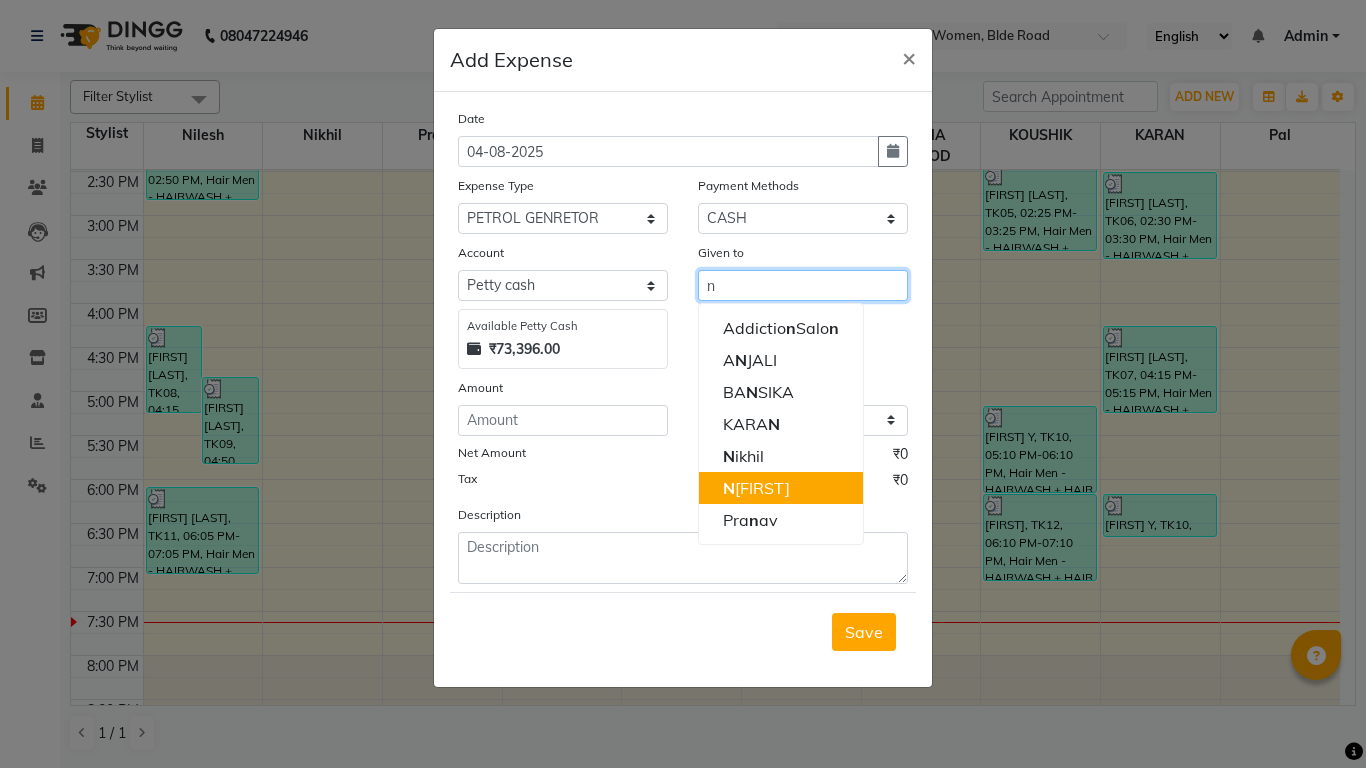 click on "[FIRST] [LAST]" at bounding box center [781, 488] 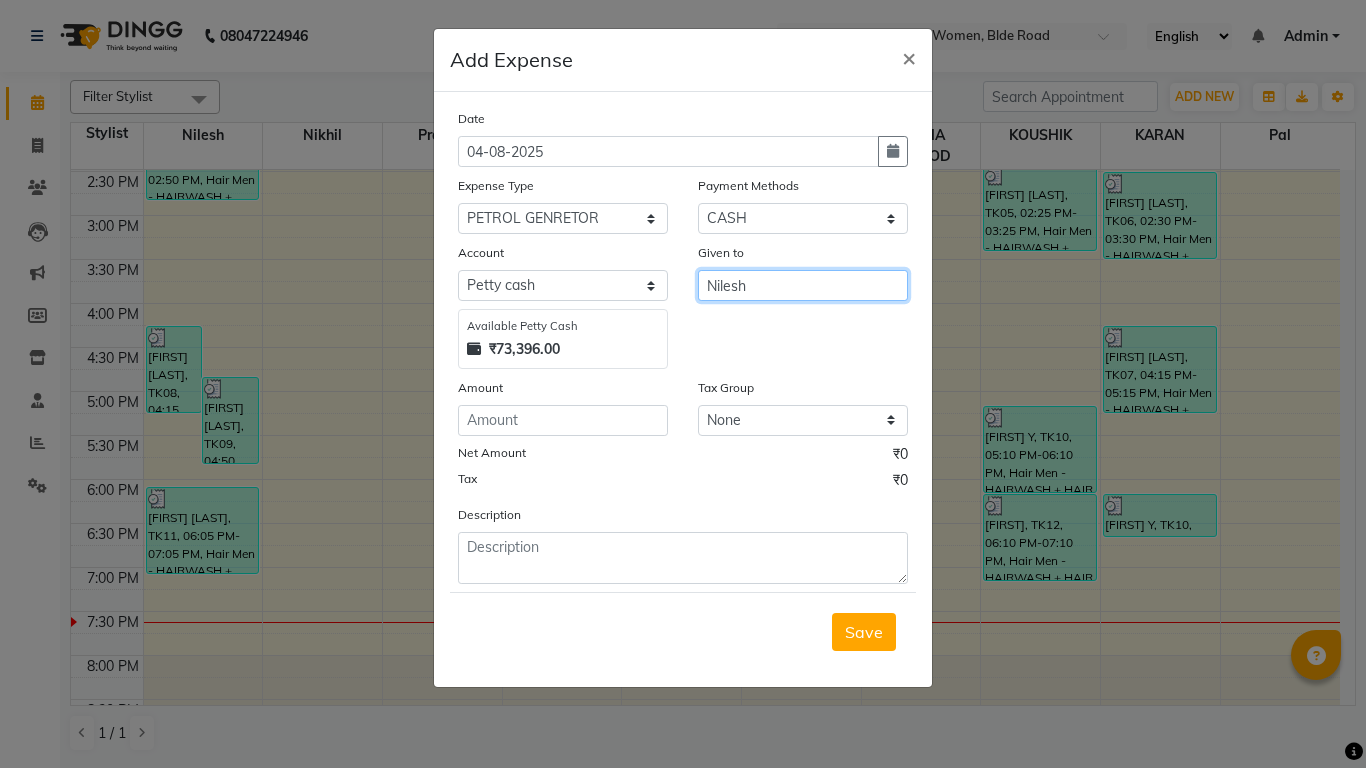 type on "Nilesh" 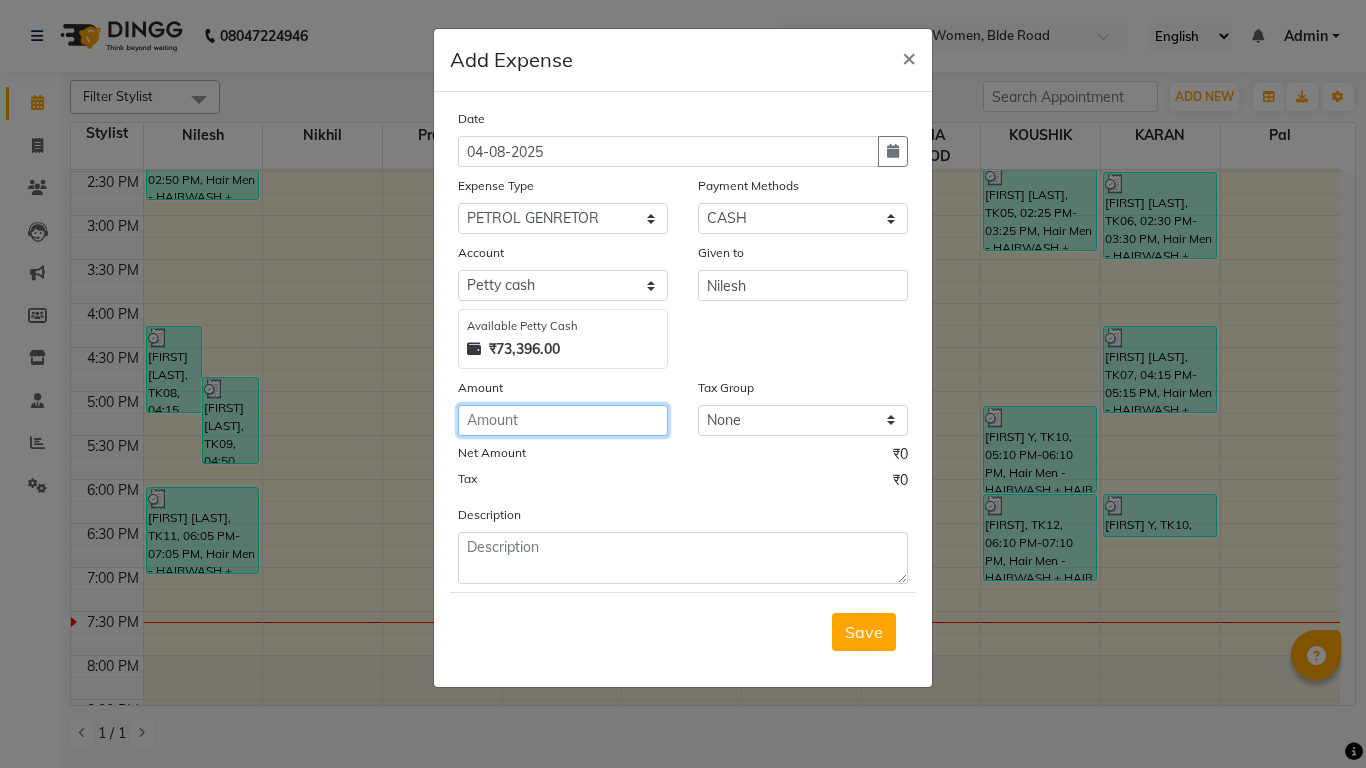 click 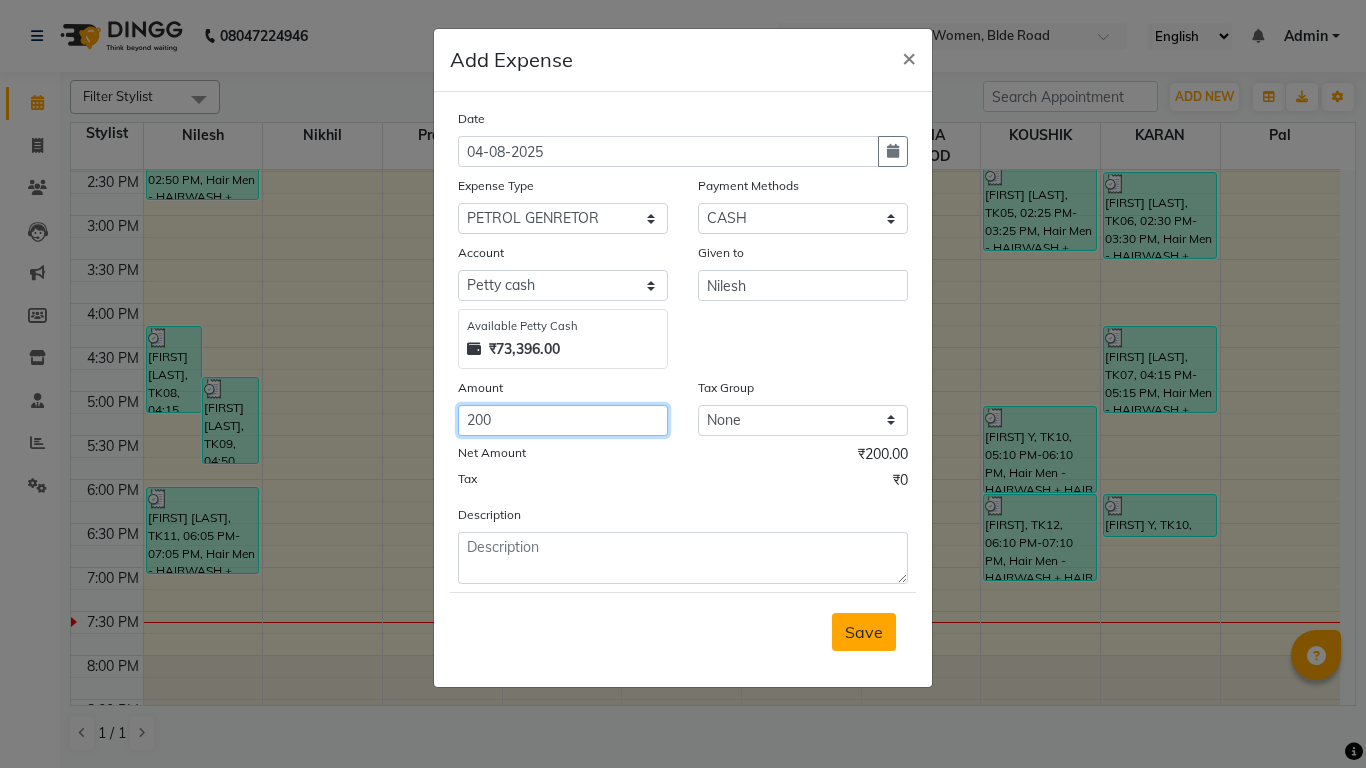 type on "200" 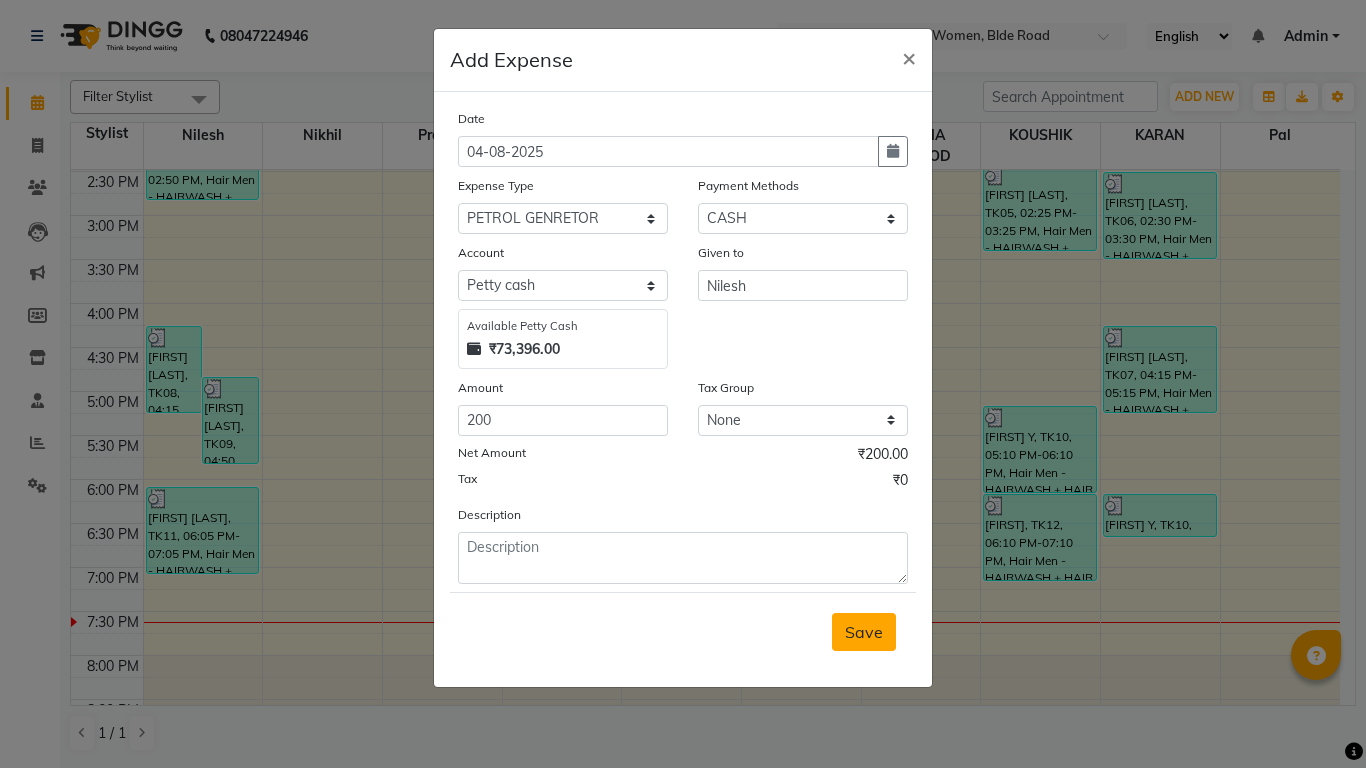 click on "Save" at bounding box center (864, 632) 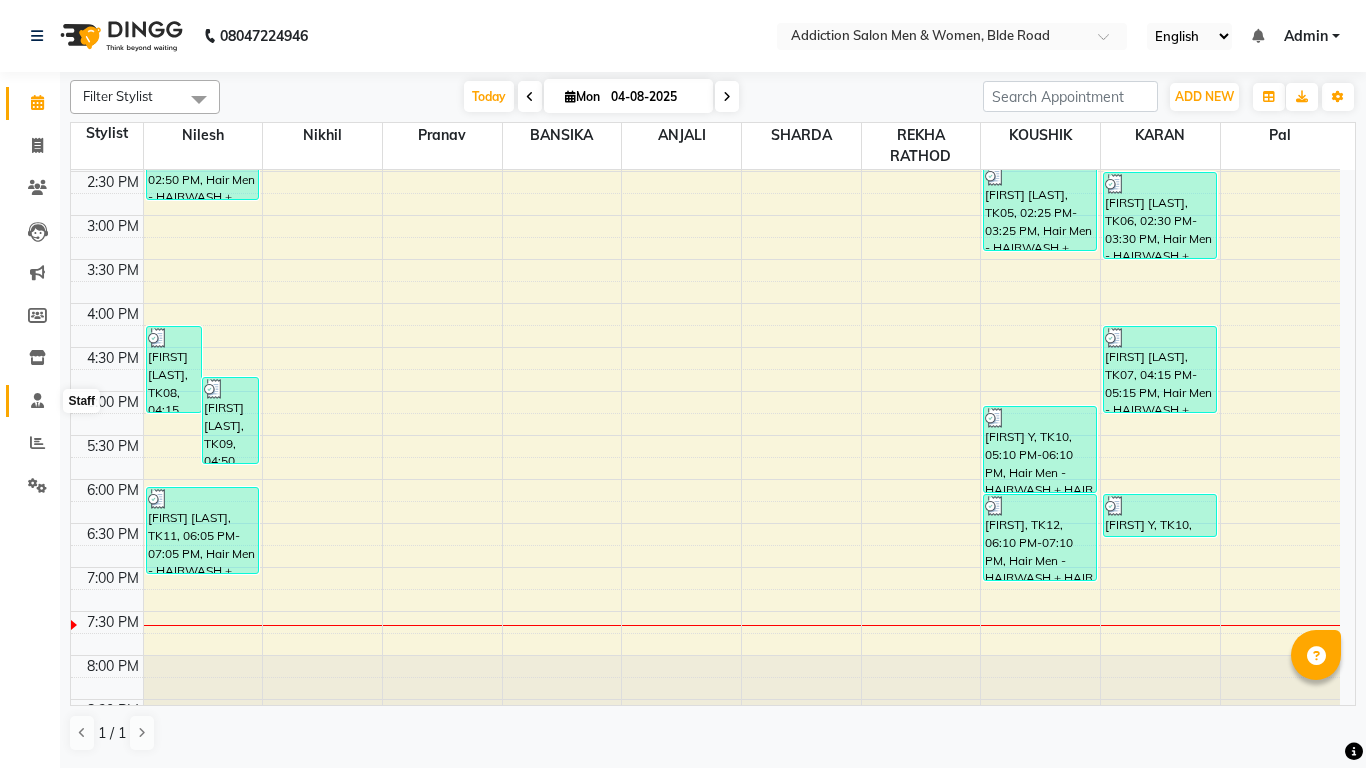 click 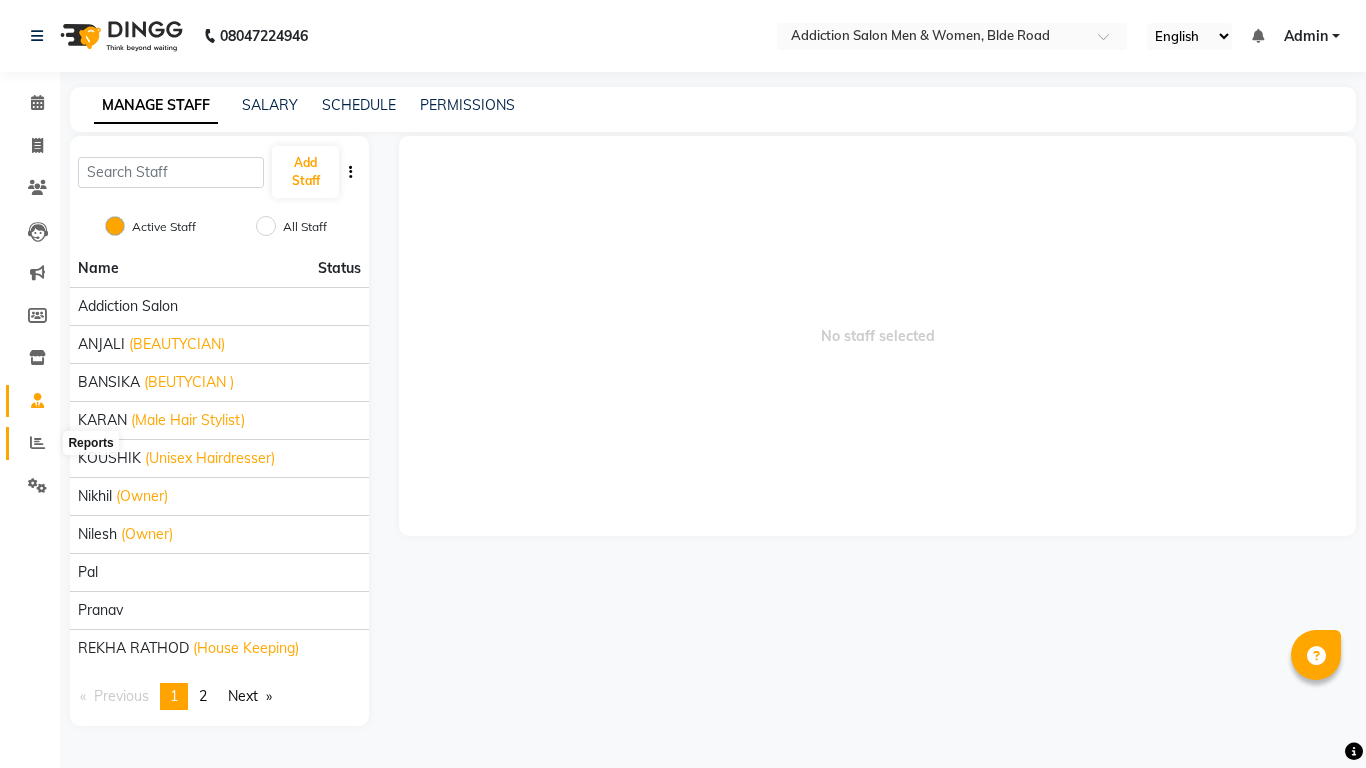 click 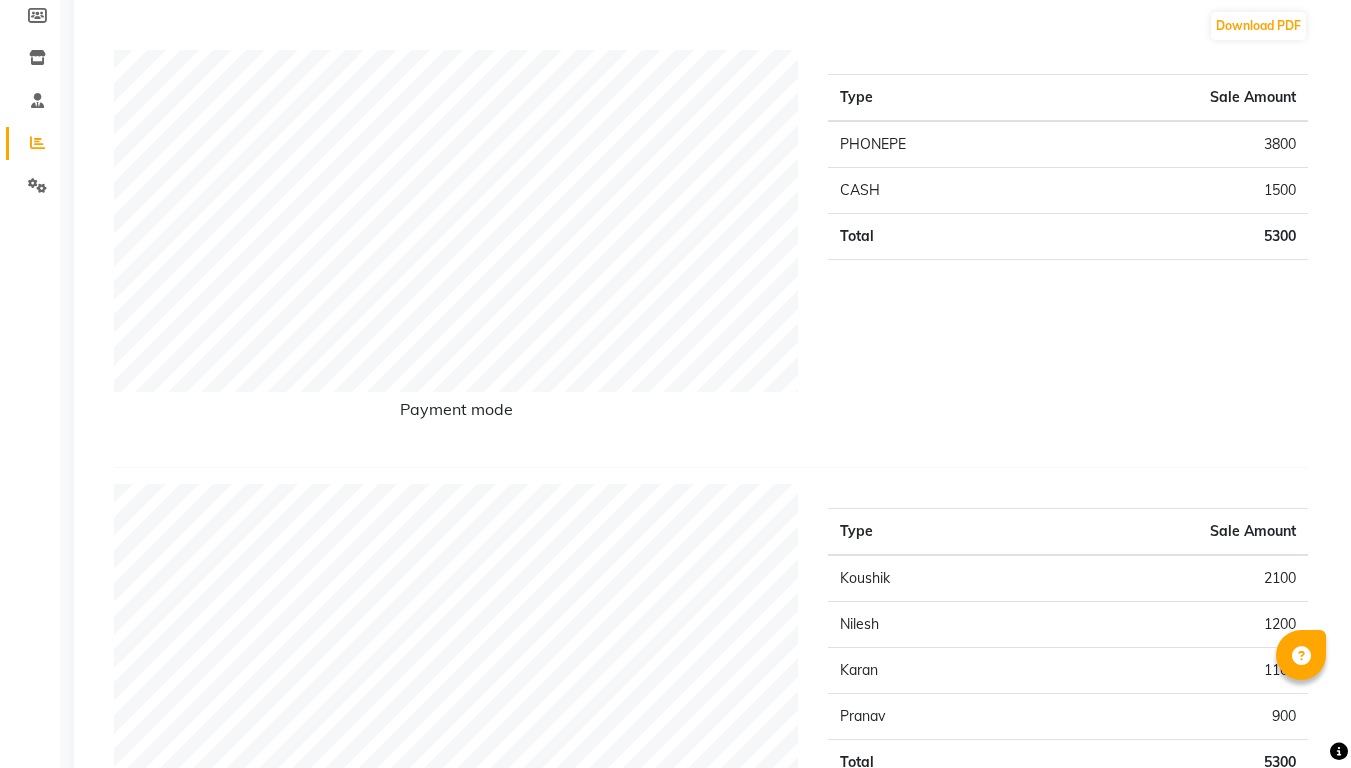 scroll, scrollTop: 0, scrollLeft: 0, axis: both 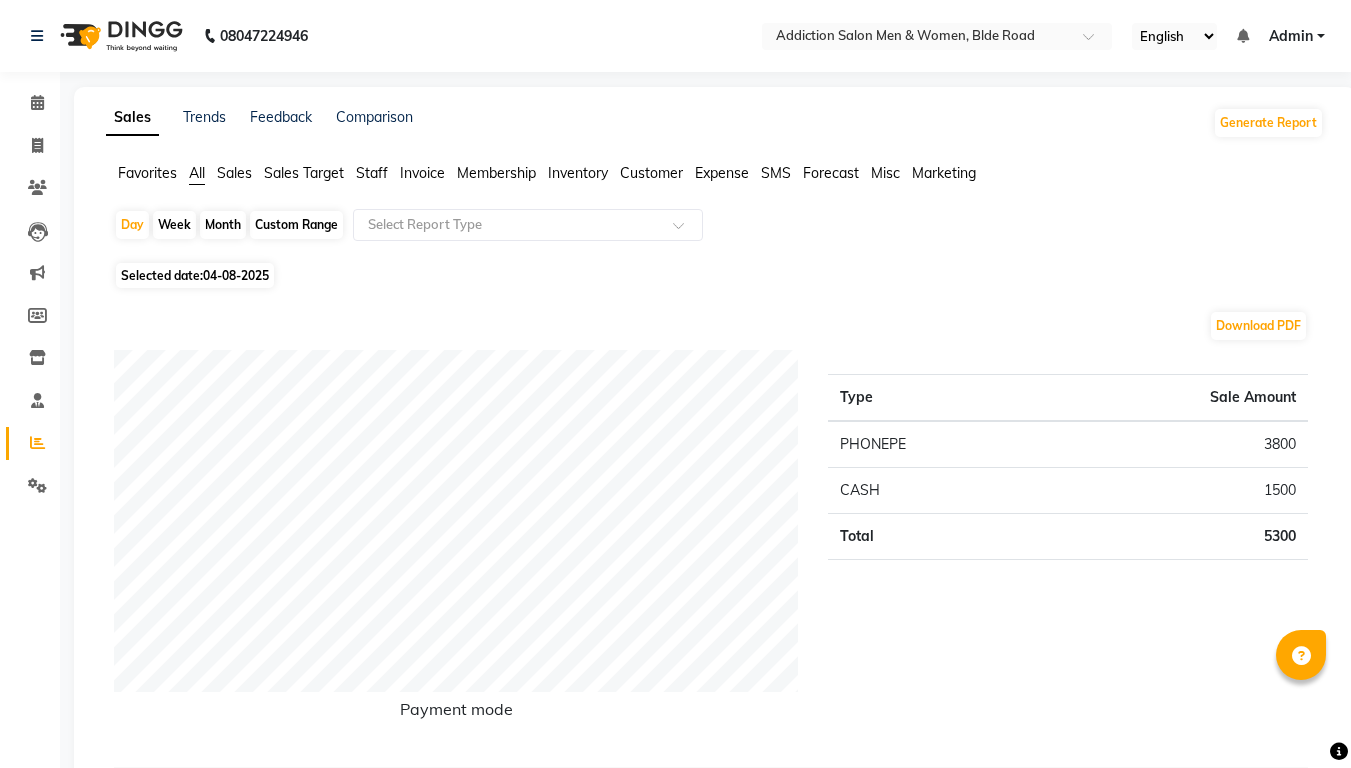 click on "Sales" 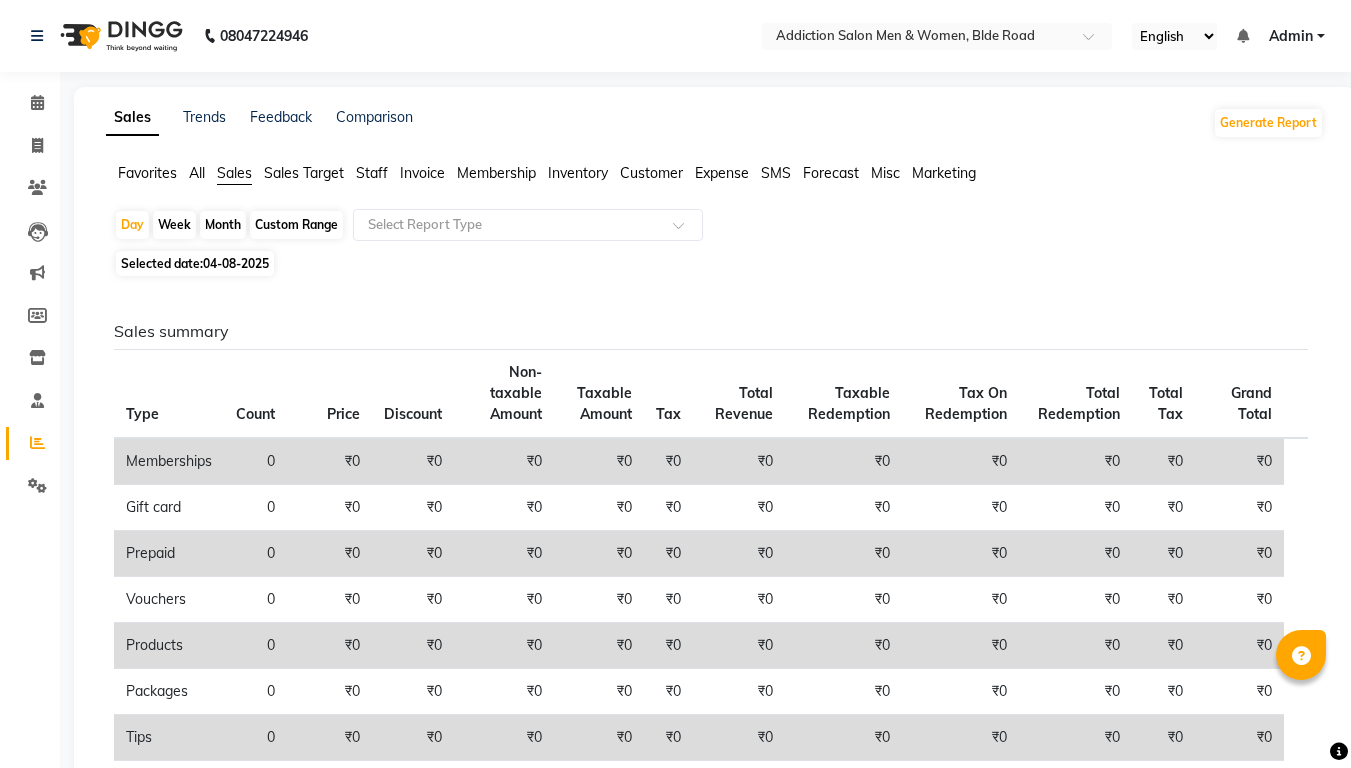 click on "Favorites" 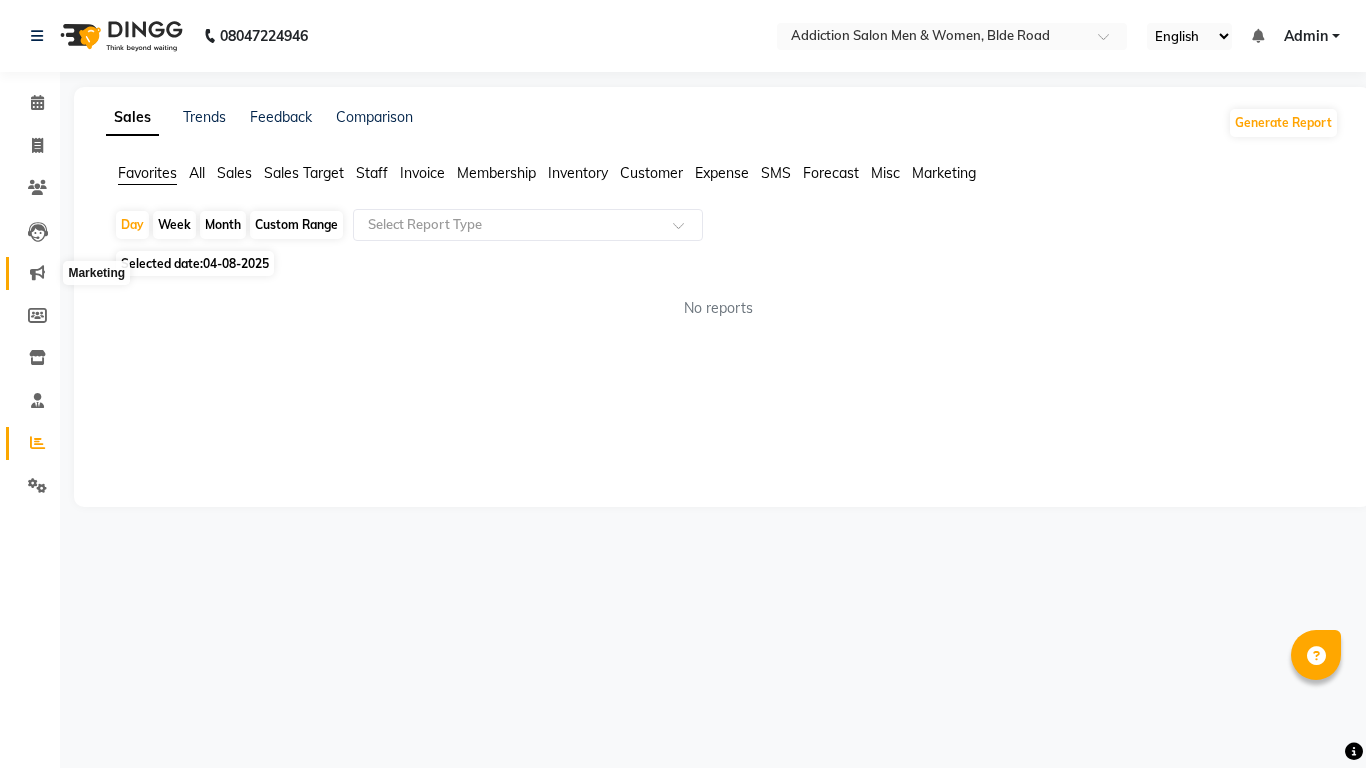 click 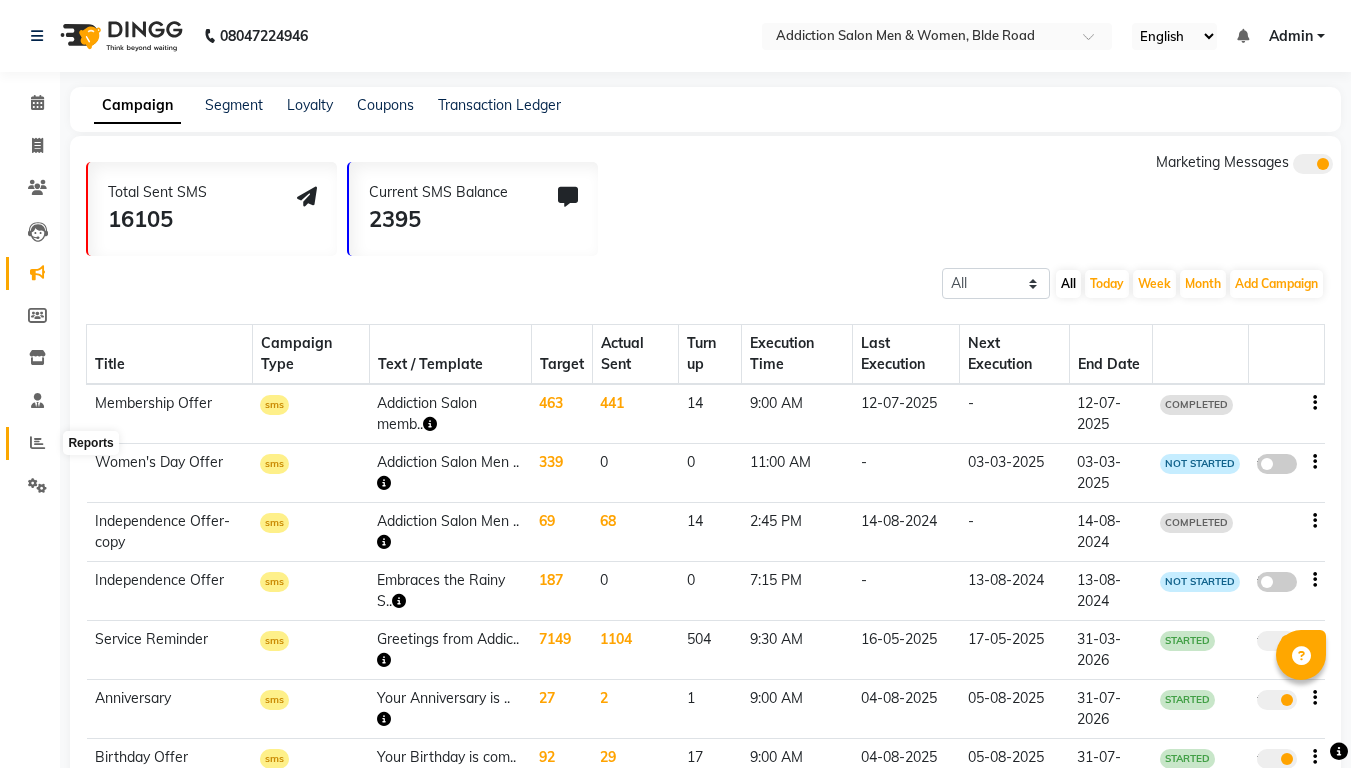 click 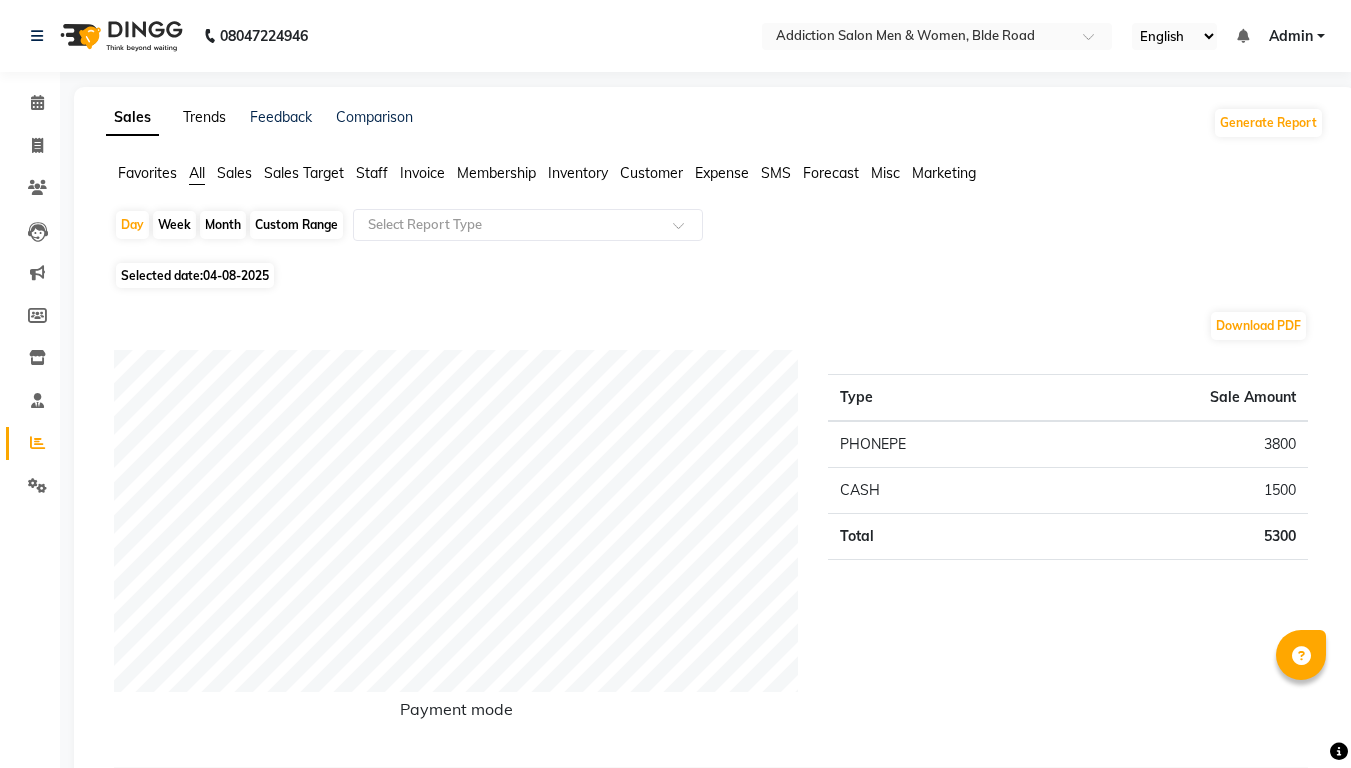 click on "Trends" 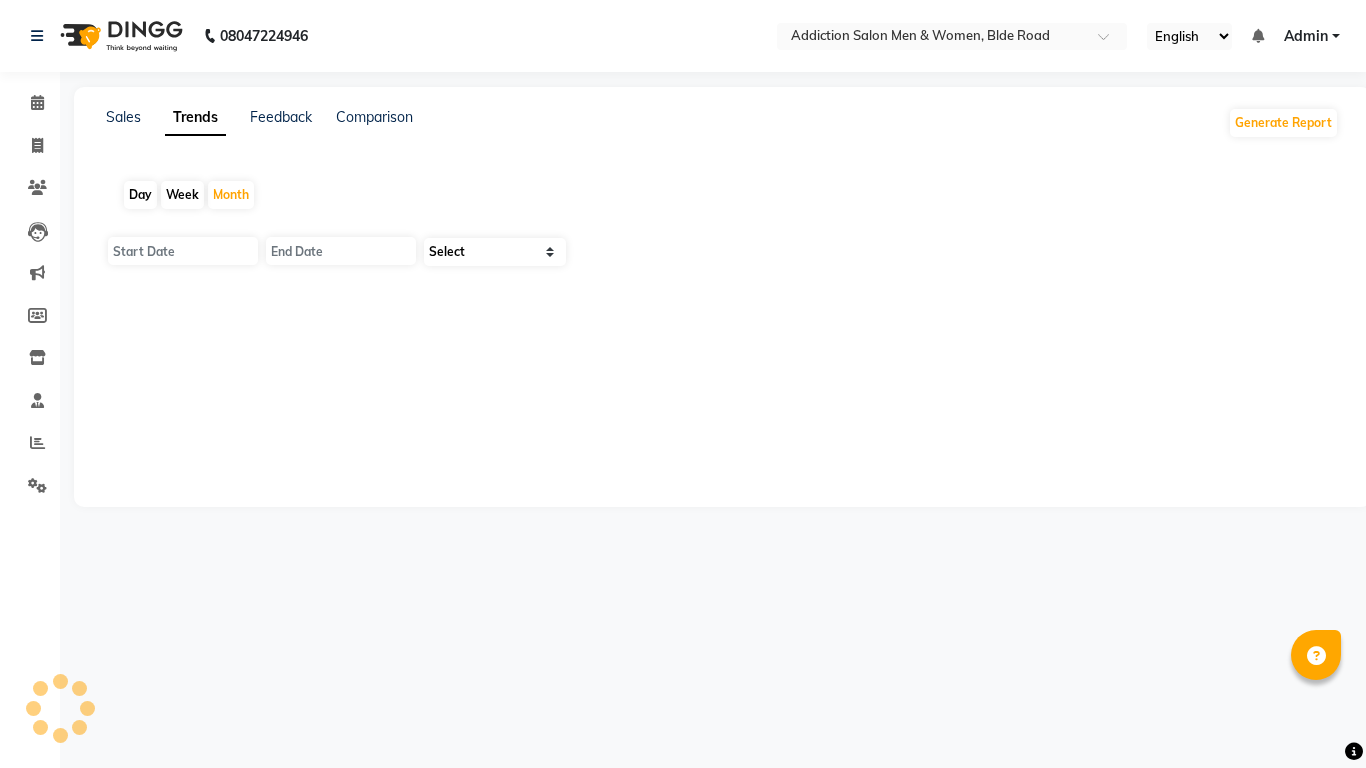 type on "01-08-2025" 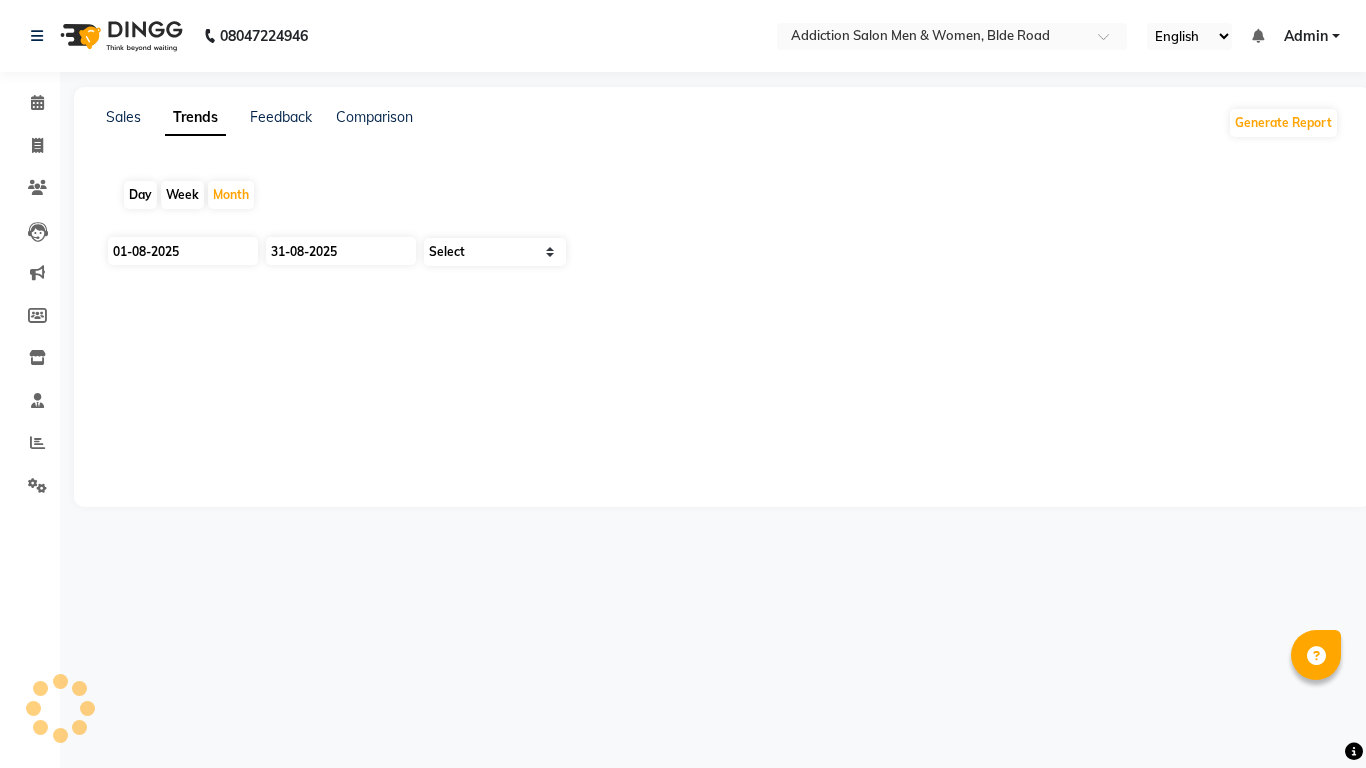 select on "by_client" 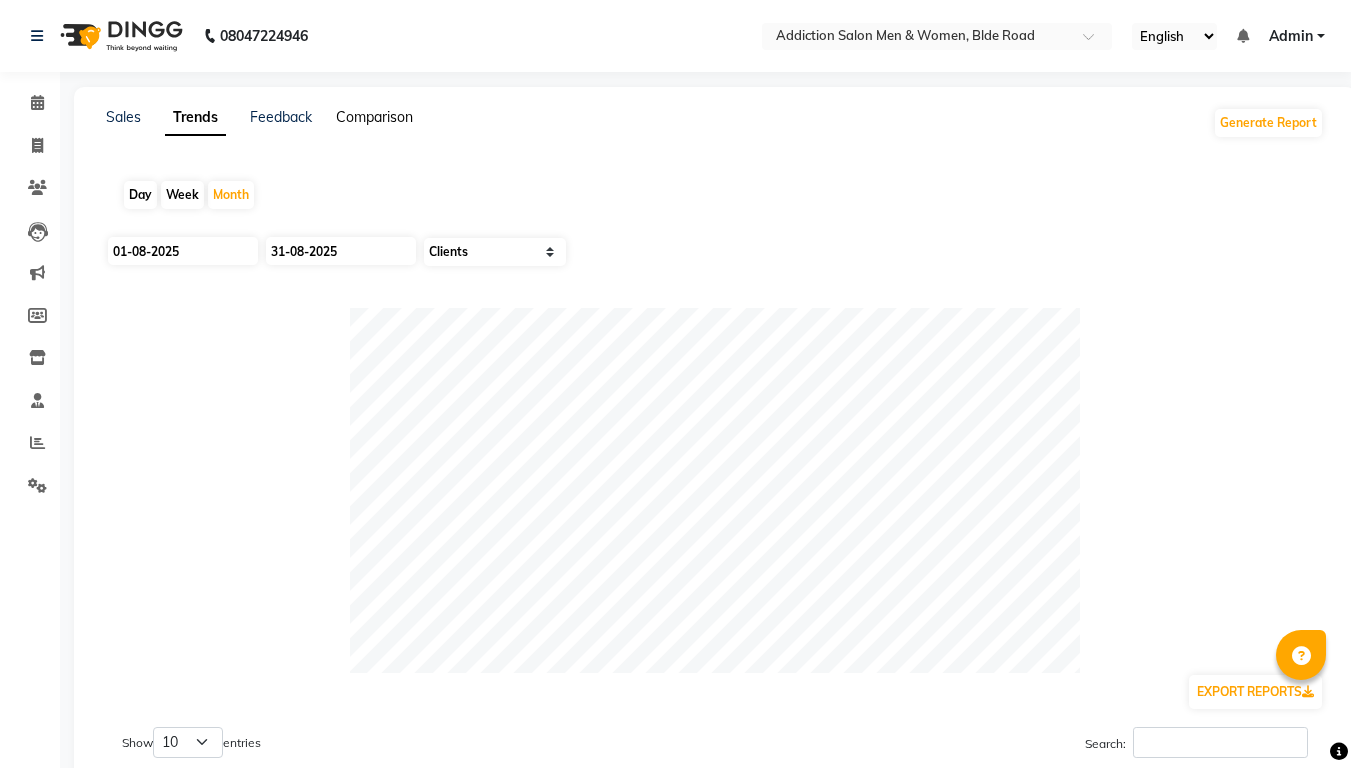 click on "Comparison" 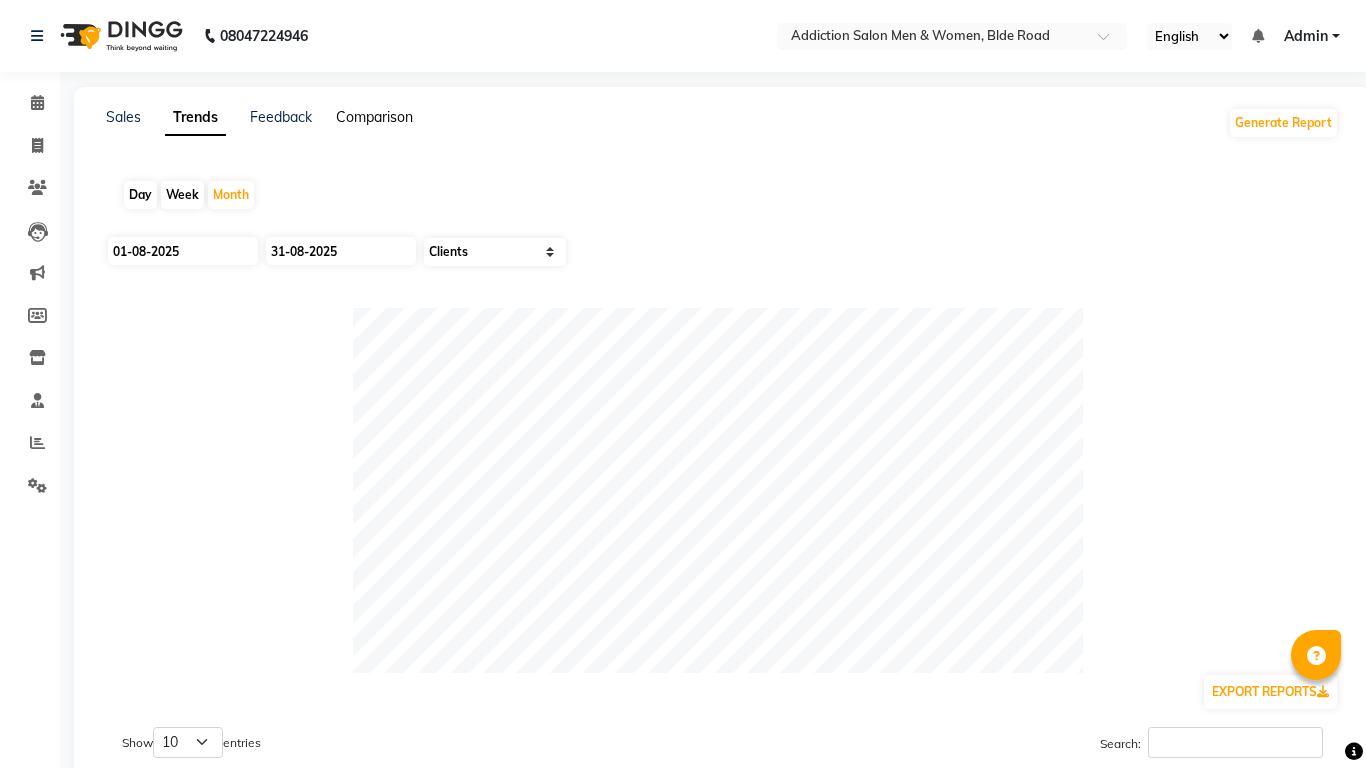 select on "single_date" 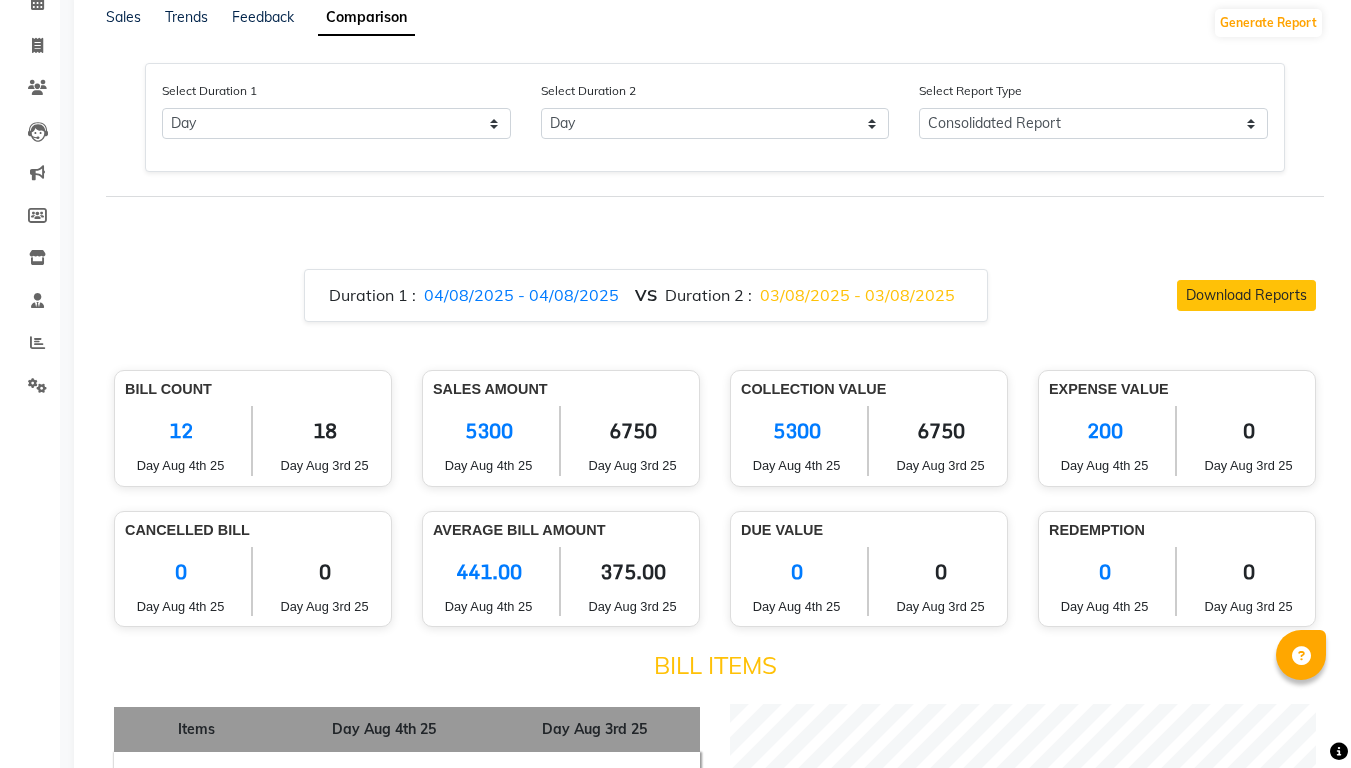 scroll, scrollTop: 0, scrollLeft: 0, axis: both 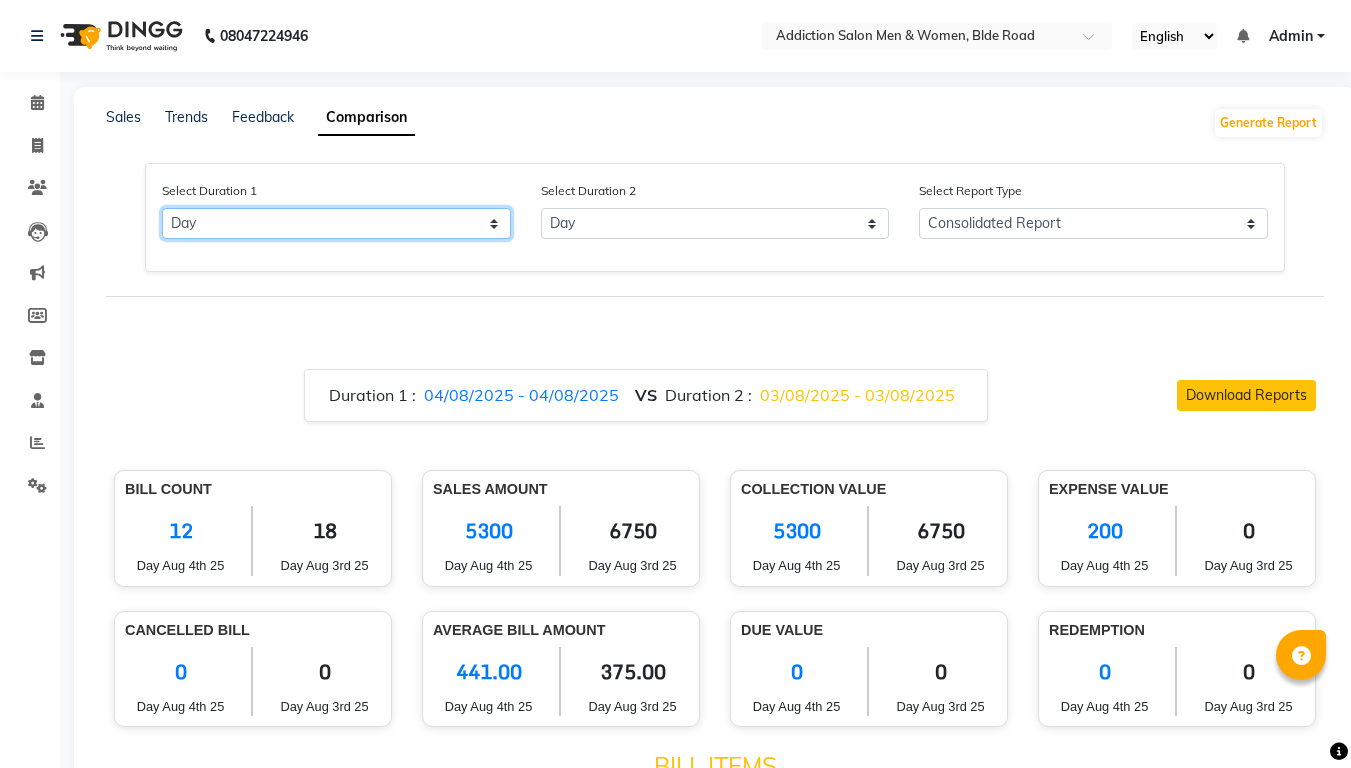 click on "Select Day Month Week Custom" 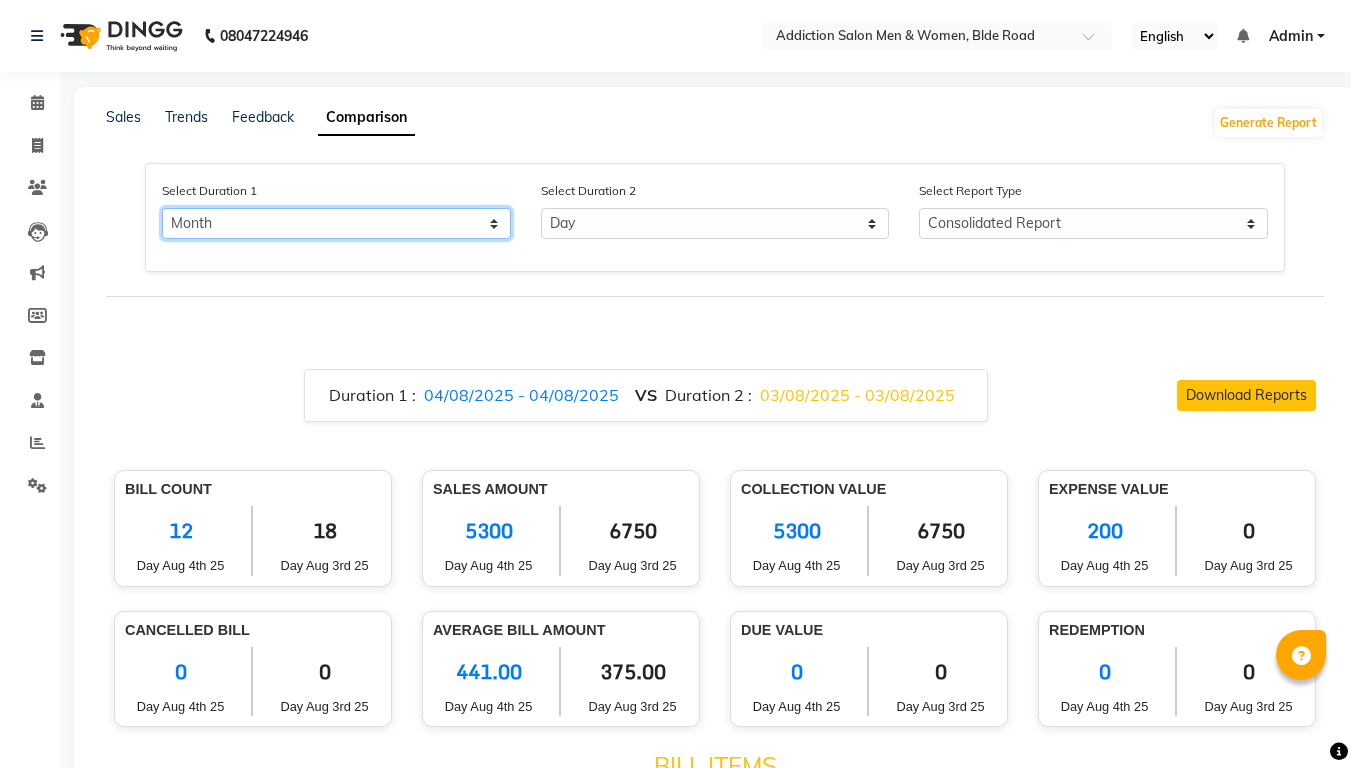 click on "Select Day Month Week Custom" 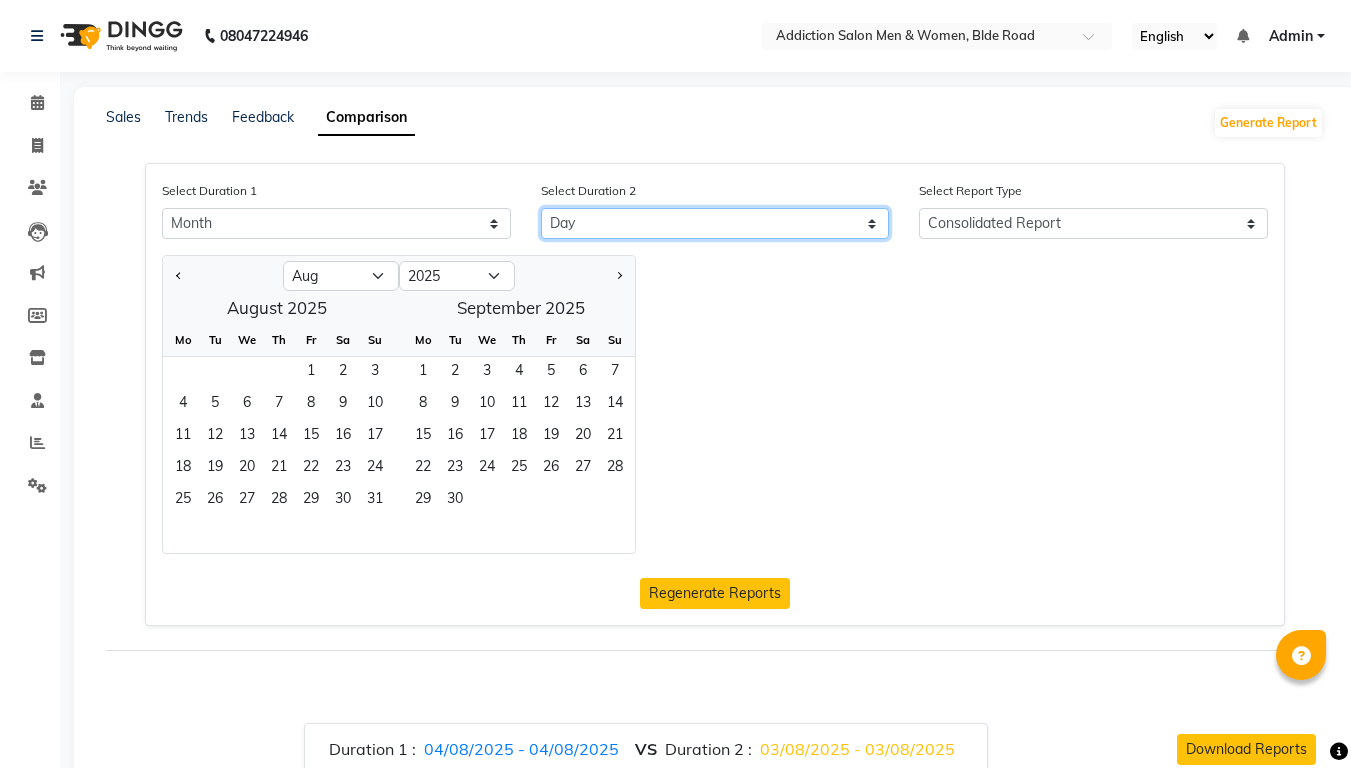 click on "Select Day Month Week Custom" 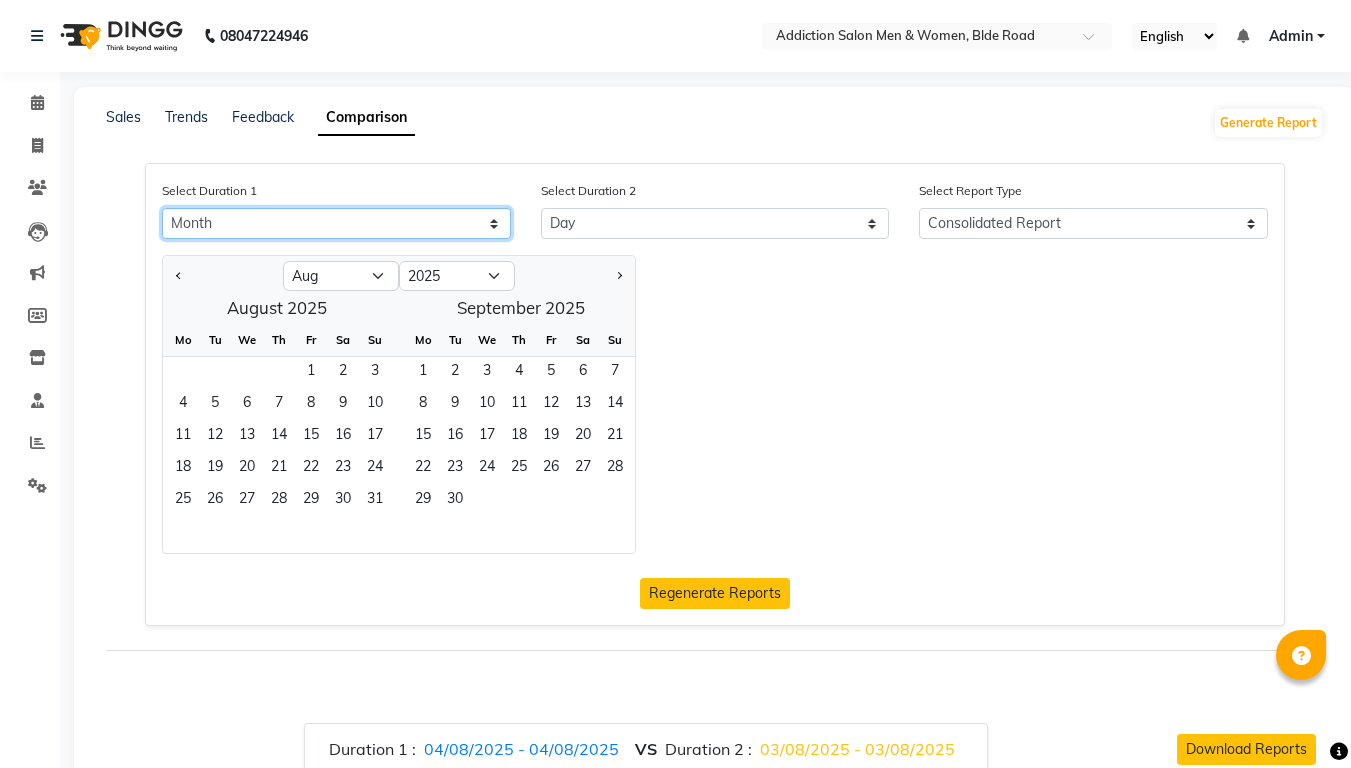 click on "Select Day Month Week Custom" 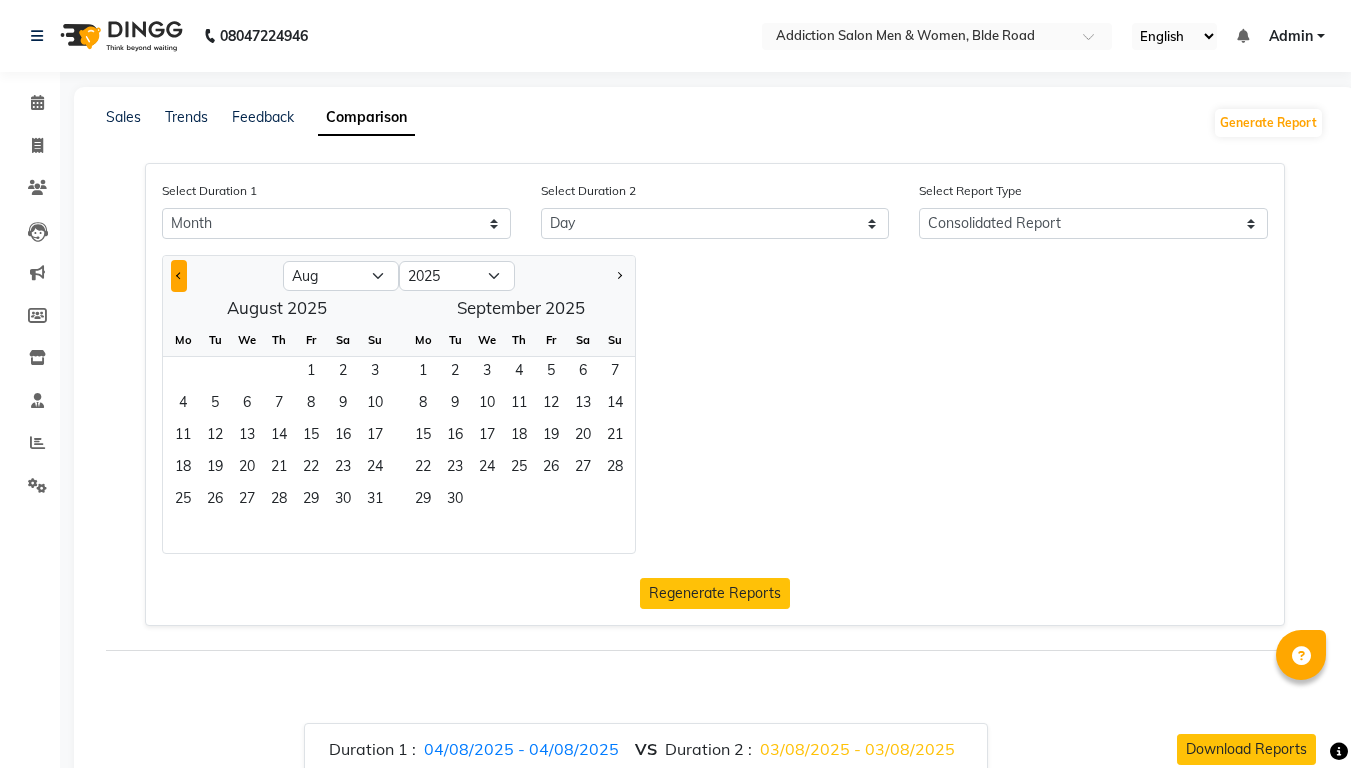 click 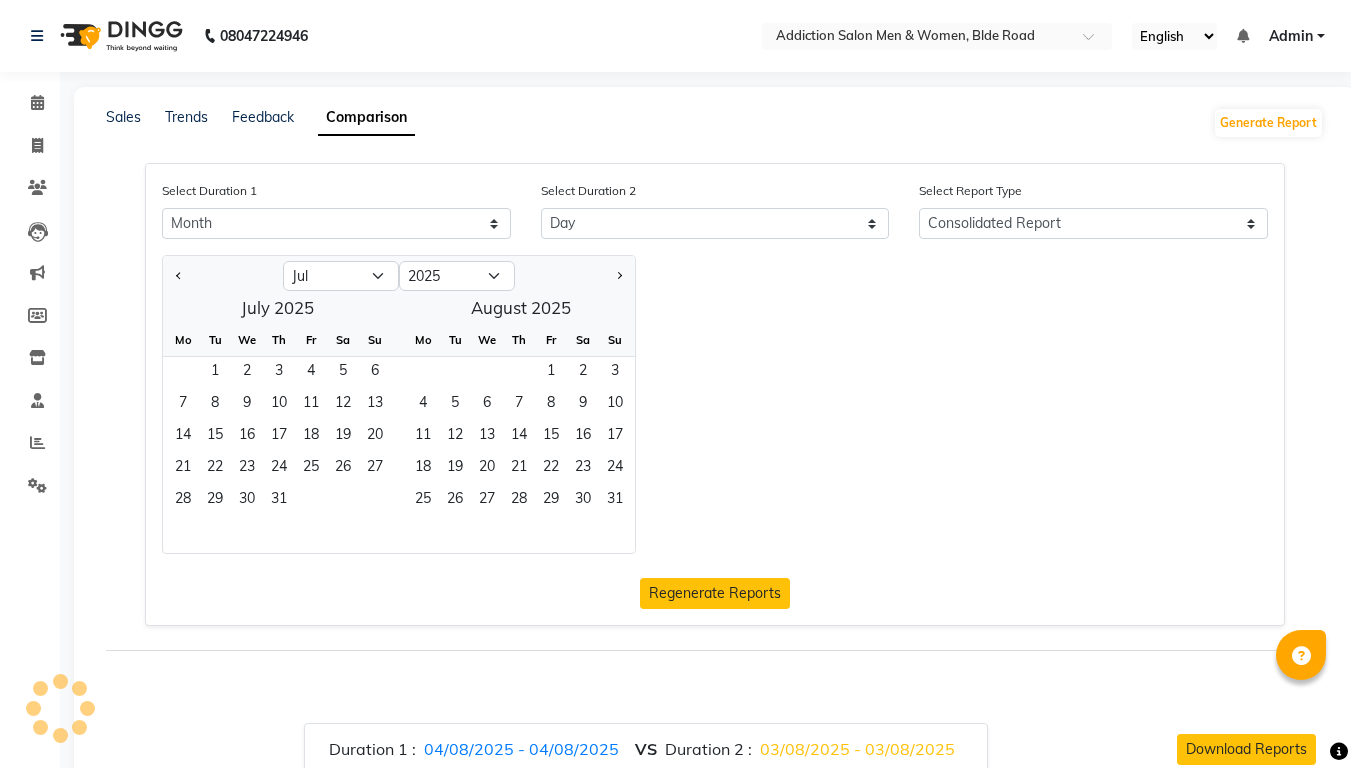 click 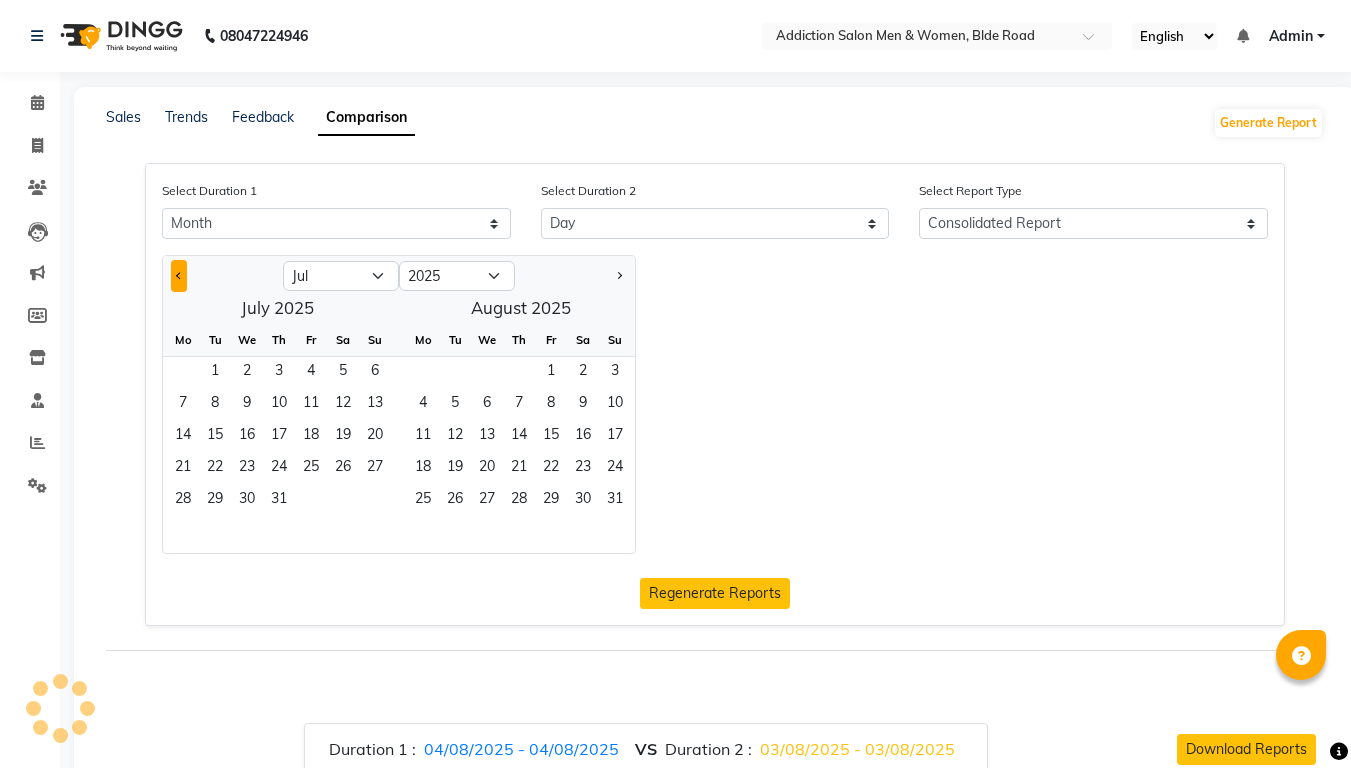click 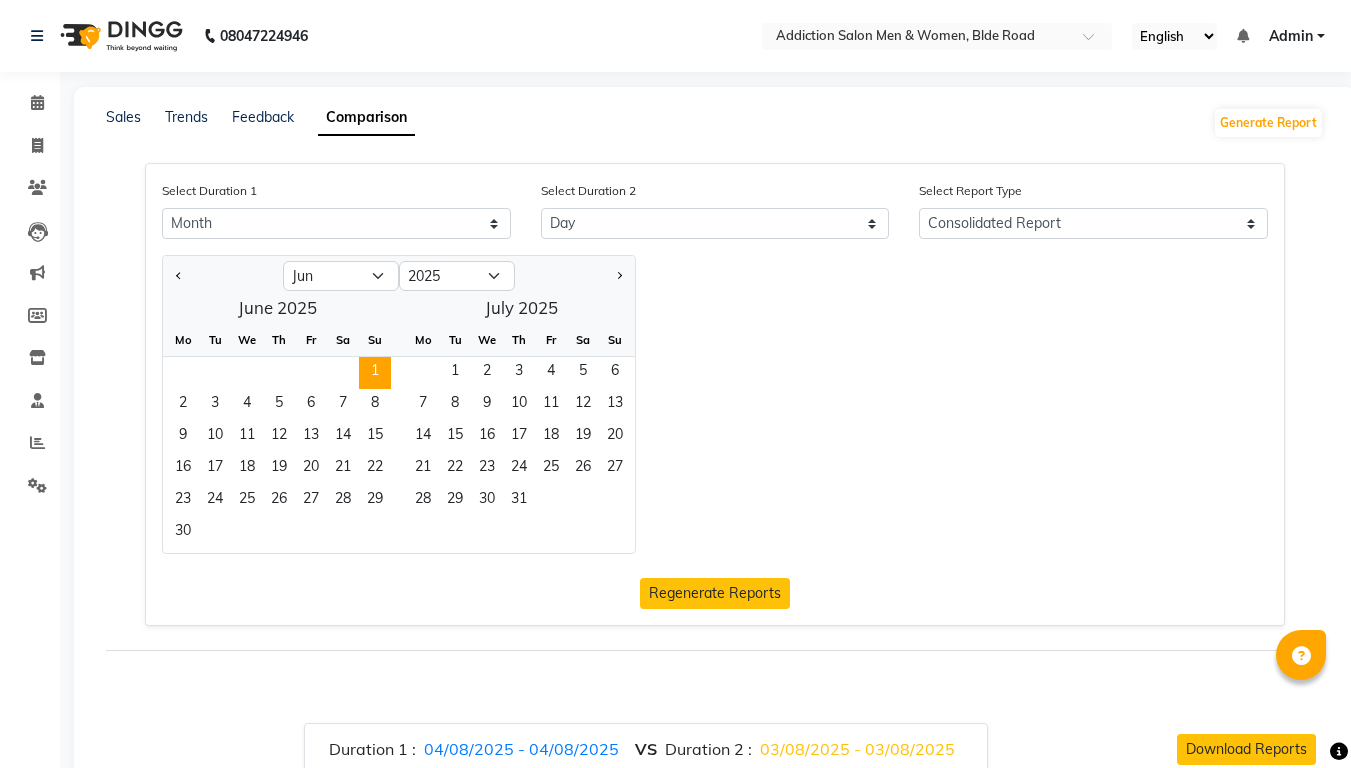click on "1" 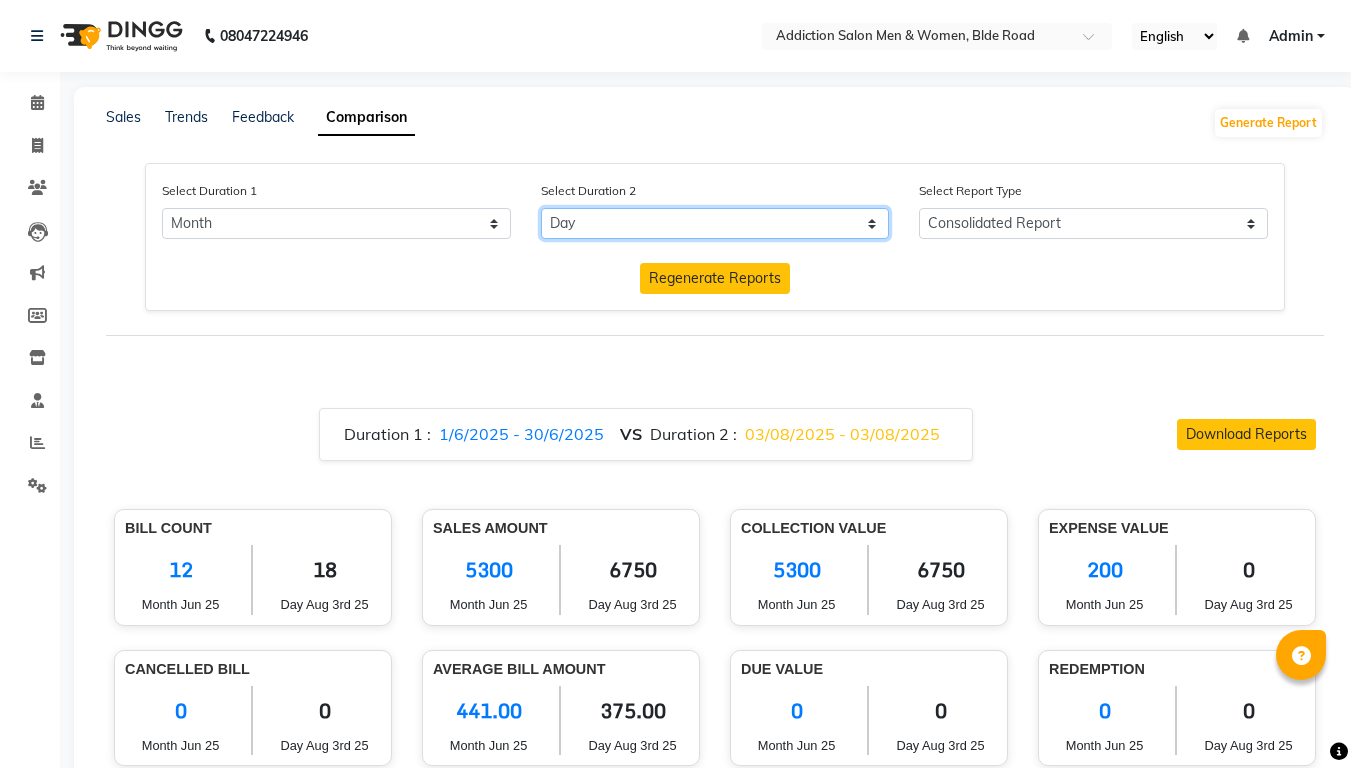 click on "Select Day Month Week Custom" 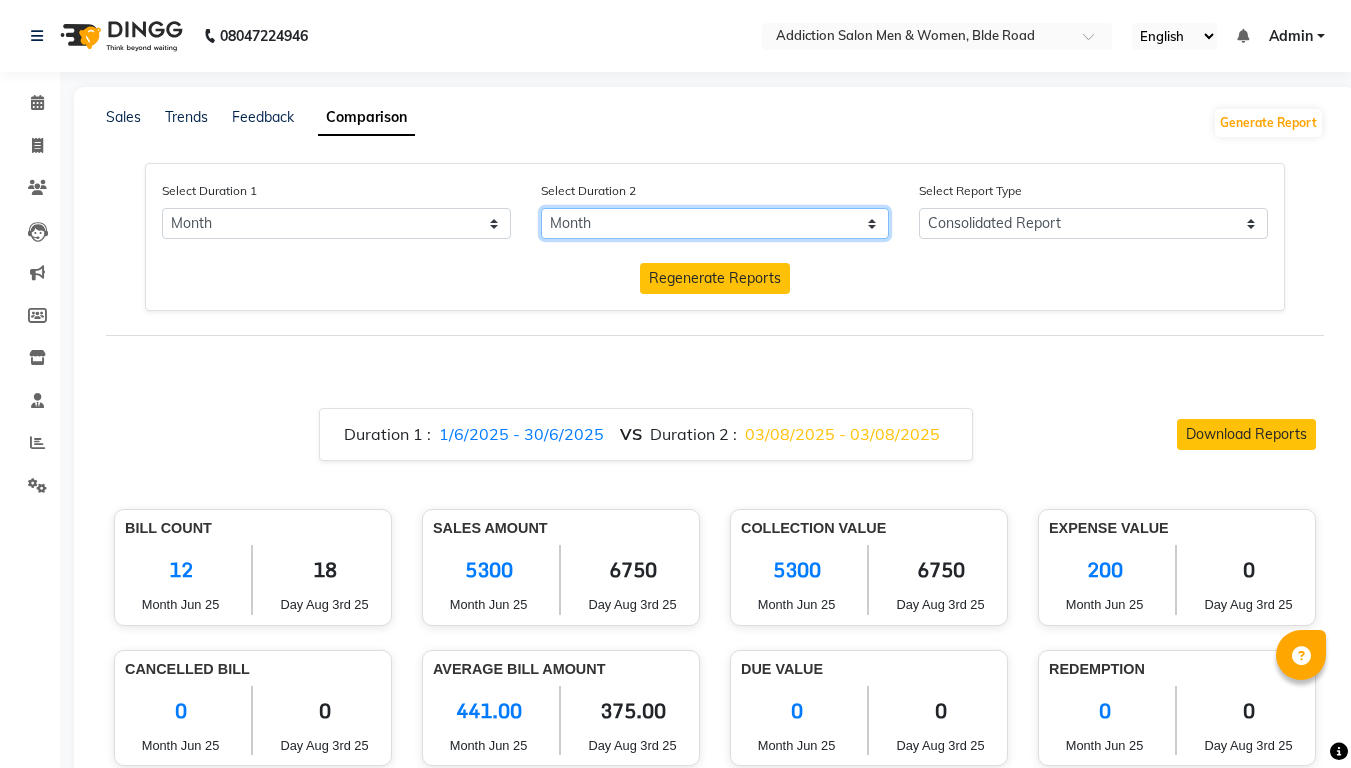 click on "Select Day Month Week Custom" 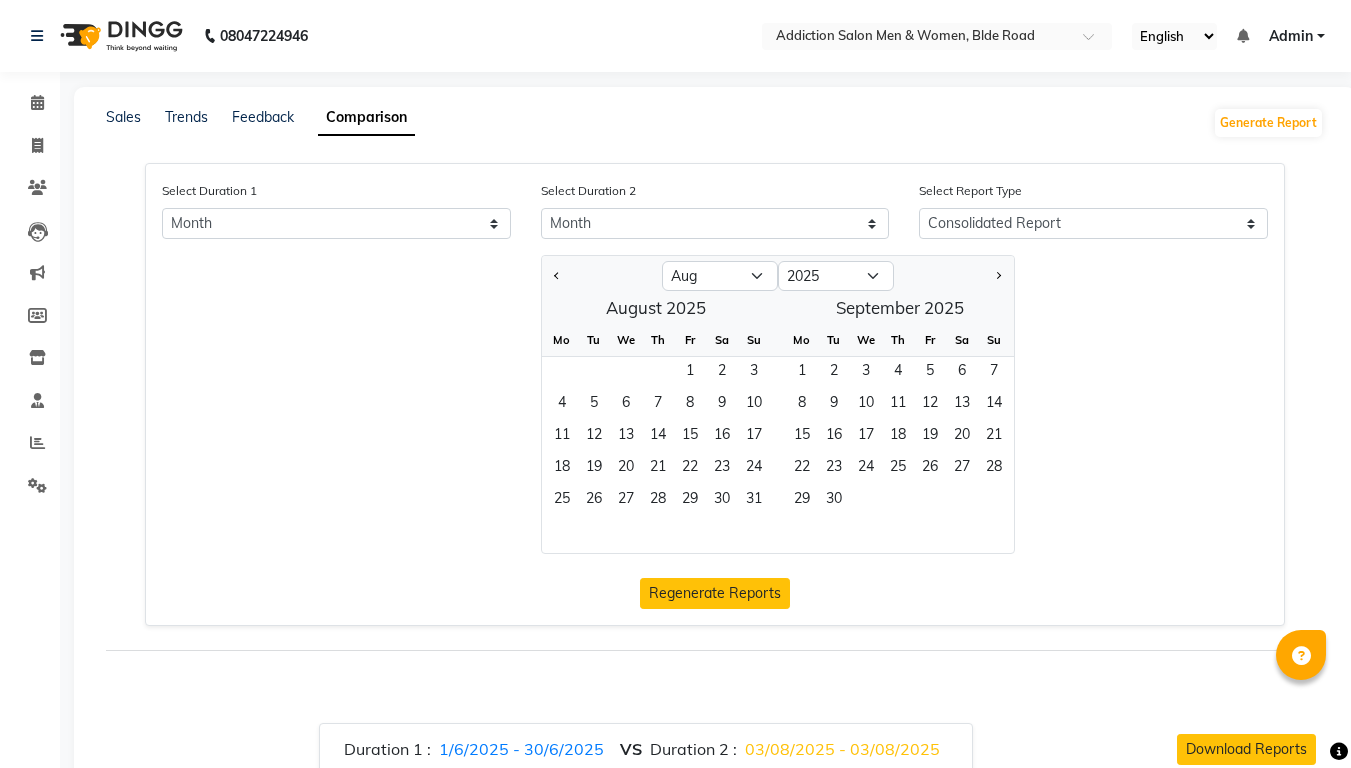 click 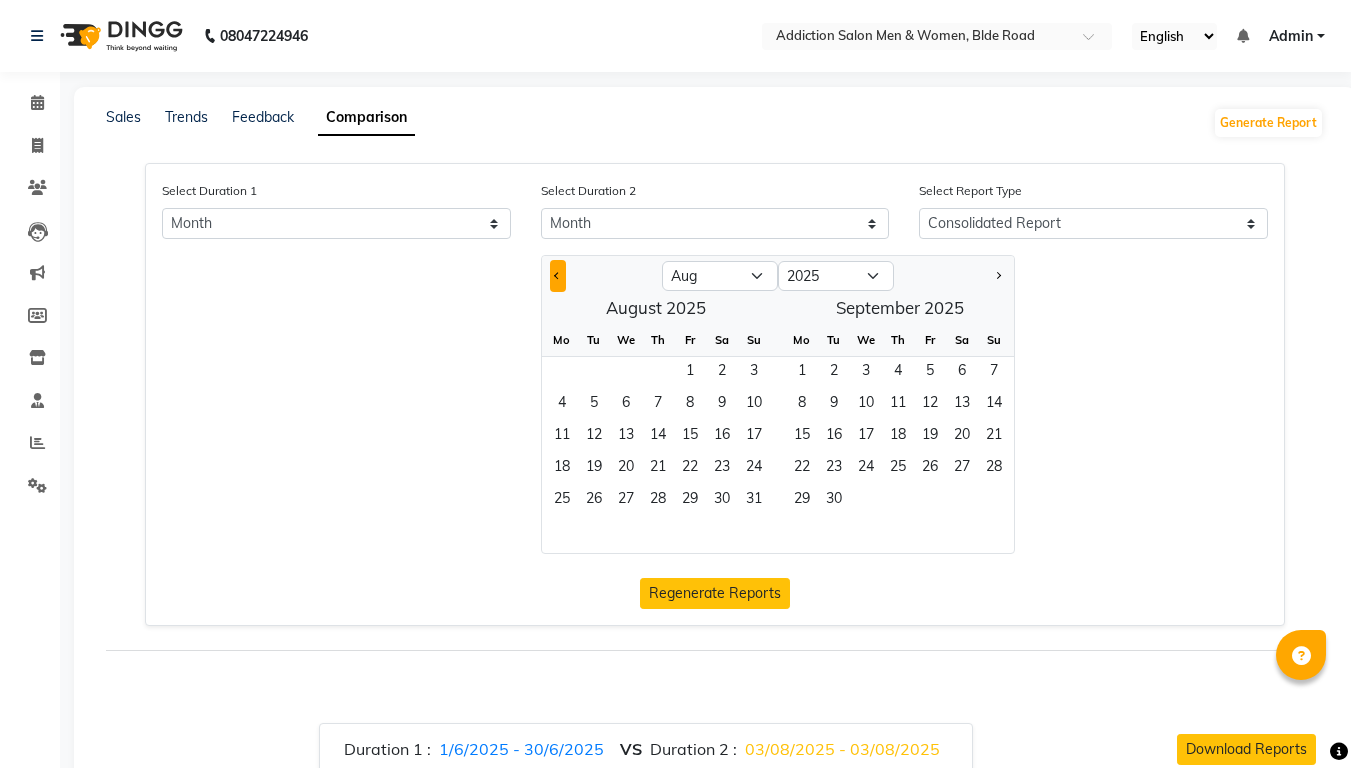 click 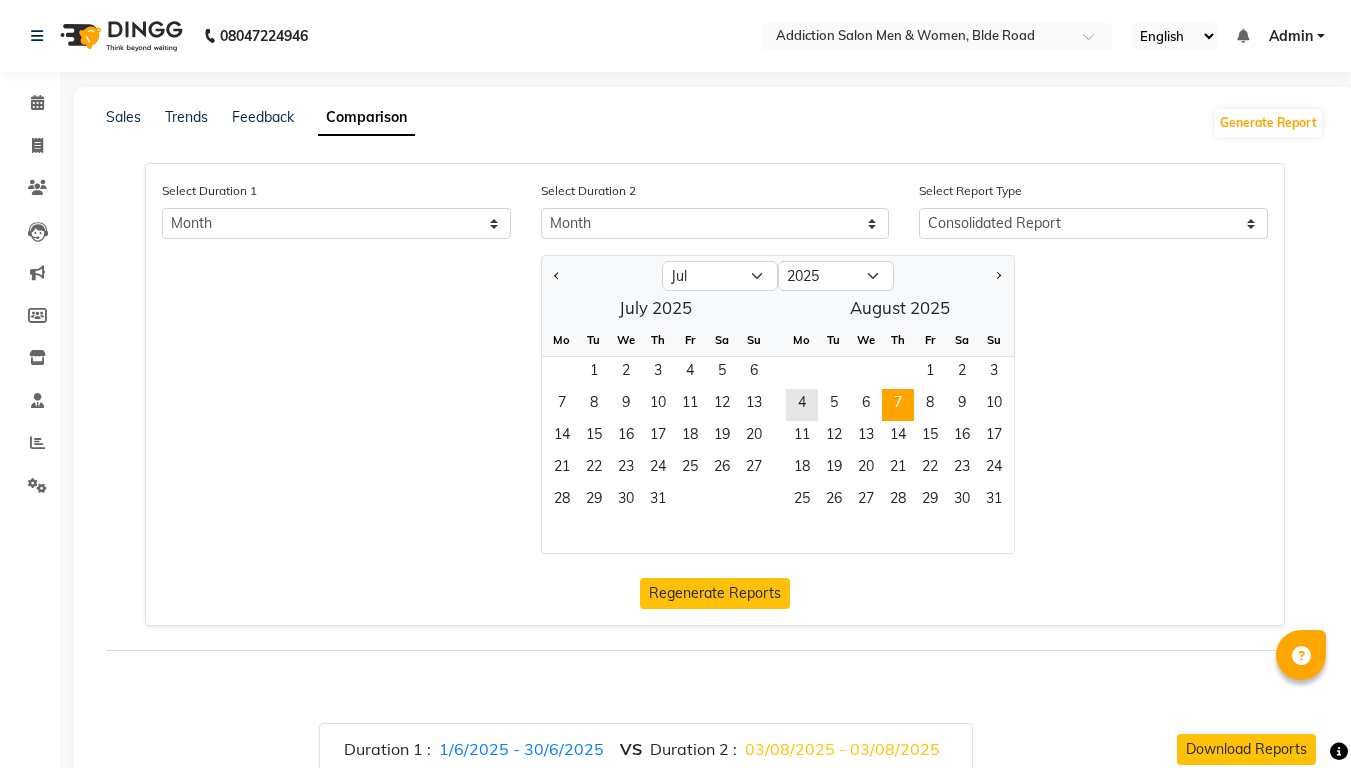 click on "7" 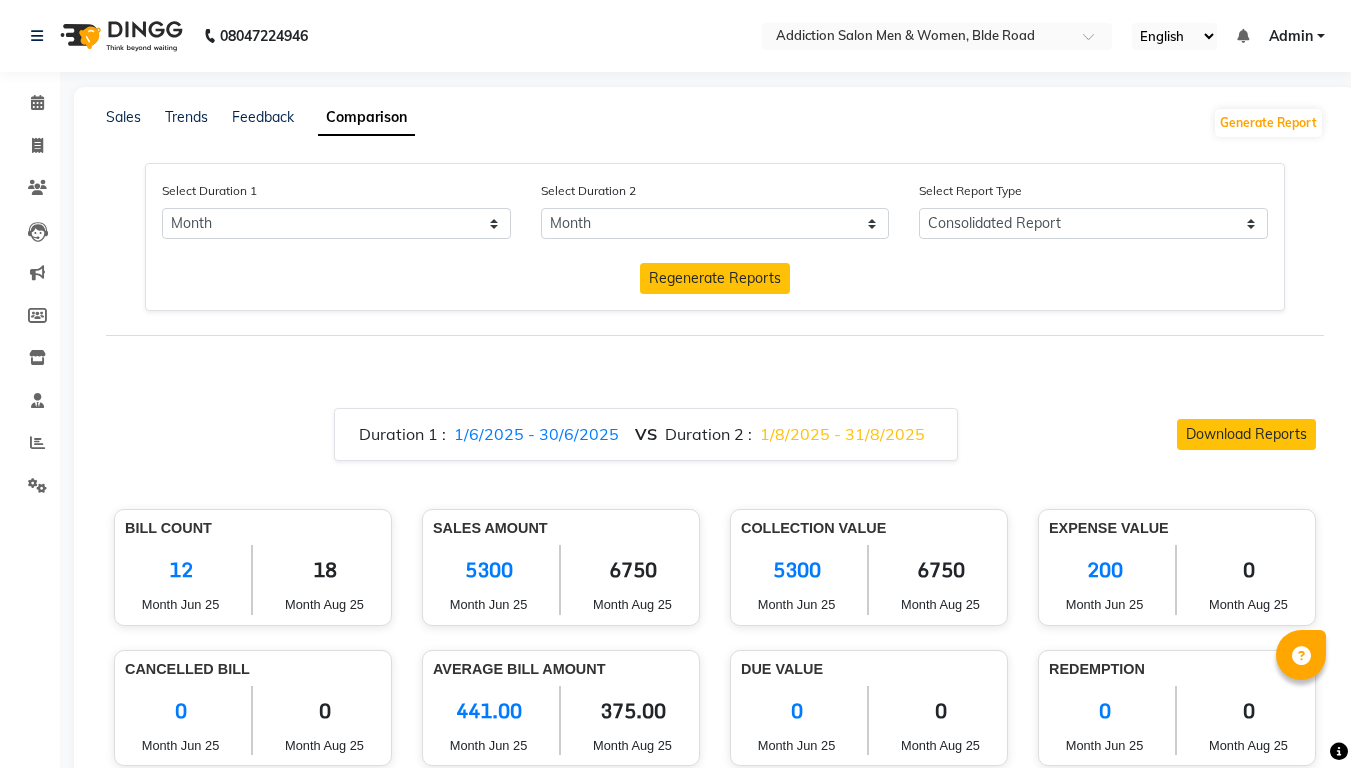 click on "Duration 1 : 1/6/2025 - 30/6/2025 VS Duration 2 : 1/8/2025 - 31/8/2025 Download Reports Bill Count 12 Month Jun 25 18 Month Aug 25 Sales Amount 5300 Month Jun 25 6750 Month Aug 25 Collection Value 5300 Month Jun 25 6750 Month Aug 25 Expense Value 200 Month Jun 25 0 Month Aug 25 Cancelled Bill 0 Month Jun 25 0 Month Aug 25 Average Bill Amount 441.00 Month Jun 25 375.00 Month Aug 25 Due Value 0 Month Jun 25 0 Month Aug 25 Redemption 0 Month Jun 25 0 Month Aug 25 Bill Items Items Month Jun 25 Month Aug 25 Services 5300 6750 Products 0 0 Packages 0 0 Prepaid 0 0 Membership 0 0 Collection Items Month Jun 25 Month Aug 25 Online 3800 3050 Card 0 0 Cash 1500 3700 Packages 0 0 Prepaids 0 0 Vouchers 0 0 Redemption Month Jun 25 0 Voucher Prepaid Package 0 0 0 Month Aug 25 0 Voucher Prepaid Package 0 0 0 CUSTOMER SEGMENTATION Segment Month Jun 25 COUNT Month Aug 25 COUNT Male Customer 5 12 Female Customer 0 1 Existing Customer 11 15 New Customer 1 3 Total Customer 12 18 Segment Month Jun 25 TOTAL 1800 4650" 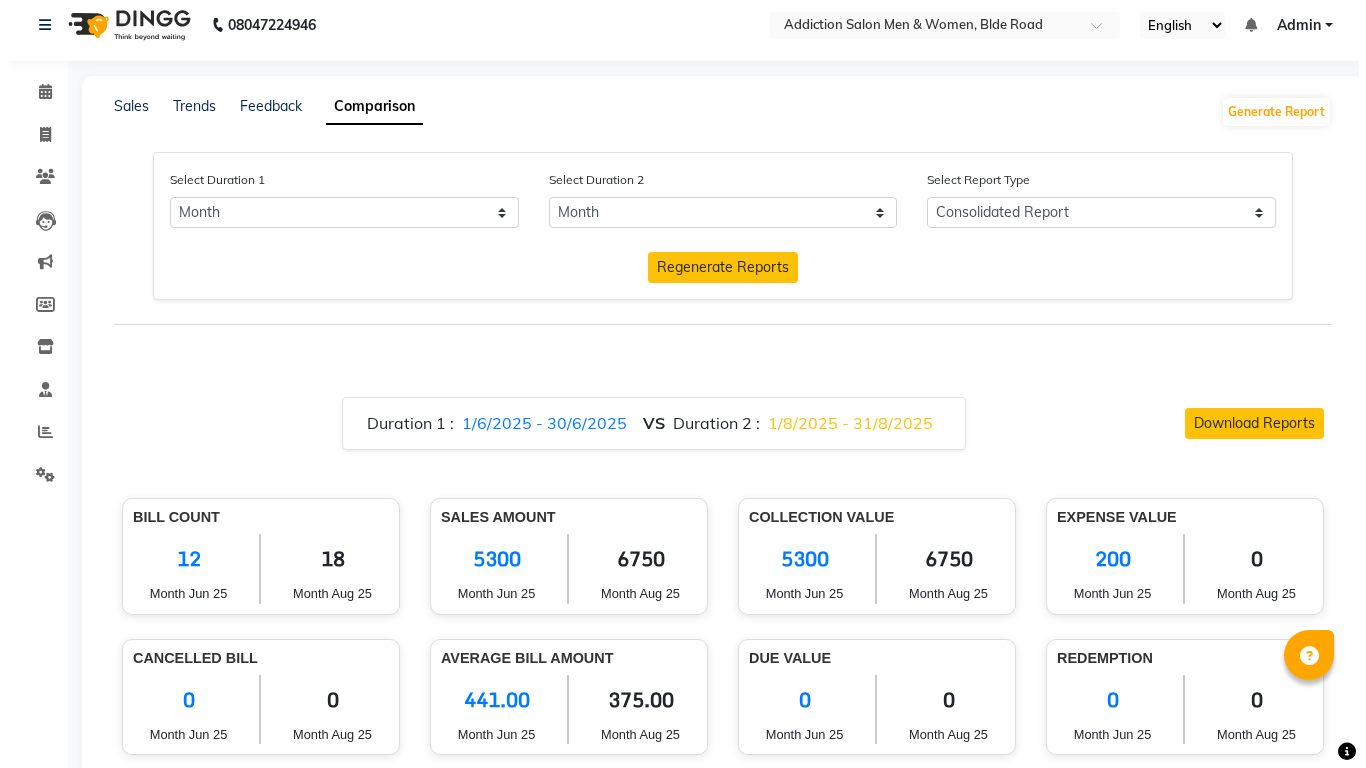 scroll, scrollTop: 0, scrollLeft: 0, axis: both 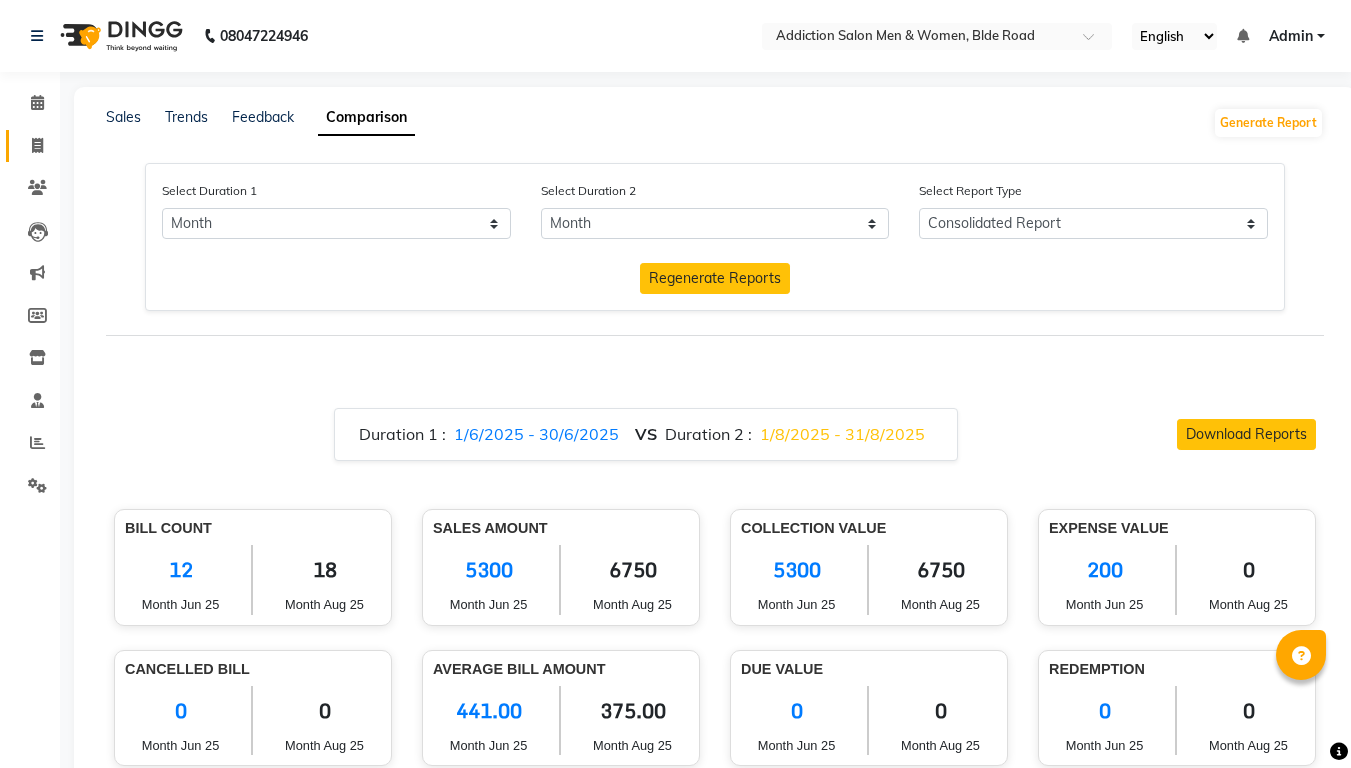 click on "Invoice" 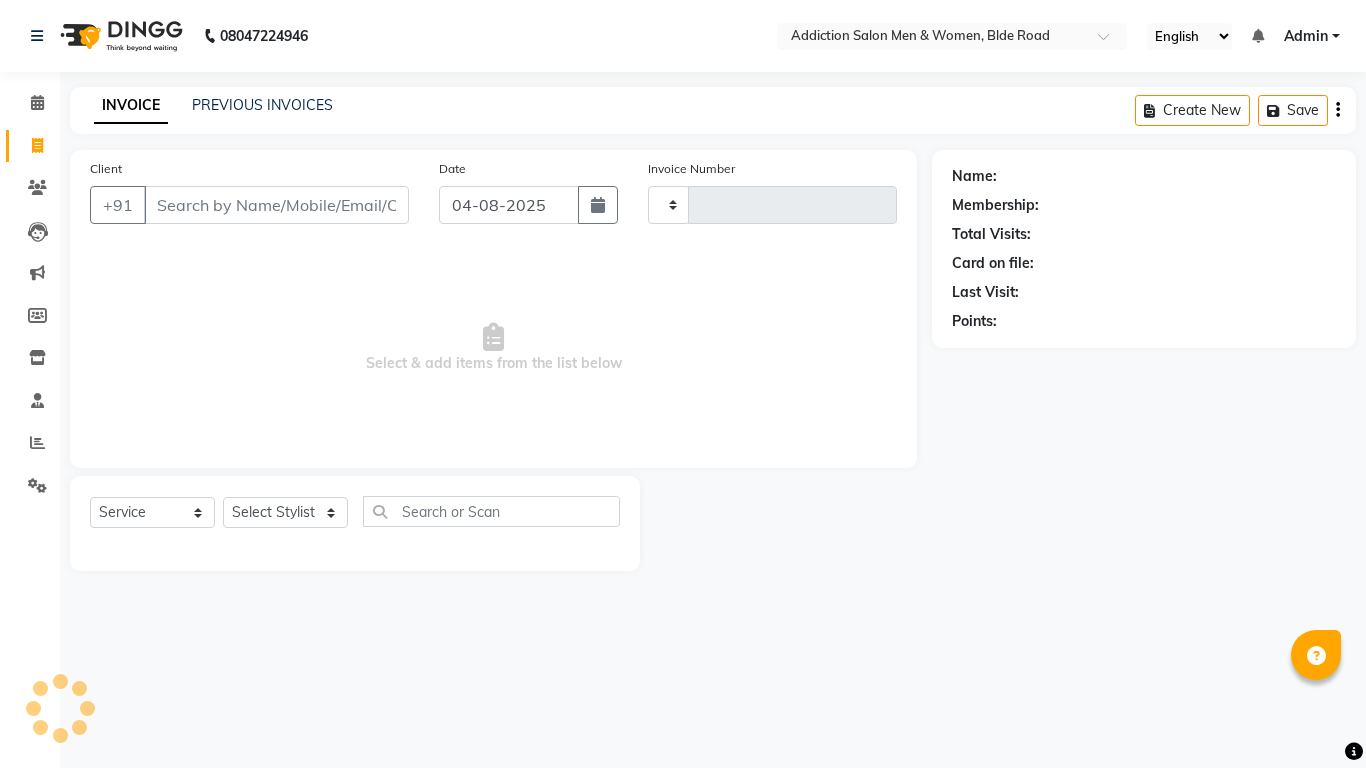 type on "3146" 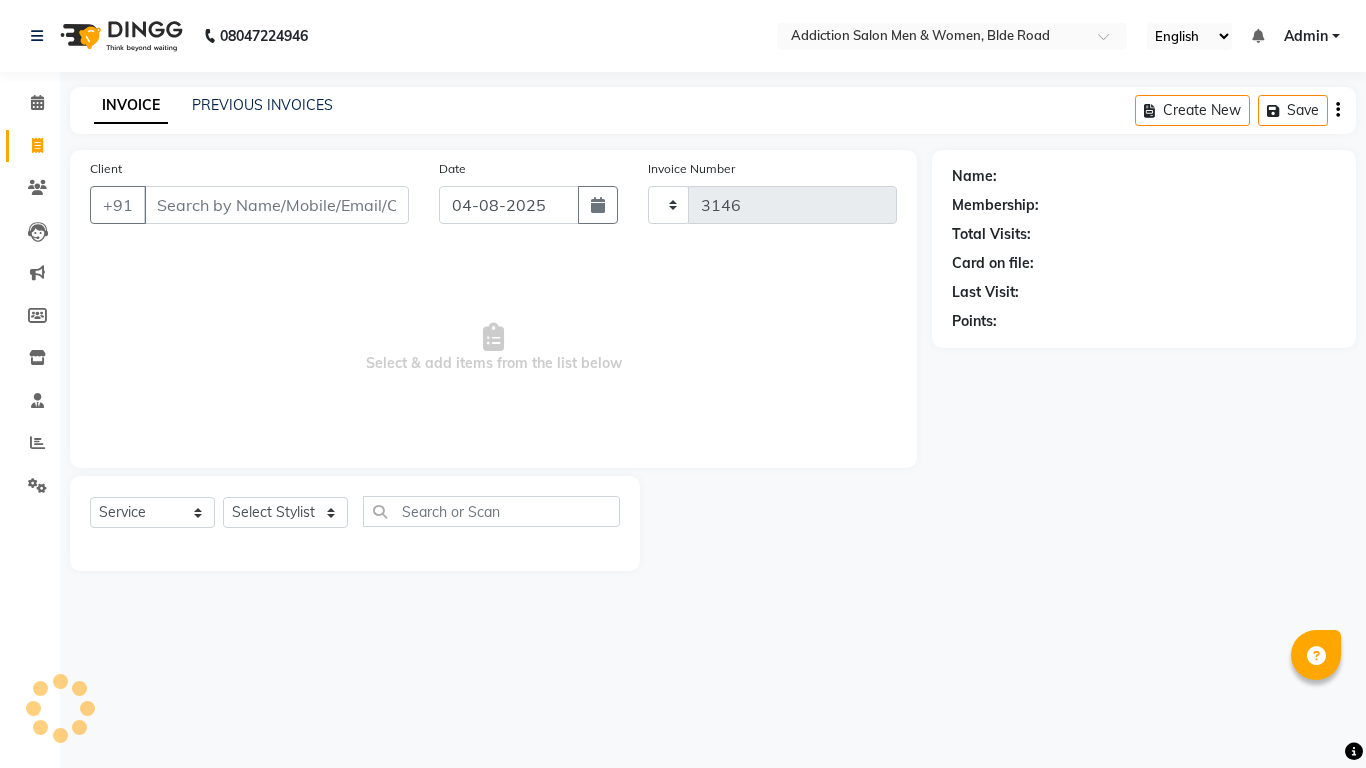 select on "6595" 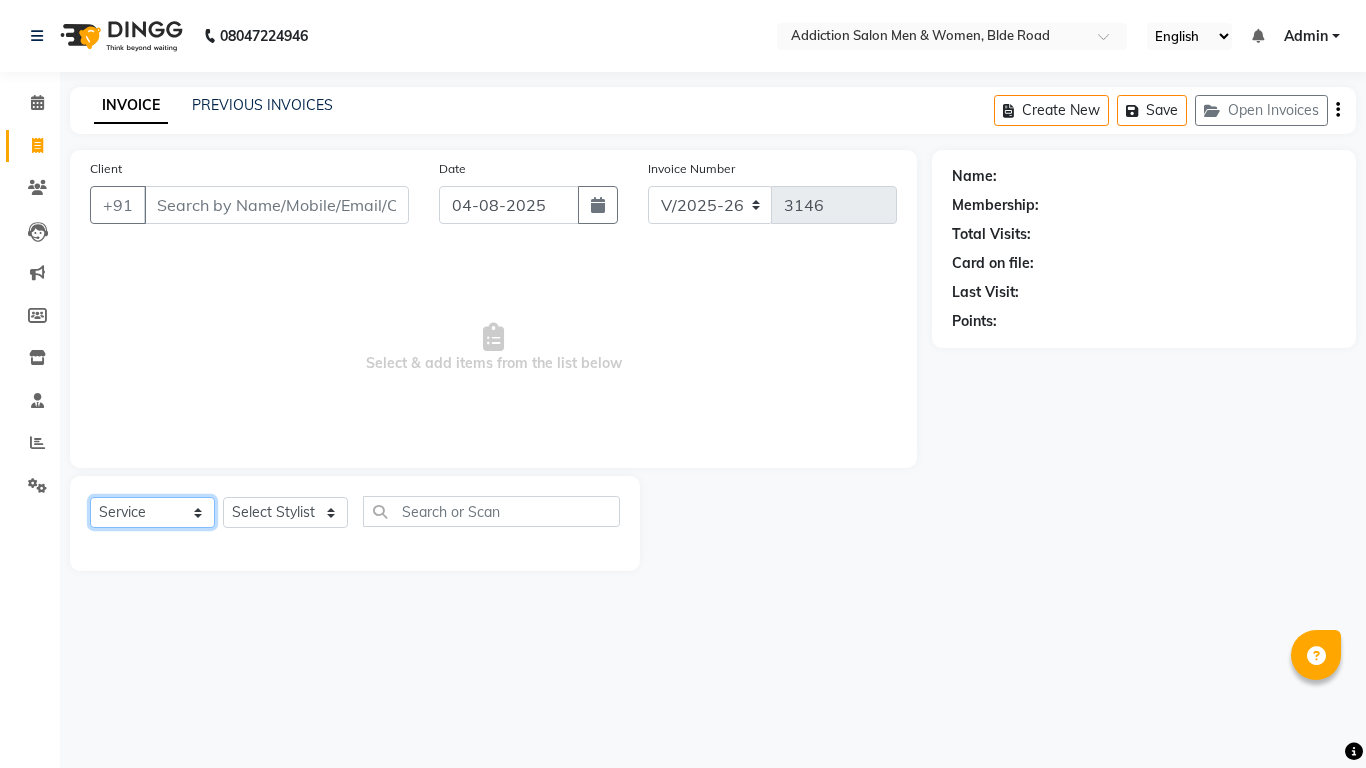click on "Select  Service  Product  Membership  Package Voucher Prepaid Gift Card" 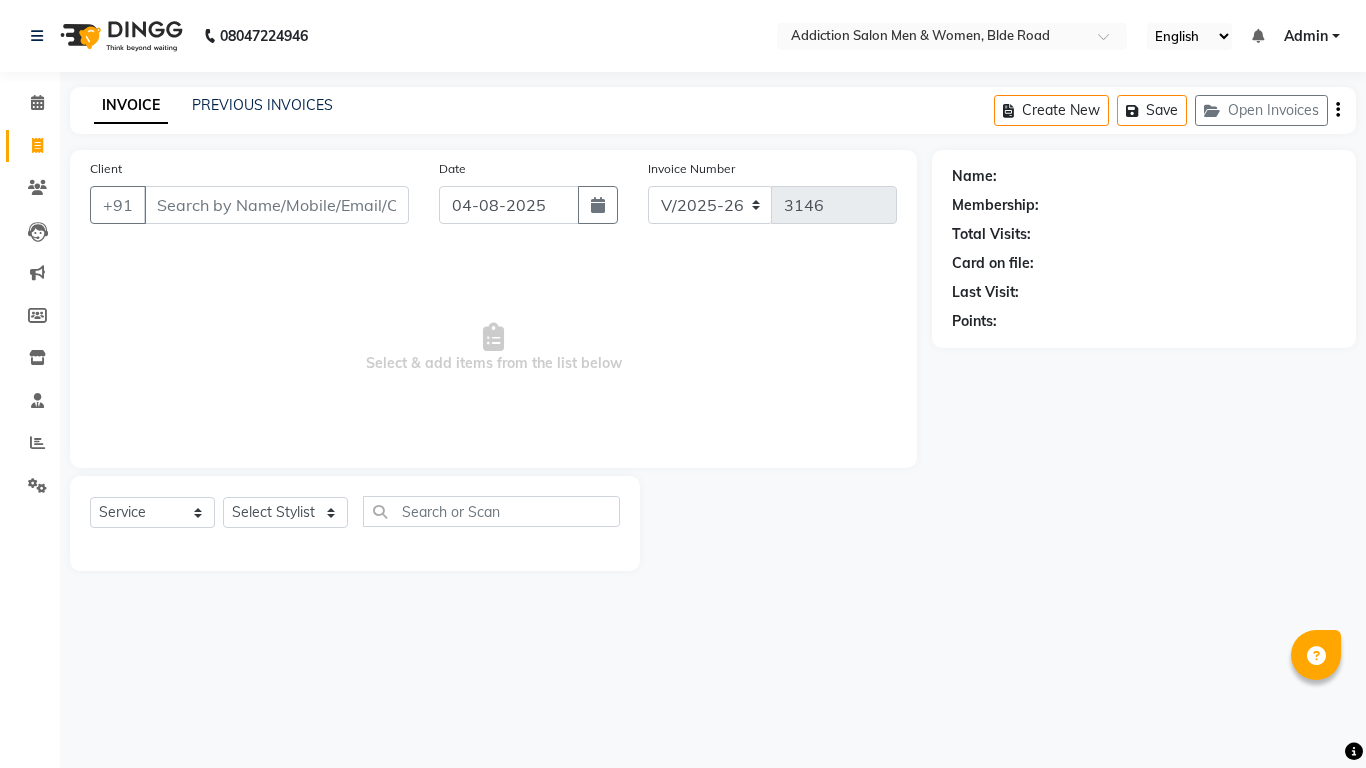 click on "Select & add items from the list below" at bounding box center [493, 348] 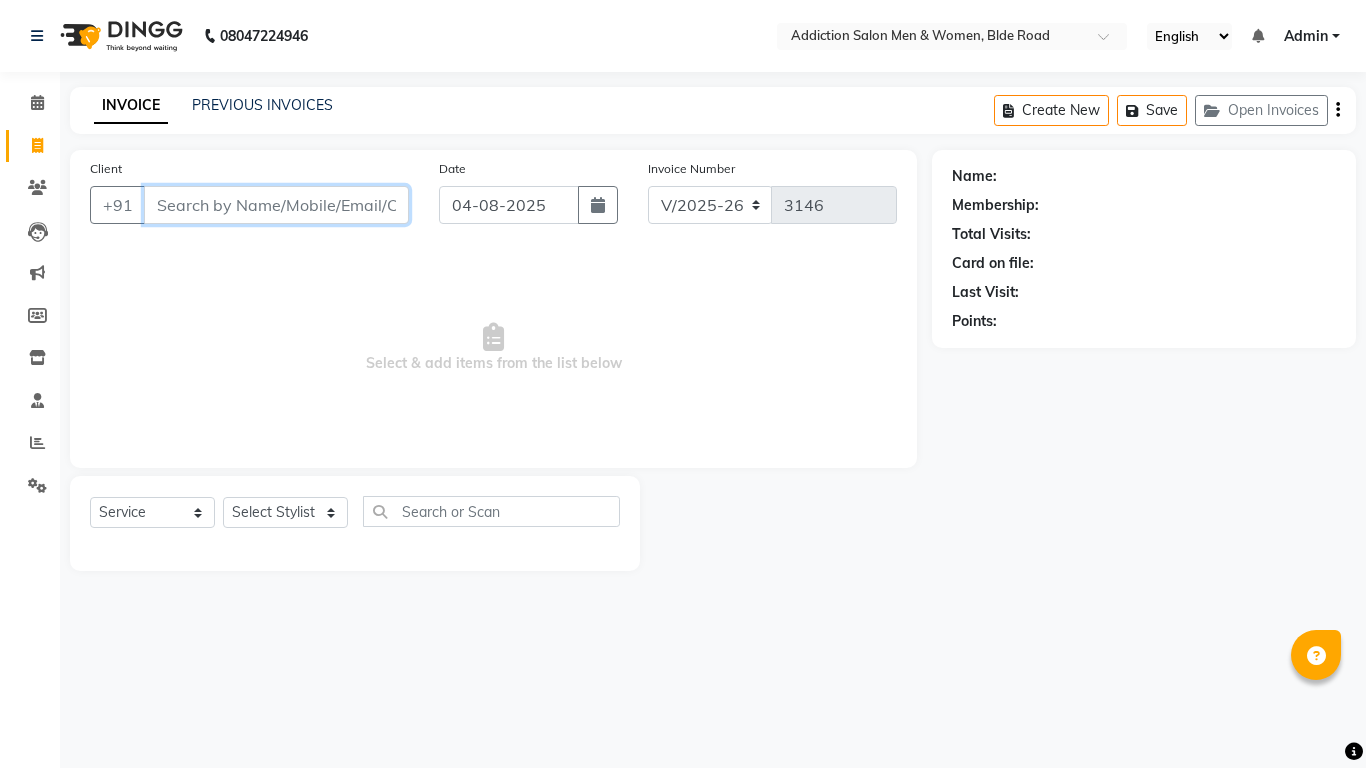 click on "Client" at bounding box center (276, 205) 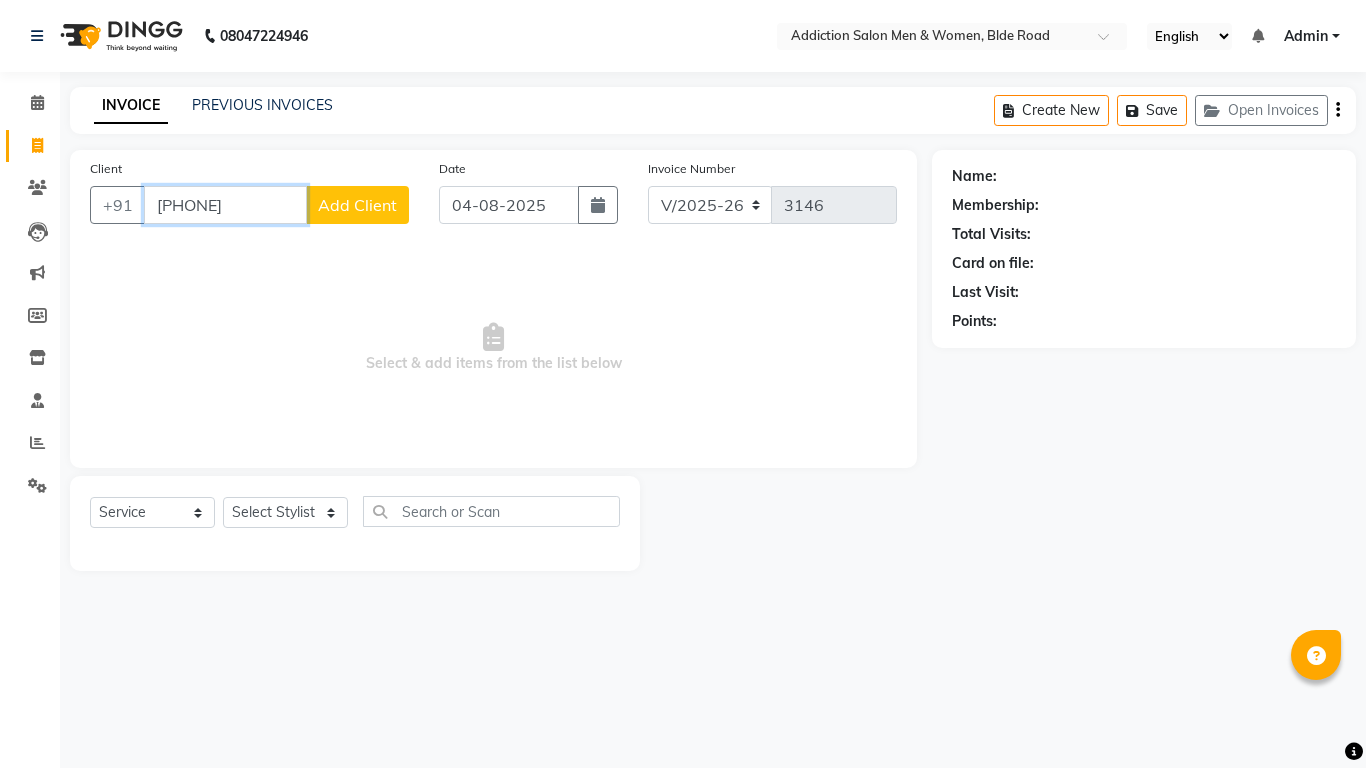 type on "[PHONE]" 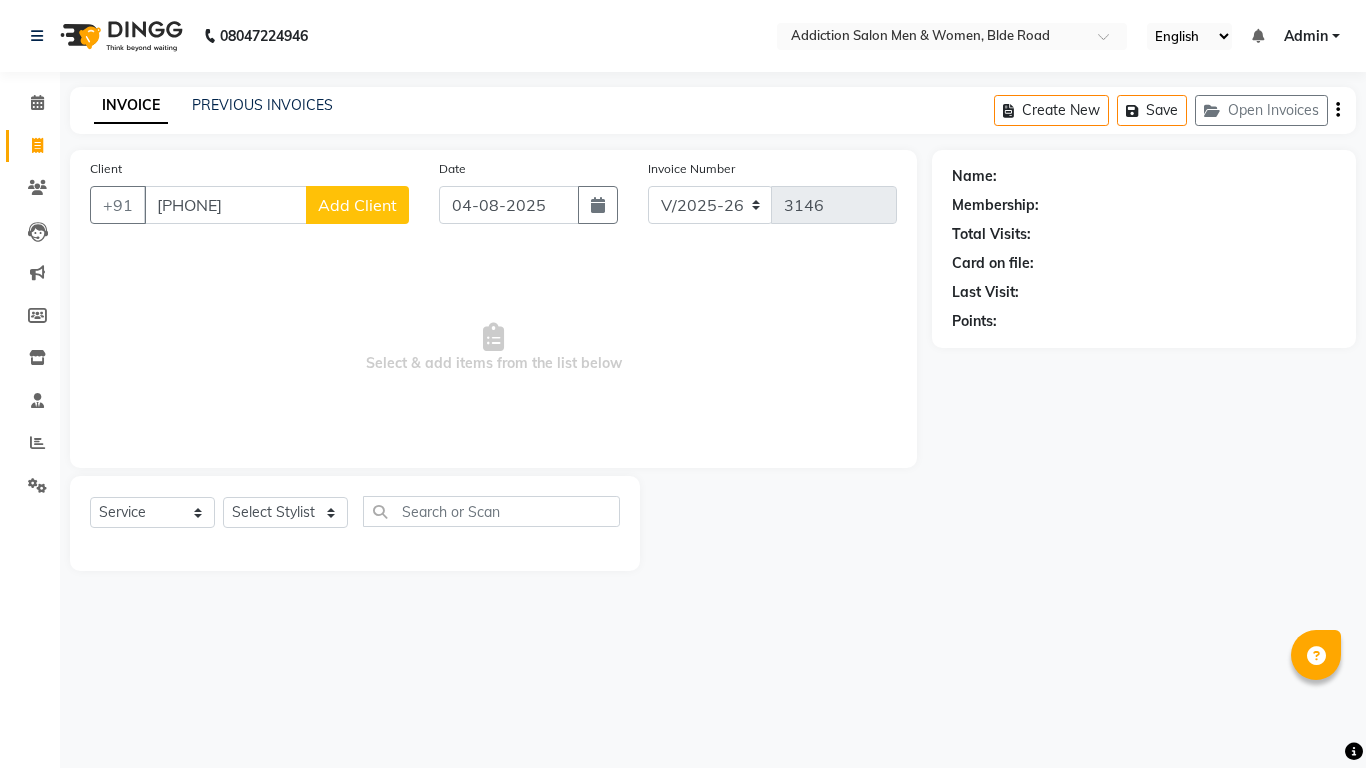click on "Add Client" 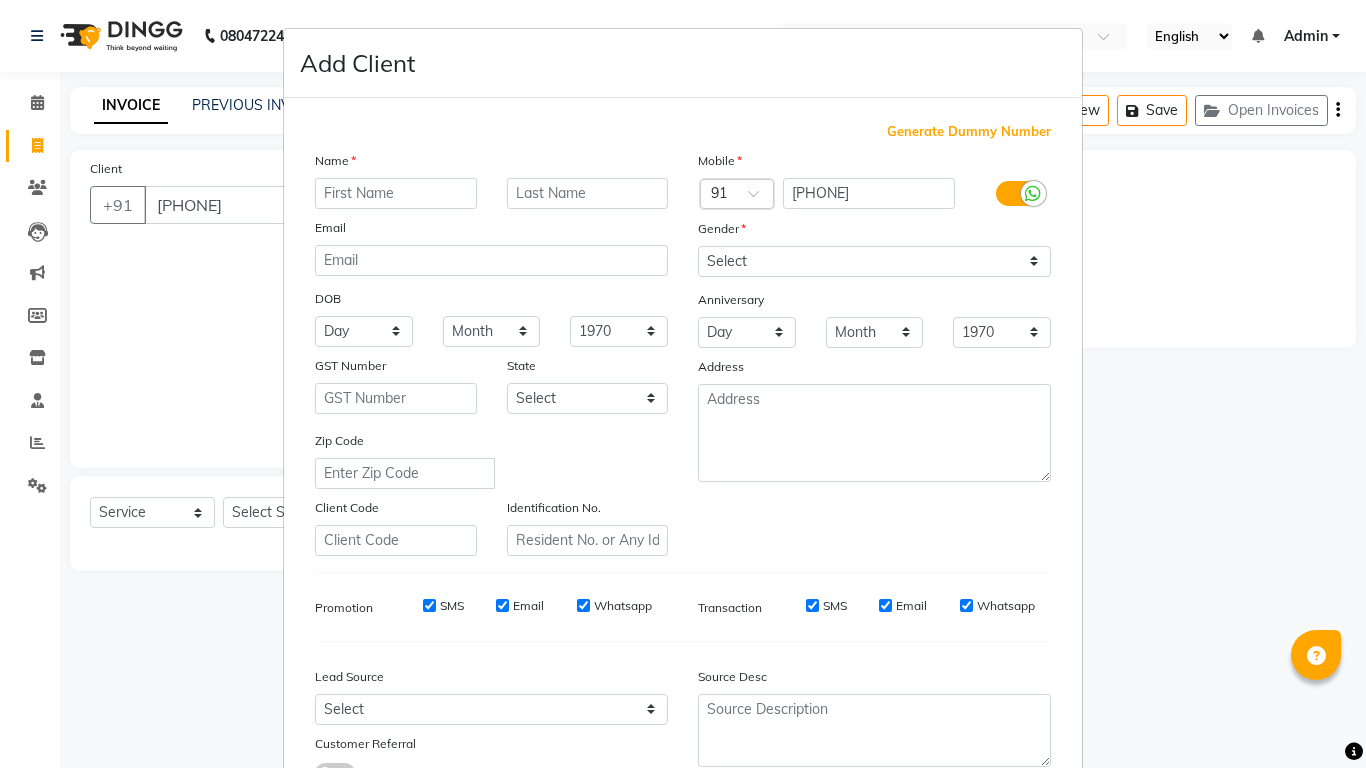 click at bounding box center [396, 193] 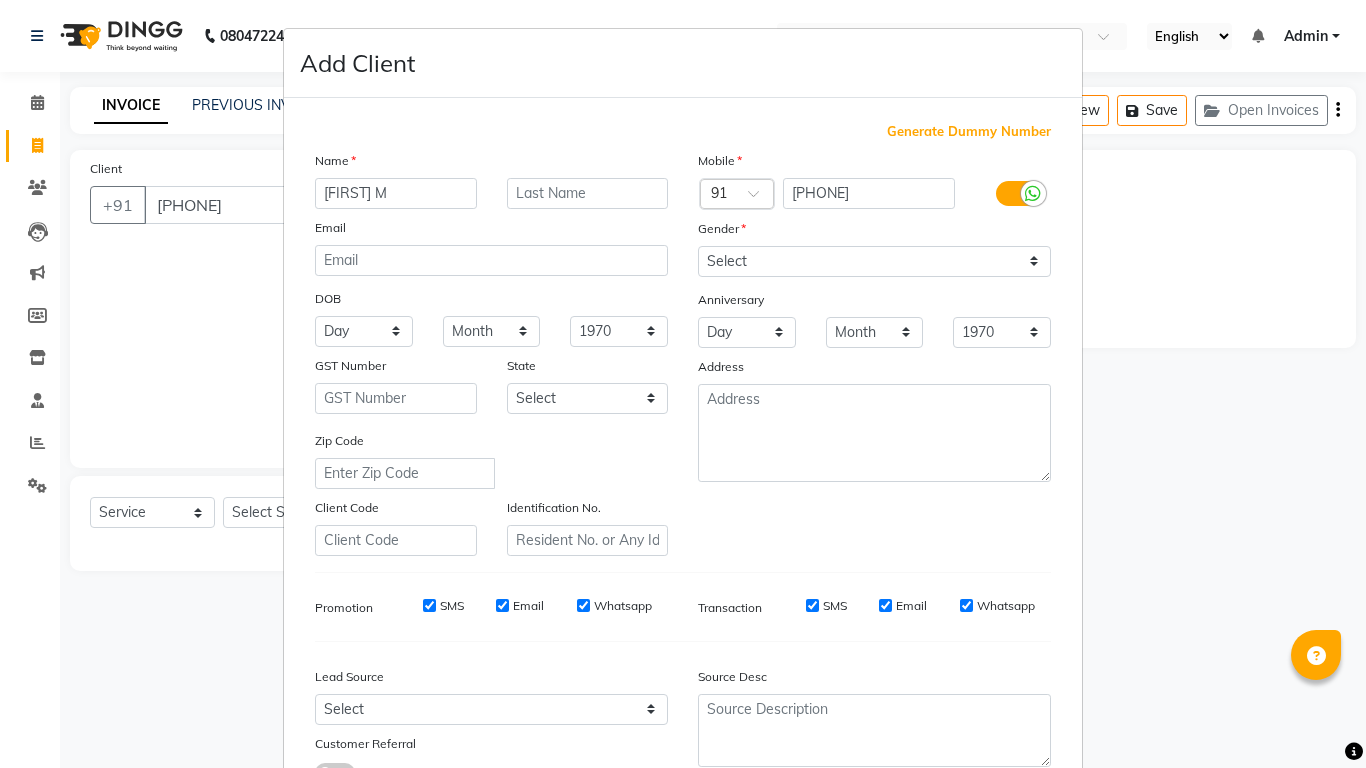 type on "[FIRST] M" 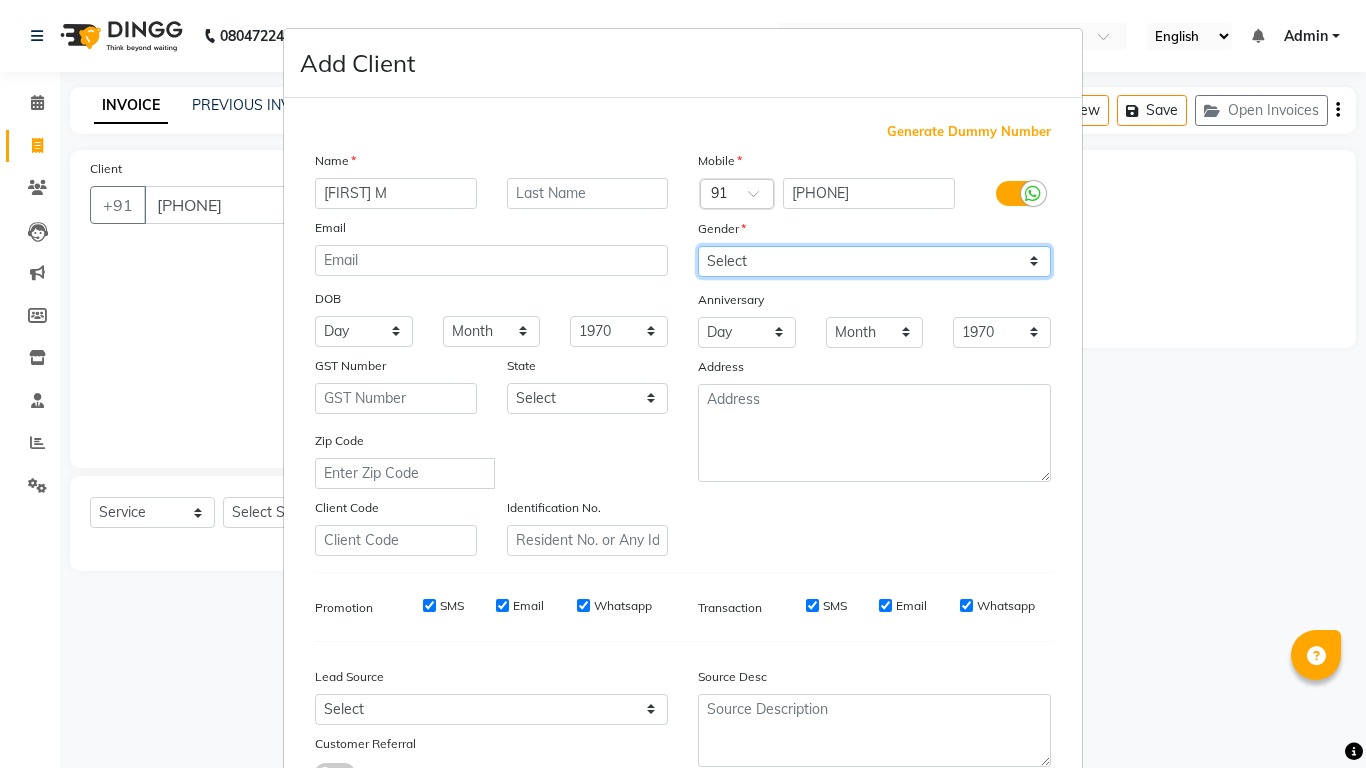 click on "Select Male Female Other Prefer Not To Say" at bounding box center [874, 261] 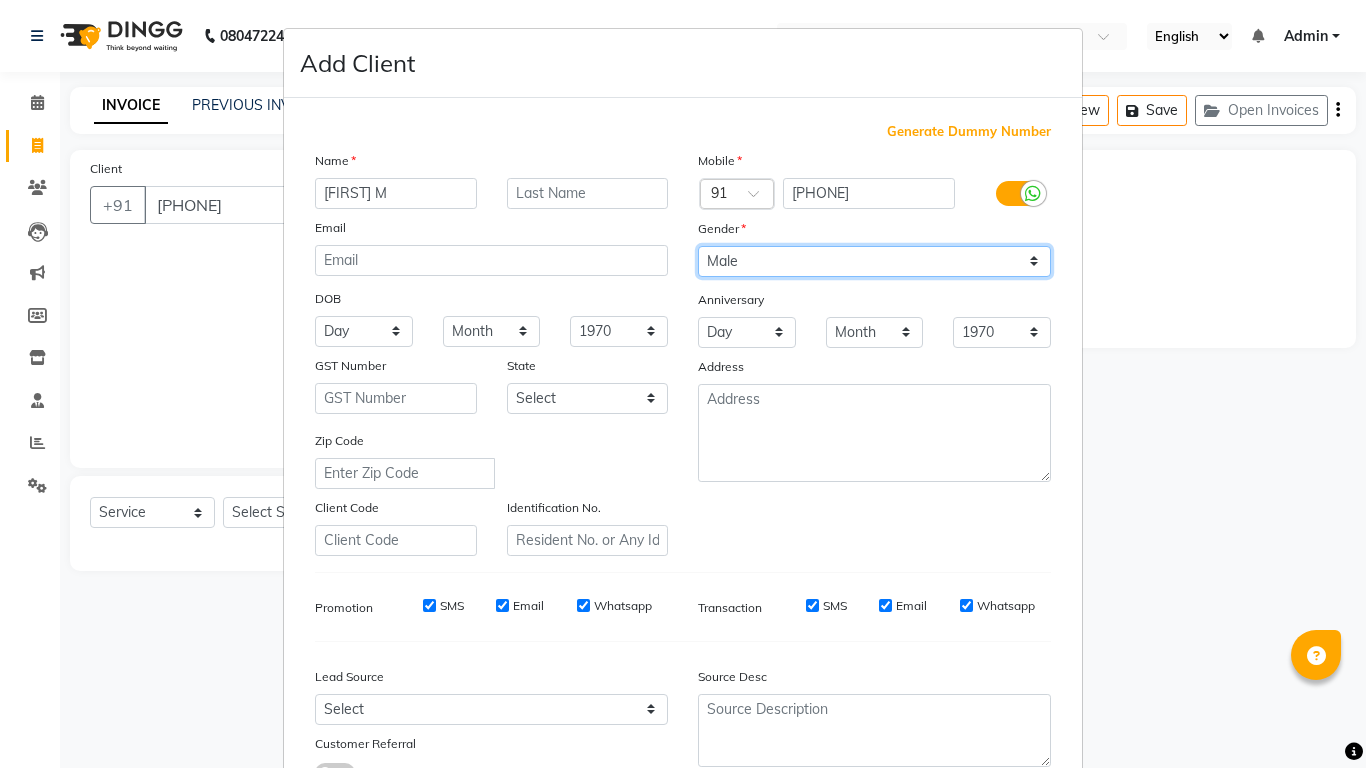 click on "Select Male Female Other Prefer Not To Say" at bounding box center [874, 261] 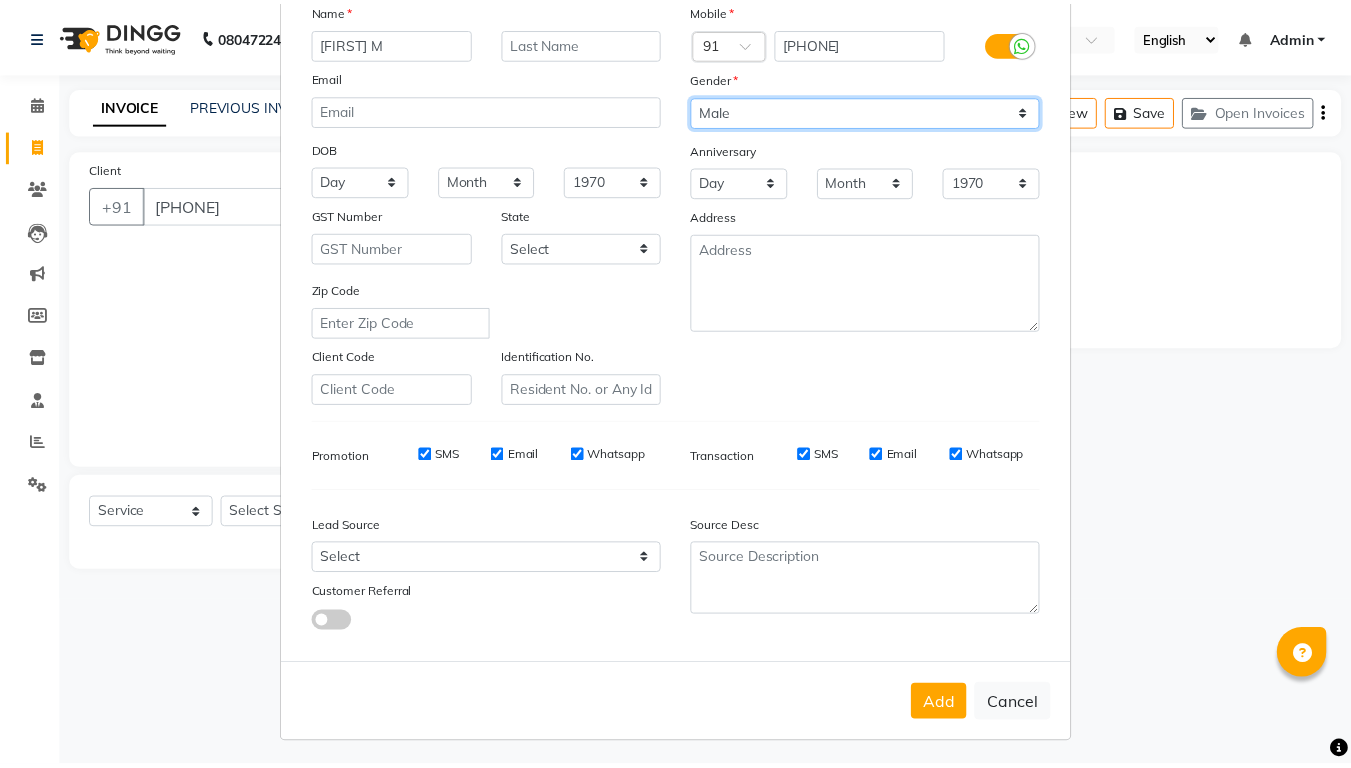 scroll, scrollTop: 155, scrollLeft: 0, axis: vertical 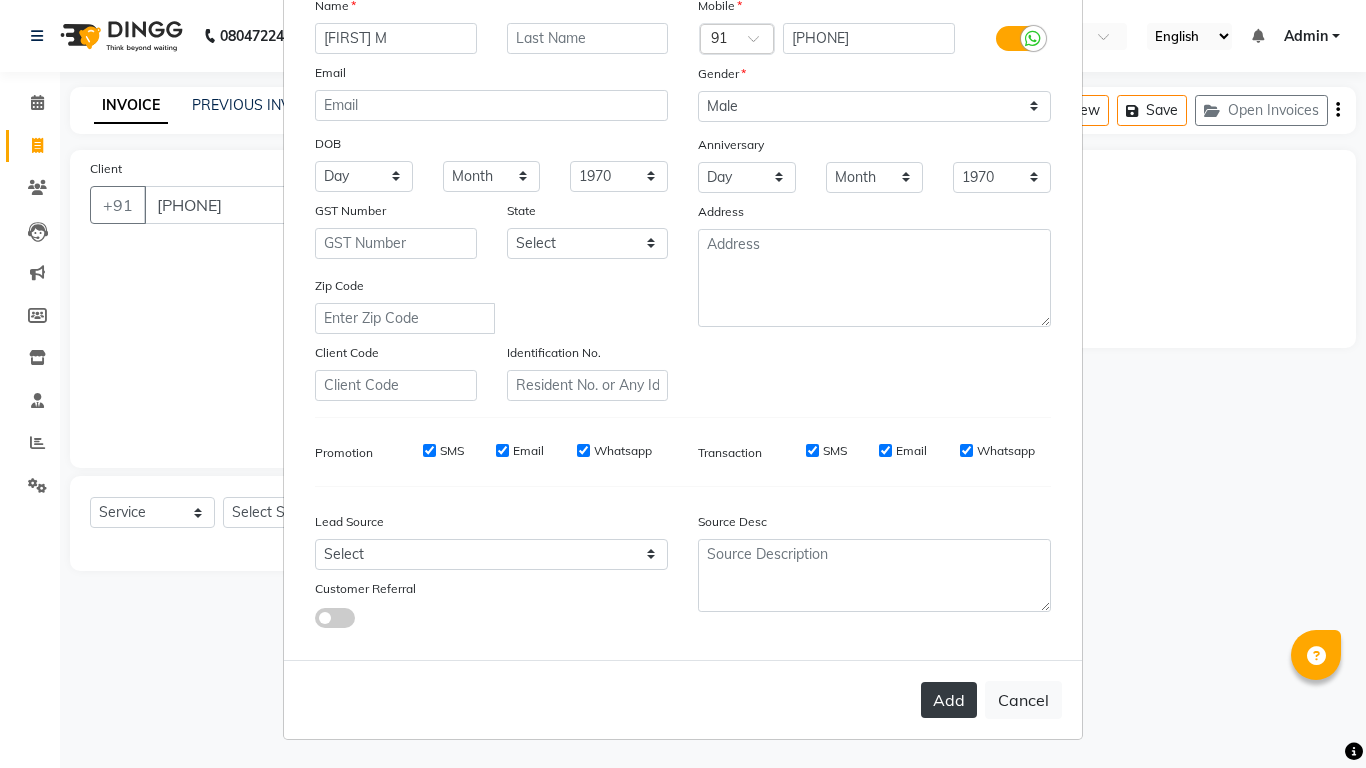 click on "Add" at bounding box center [949, 700] 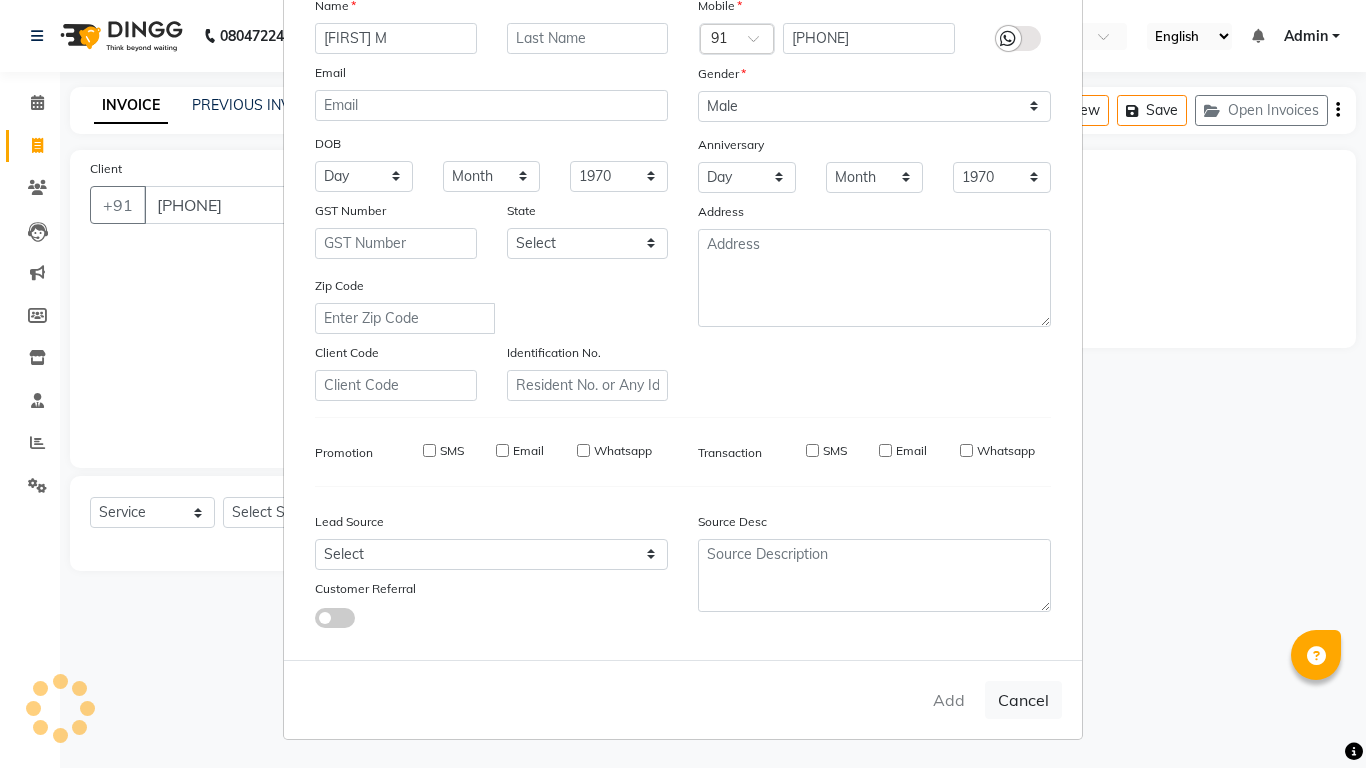 type 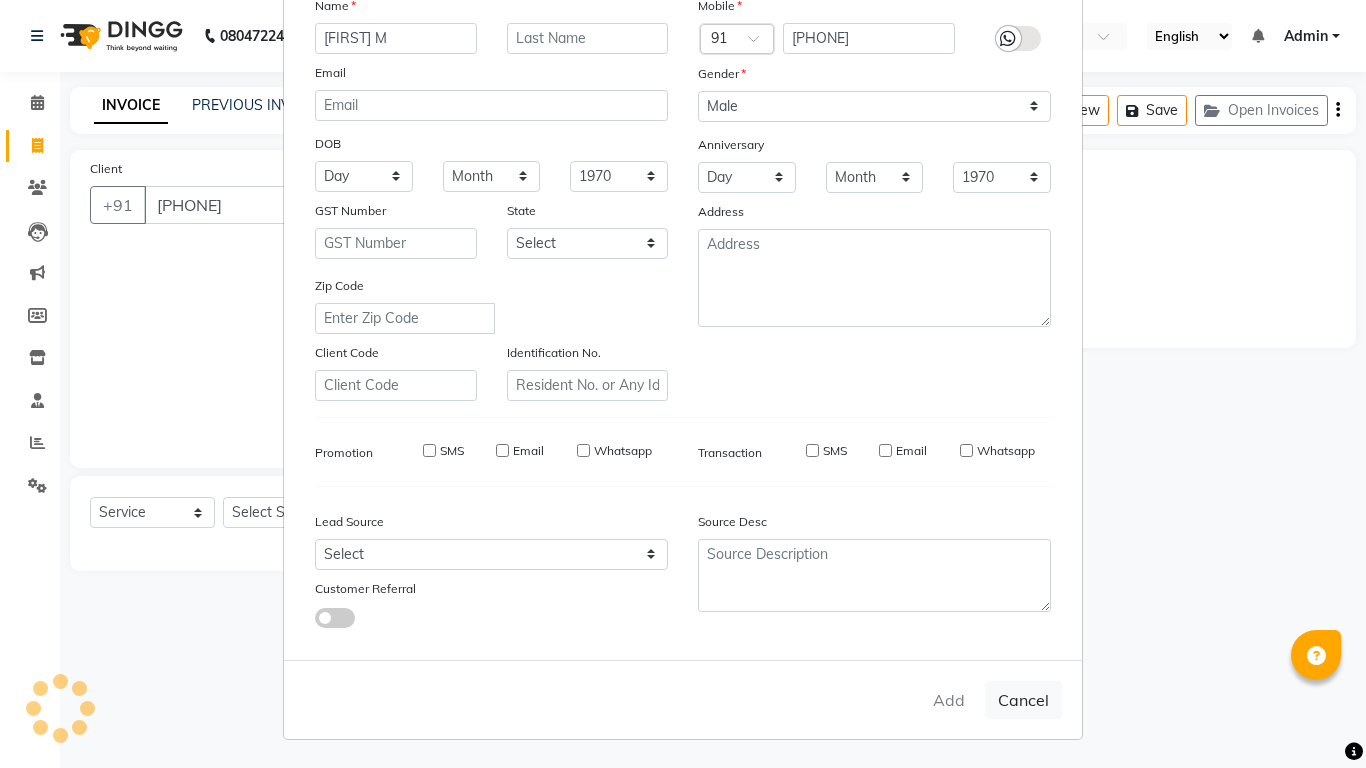 select 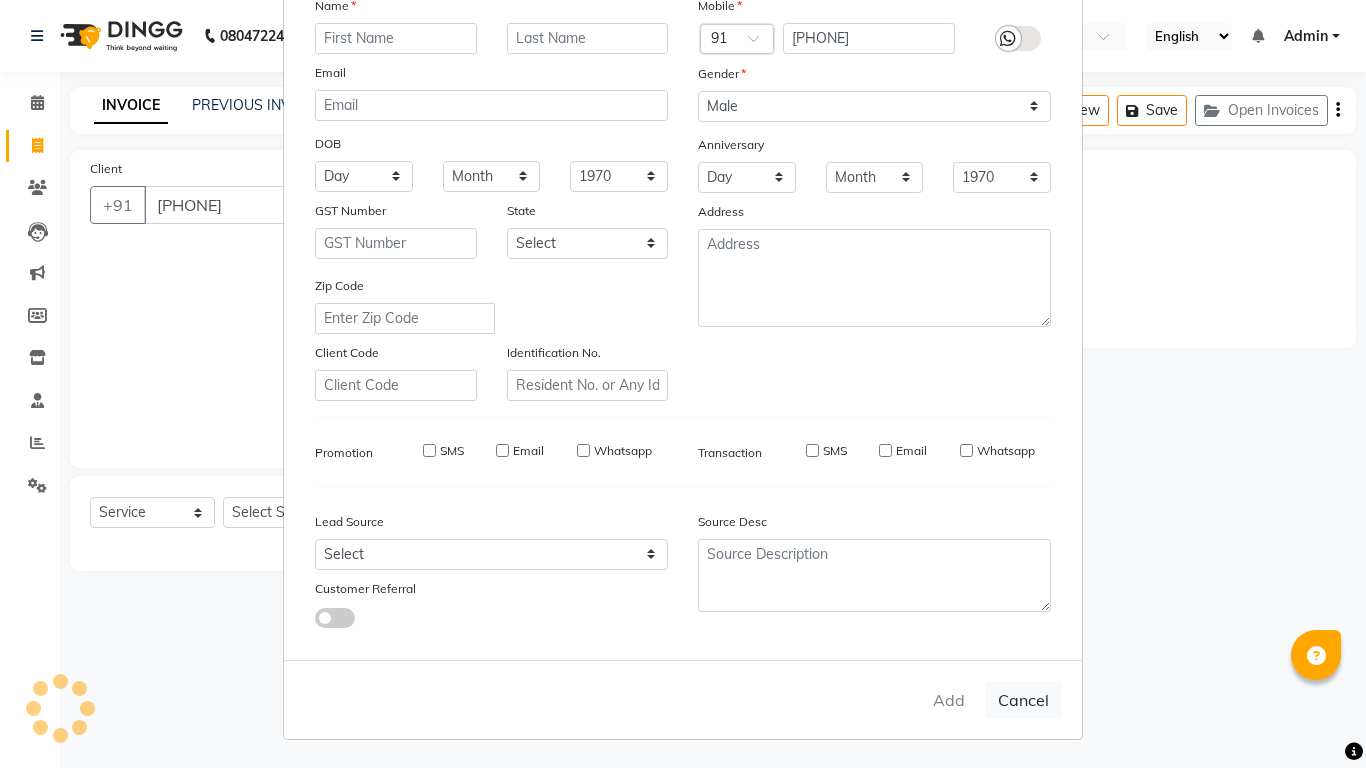 select 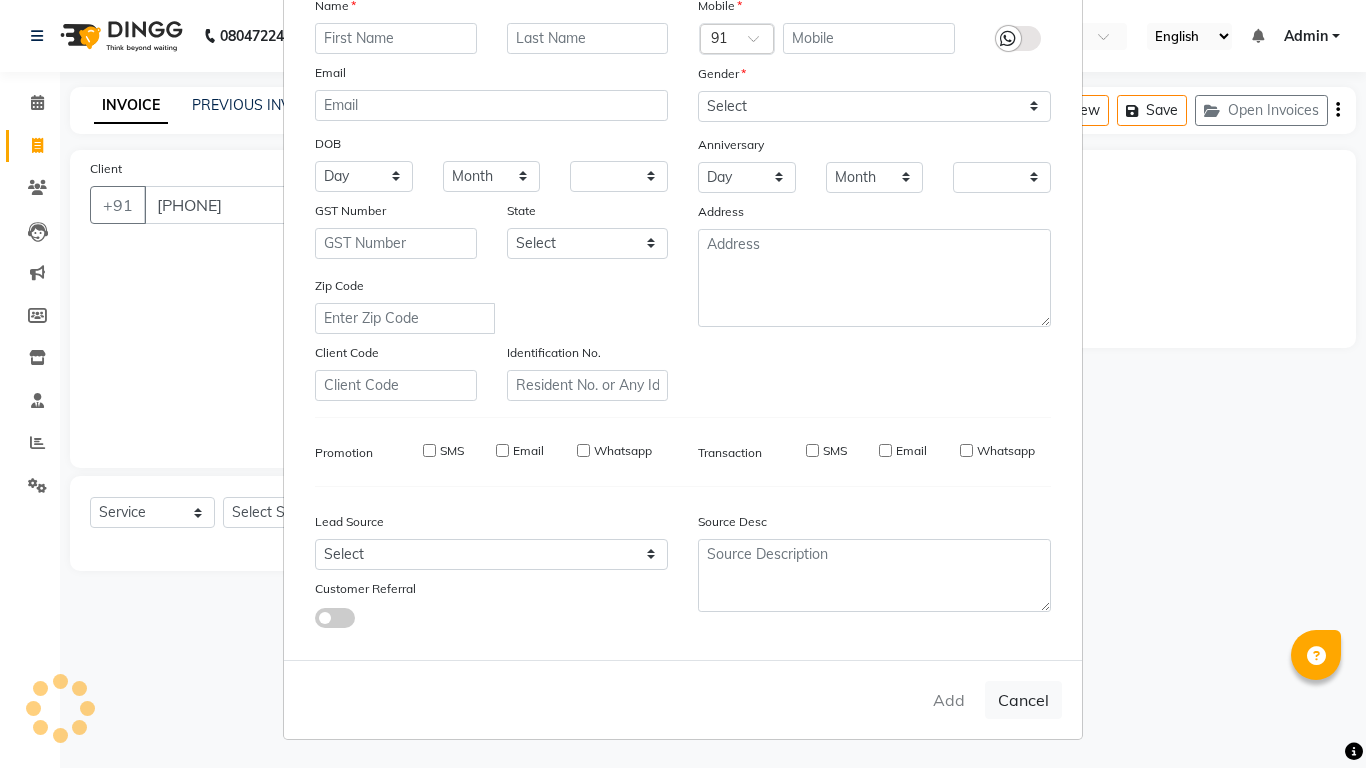 checkbox on "false" 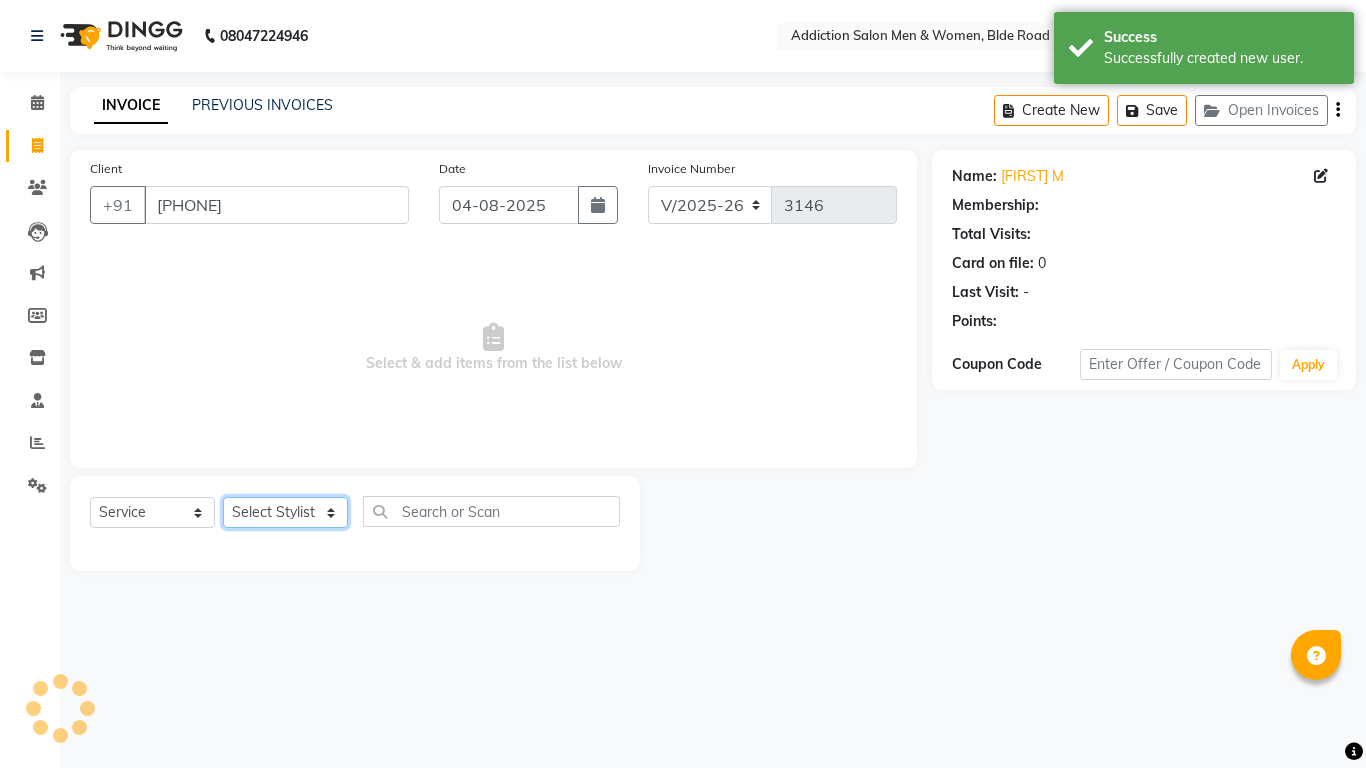 click on "Select Stylist Addiction Salon ANJALI BANSIKA KARAN KOUSHIK Nikhil Nilesh pal Pranav REKHA RATHOD SHARDA" 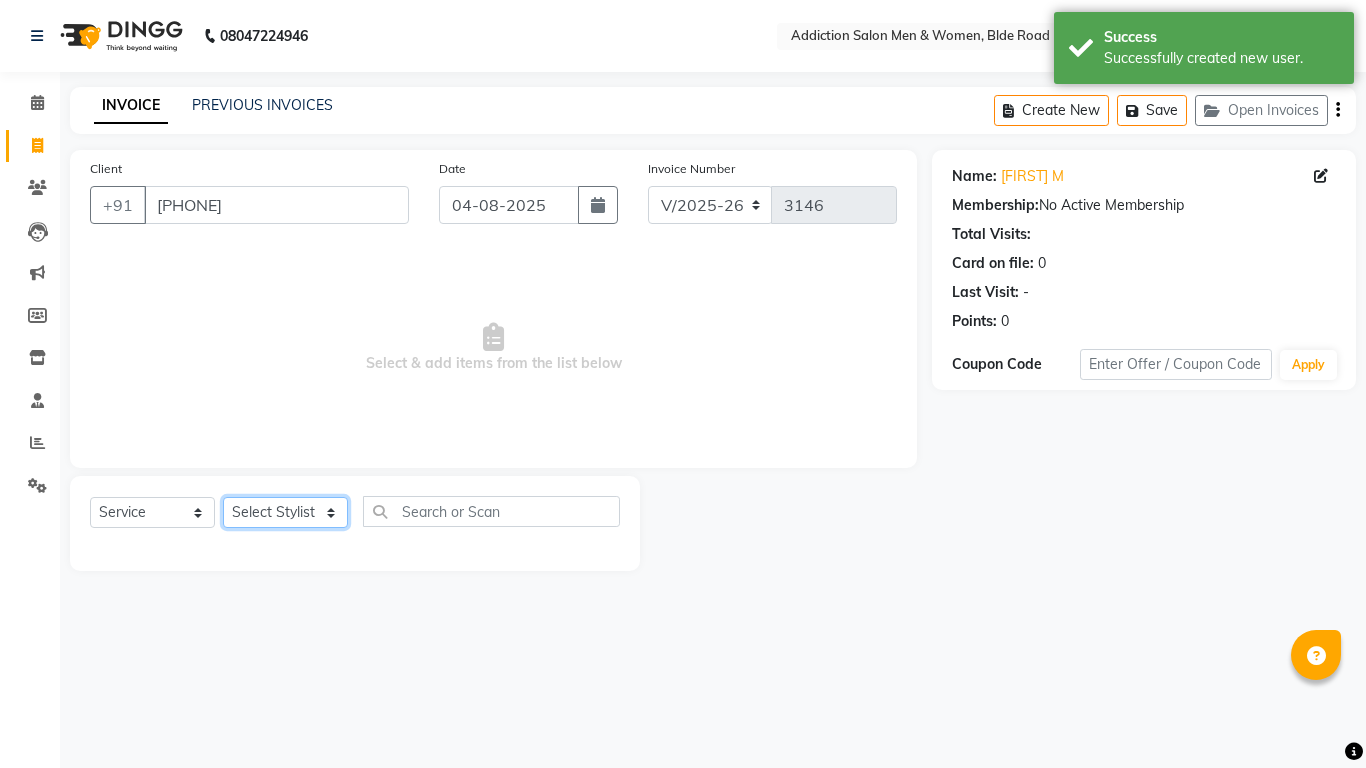 select on "67107" 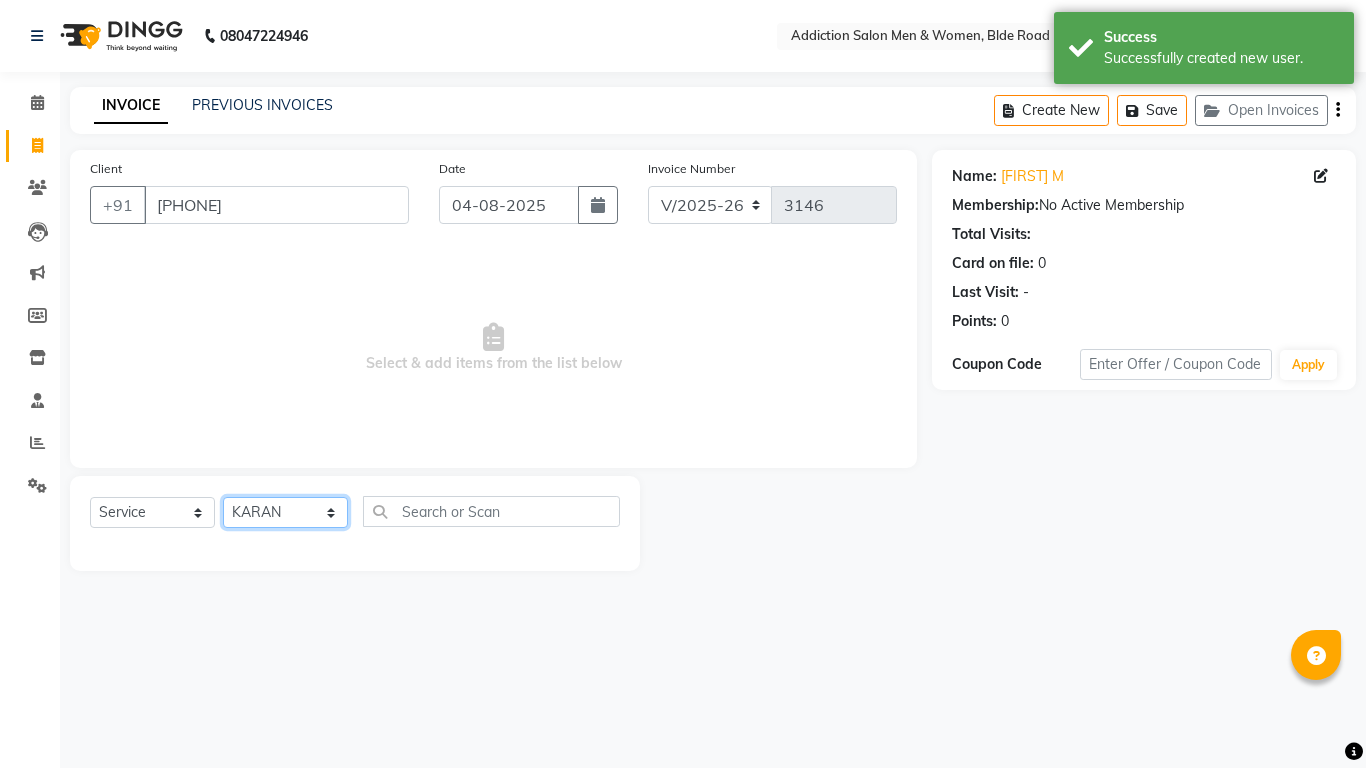 click on "Select Stylist Addiction Salon ANJALI BANSIKA KARAN KOUSHIK Nikhil Nilesh pal Pranav REKHA RATHOD SHARDA" 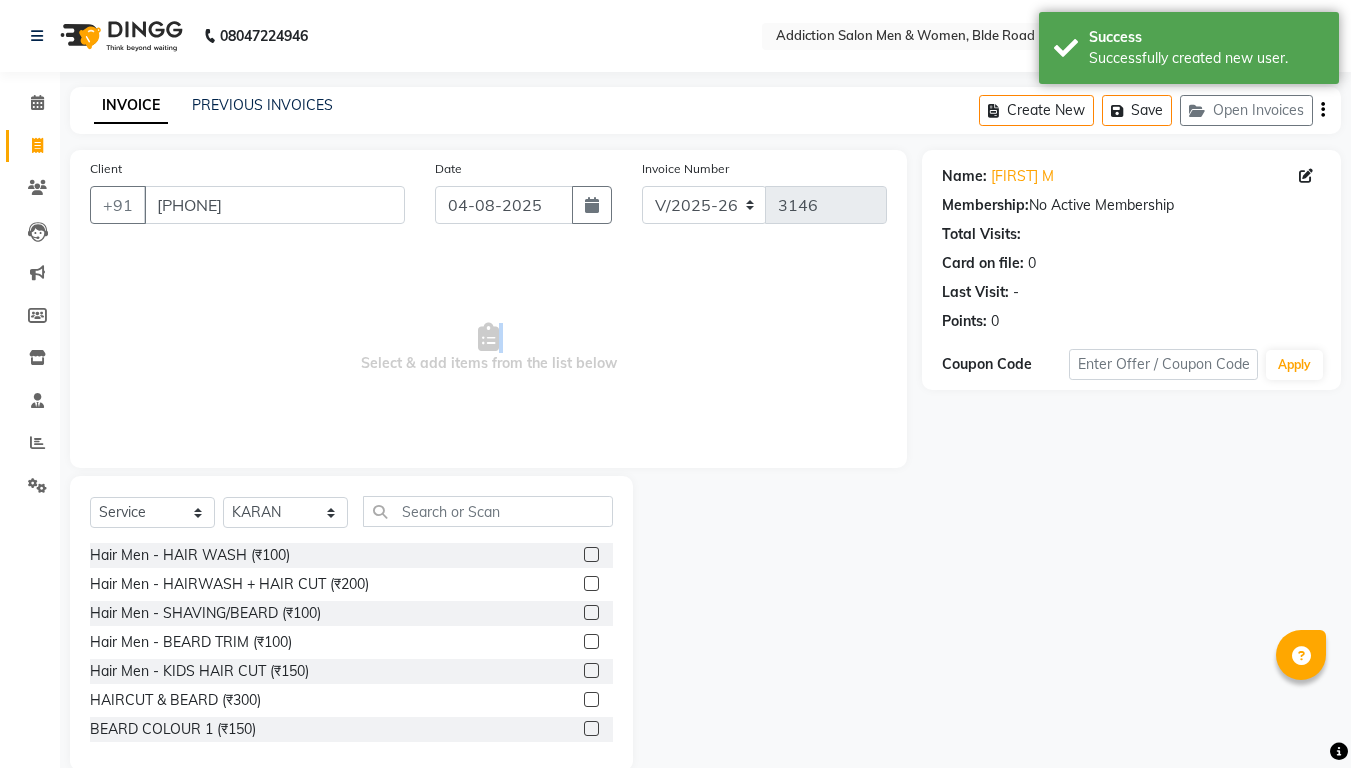 drag, startPoint x: 373, startPoint y: 452, endPoint x: 389, endPoint y: 477, distance: 29.681644 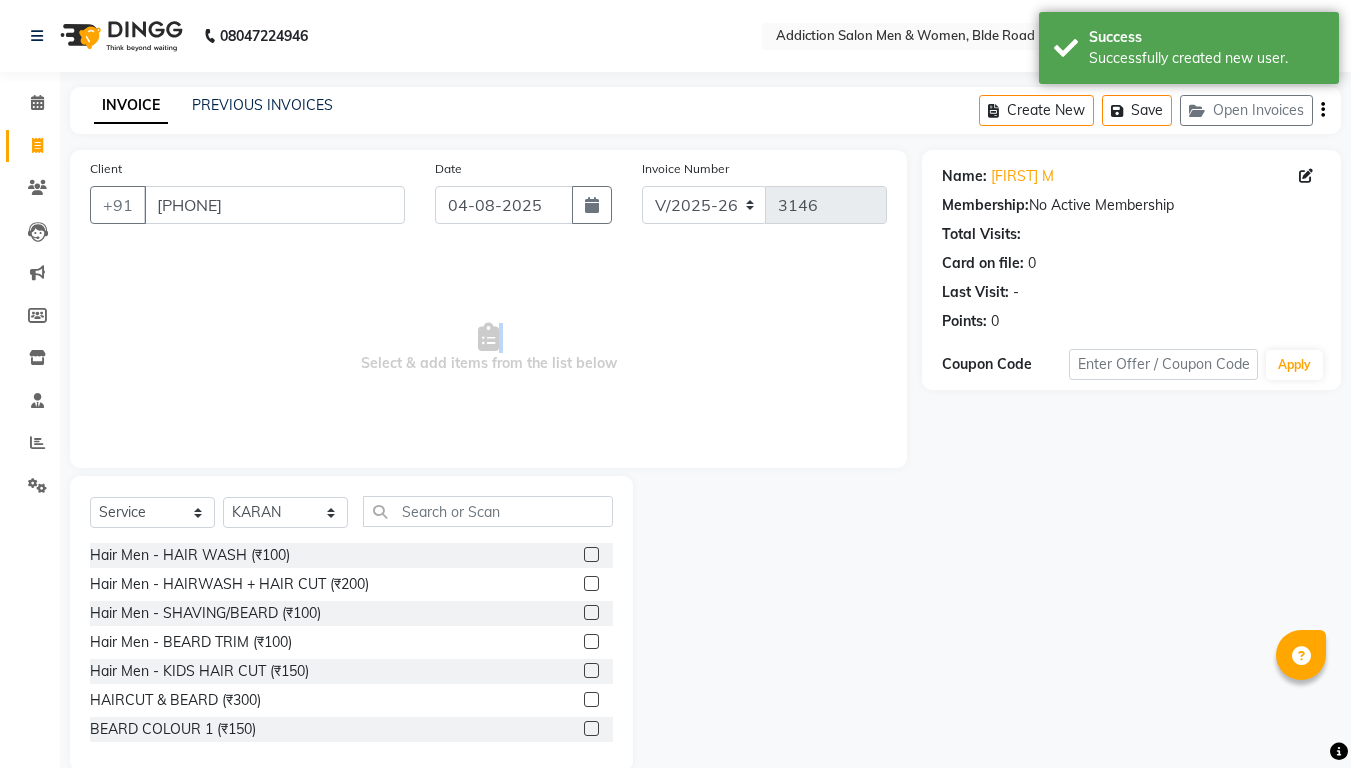scroll, scrollTop: 33, scrollLeft: 0, axis: vertical 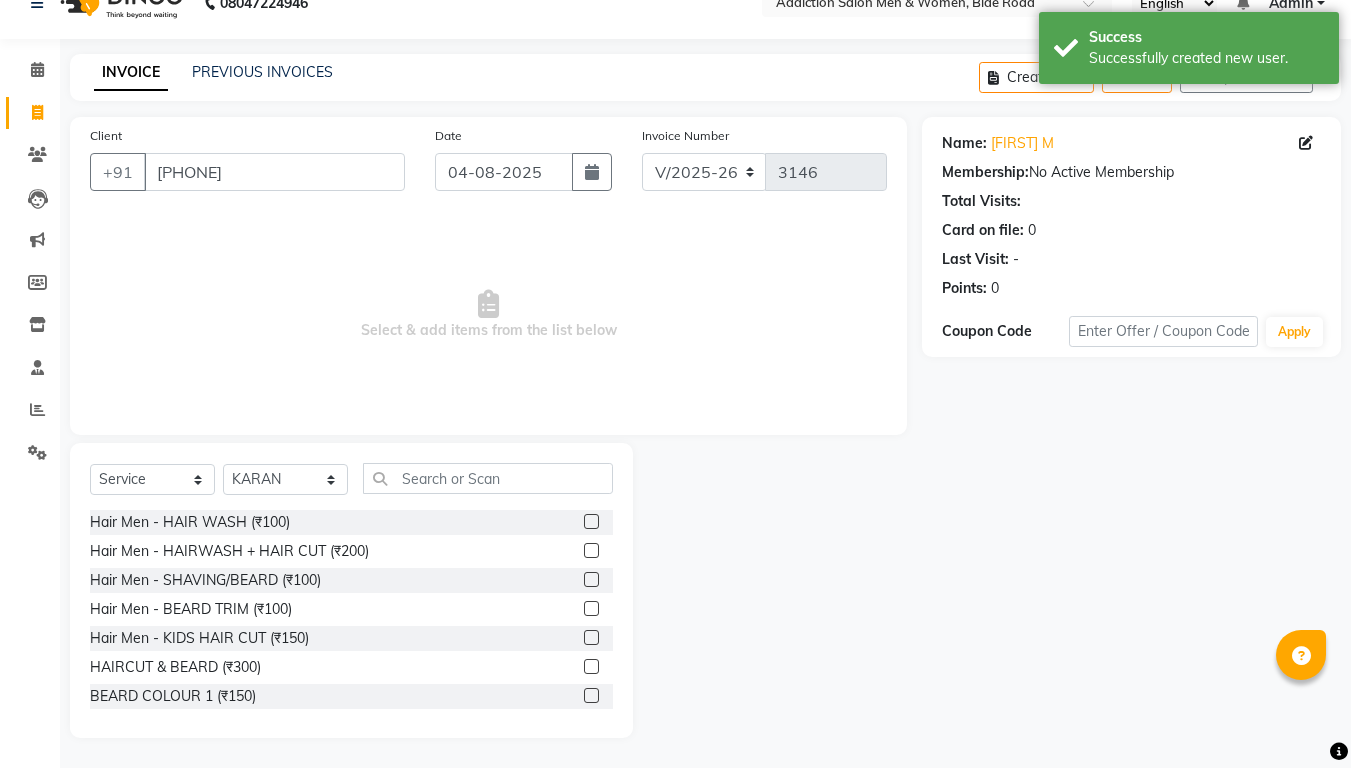 click 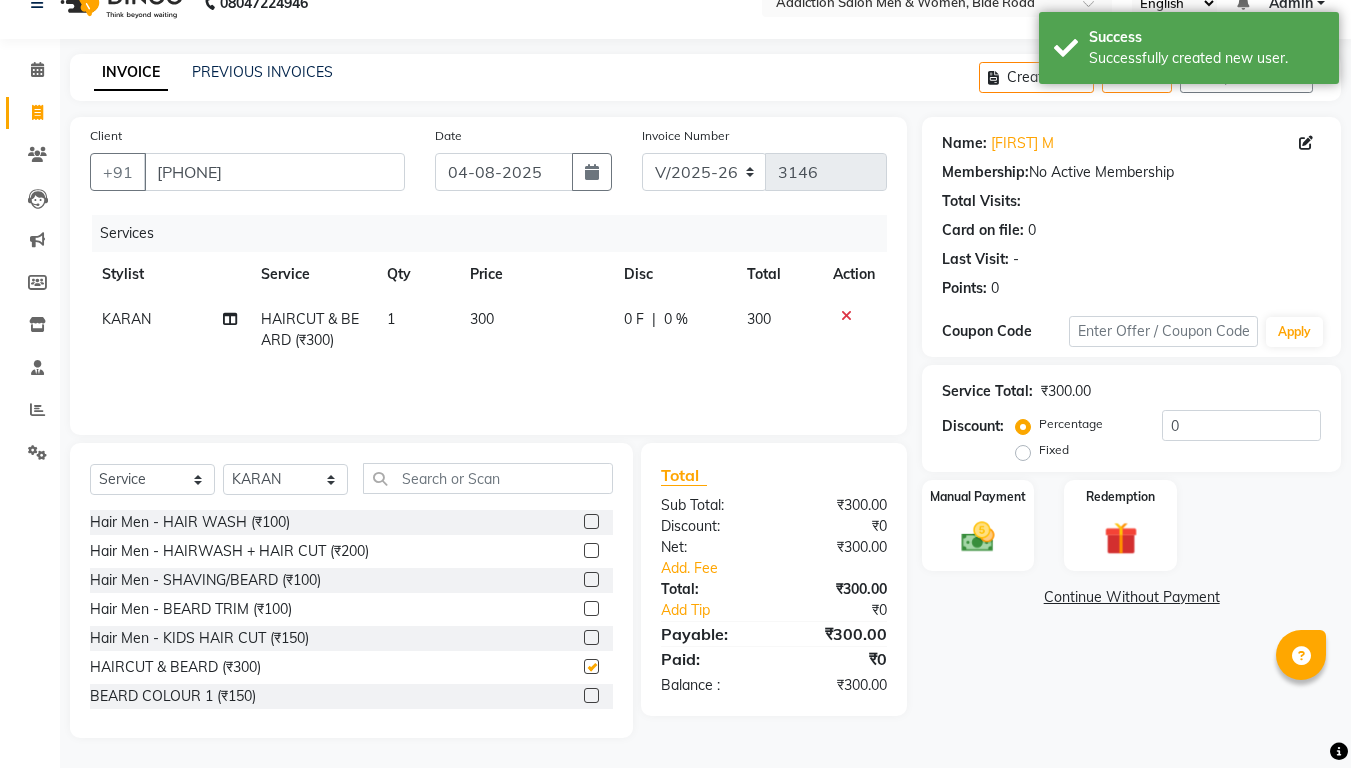 checkbox on "false" 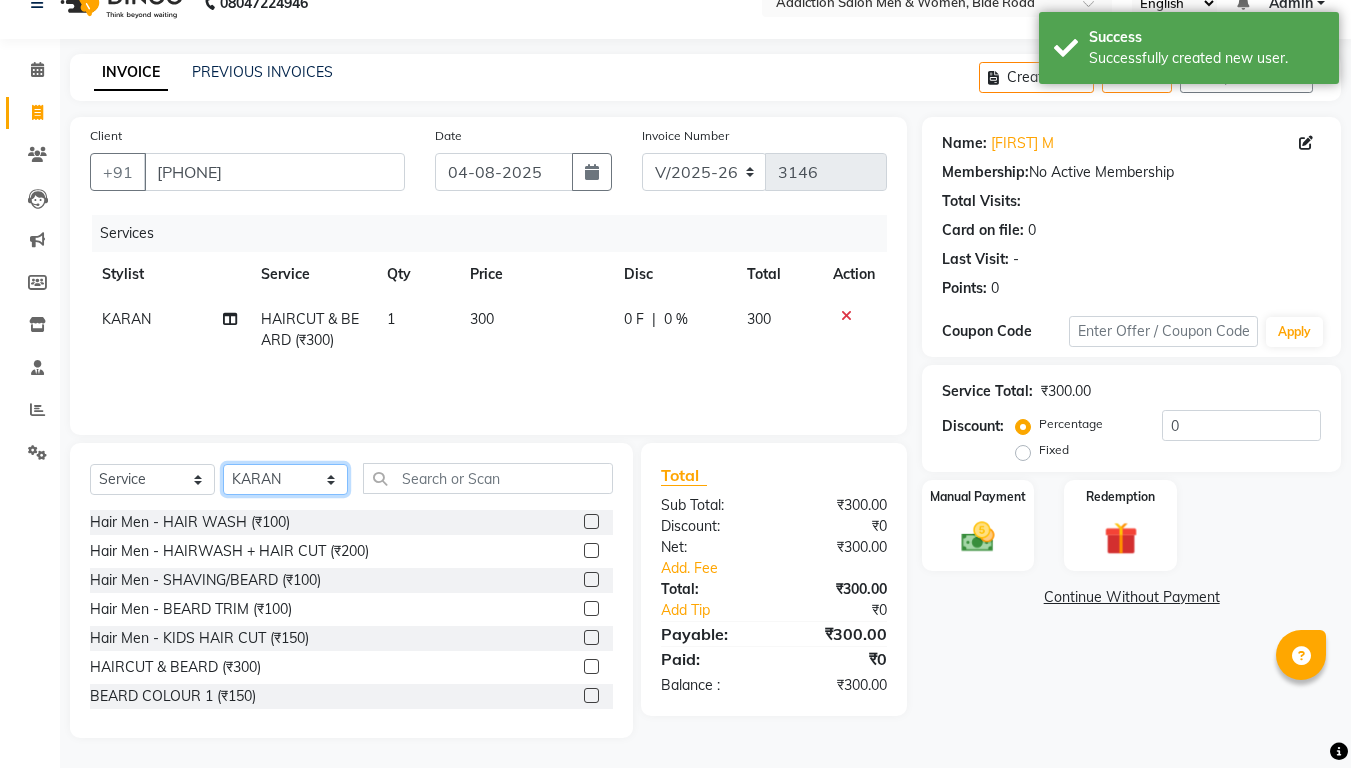 click on "Select Stylist Addiction Salon ANJALI BANSIKA KARAN KOUSHIK Nikhil Nilesh pal Pranav REKHA RATHOD SHARDA" 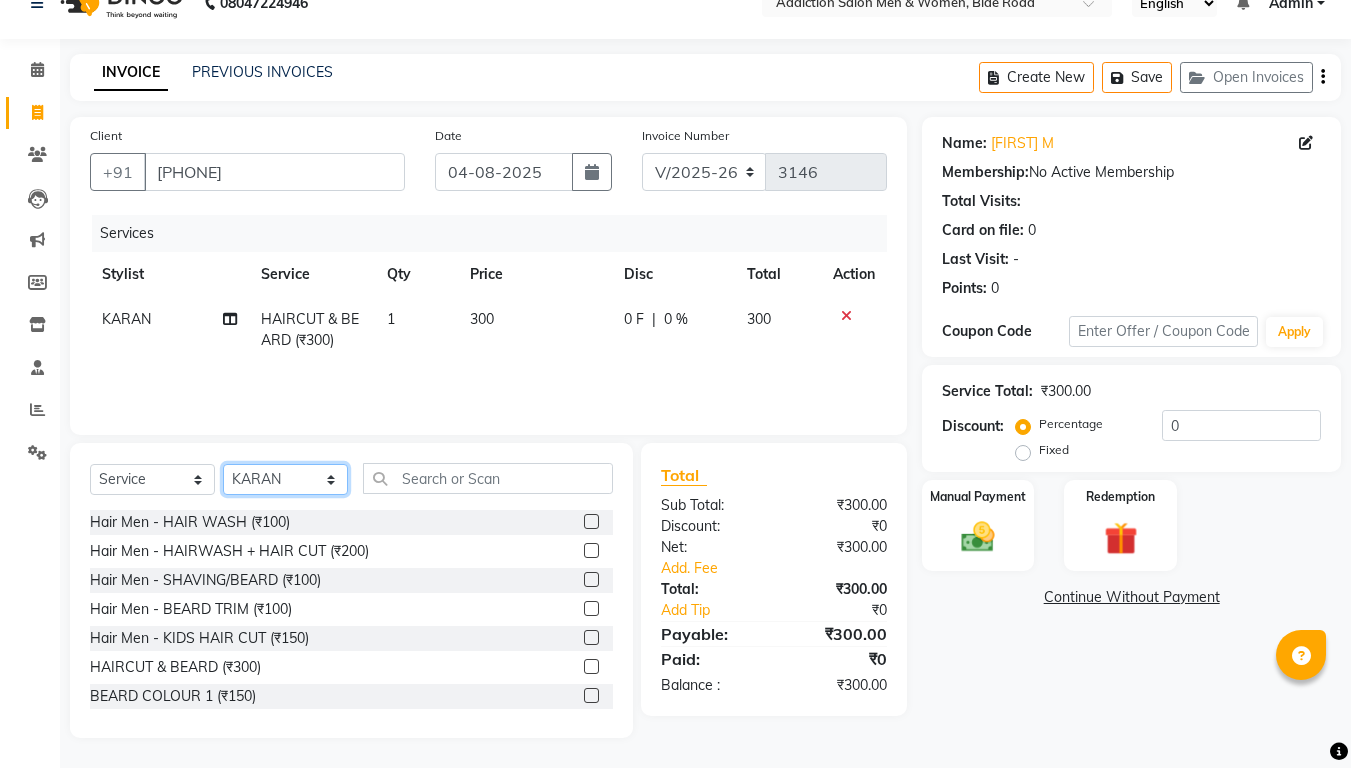 select on "51001" 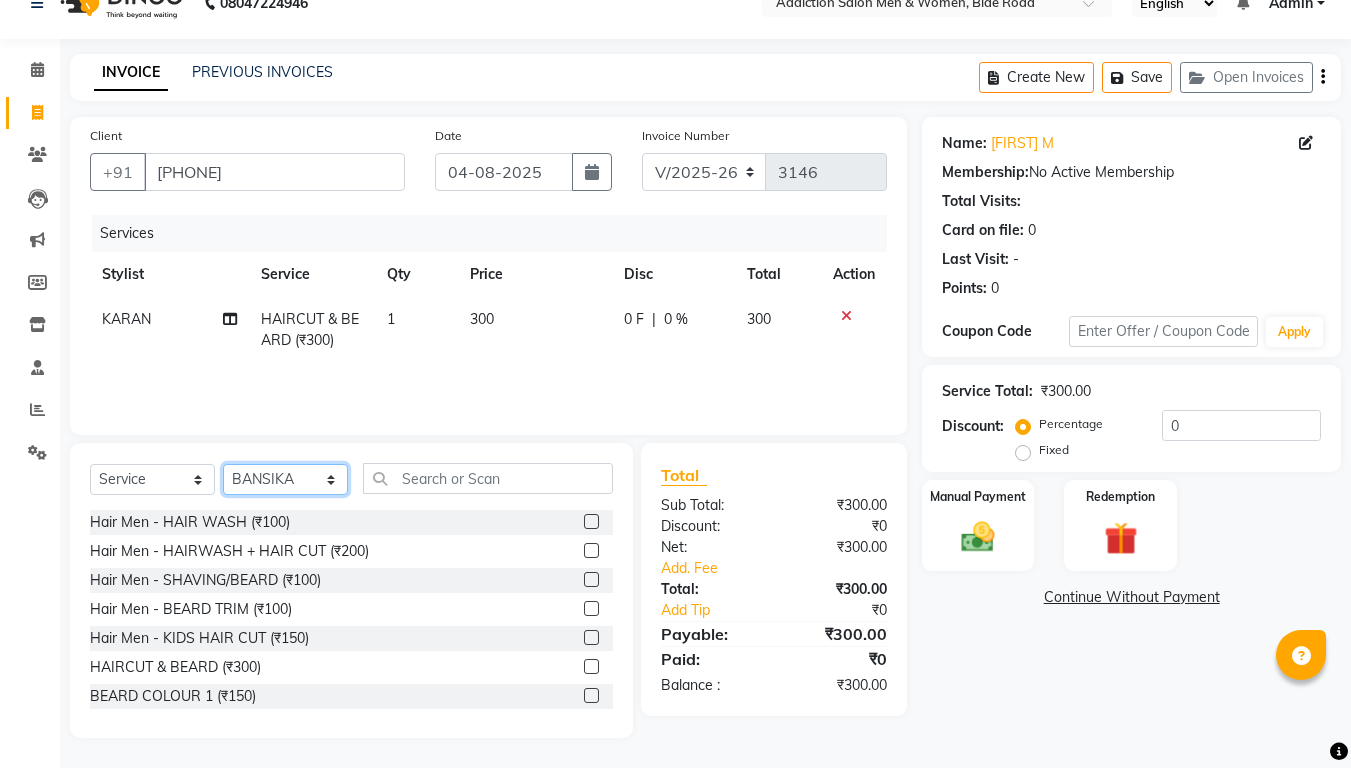 click on "Select Stylist Addiction Salon ANJALI BANSIKA KARAN KOUSHIK Nikhil Nilesh pal Pranav REKHA RATHOD SHARDA" 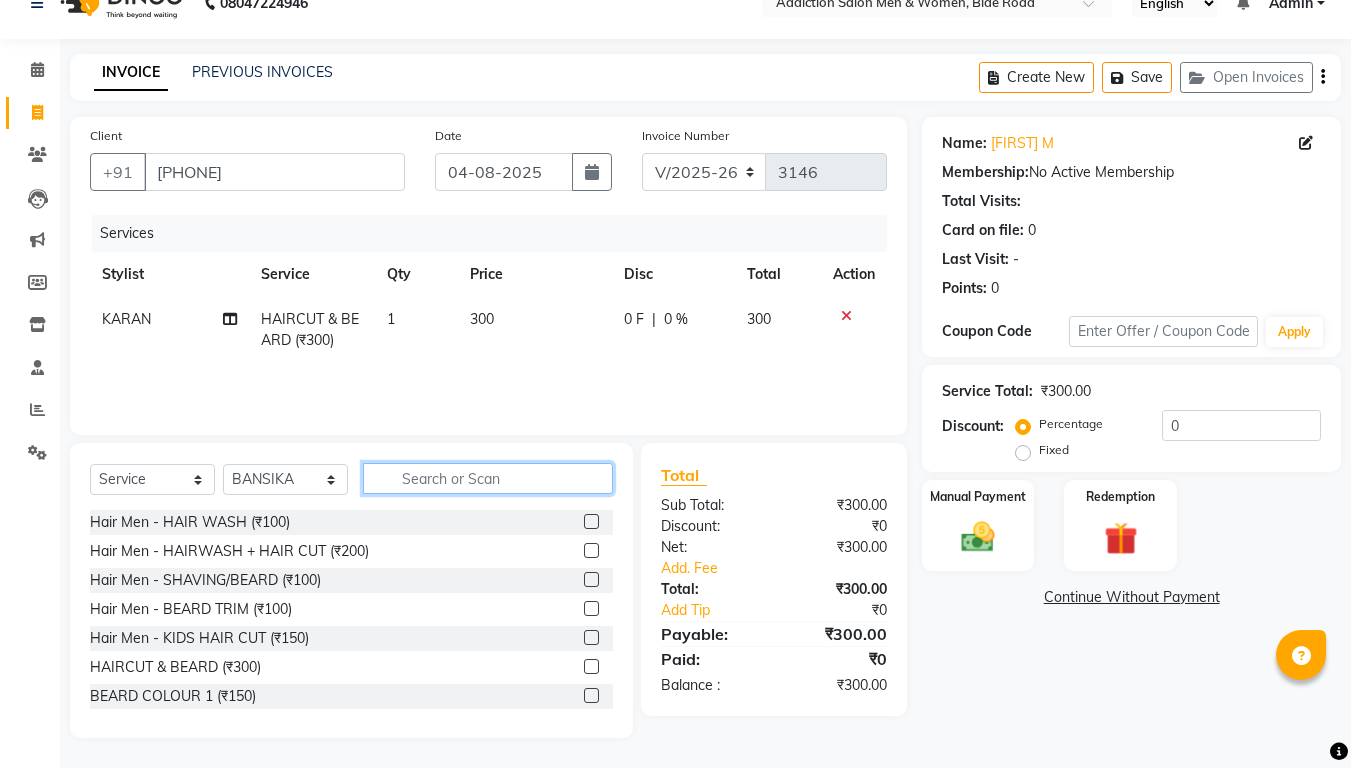 drag, startPoint x: 387, startPoint y: 469, endPoint x: 400, endPoint y: 486, distance: 21.400934 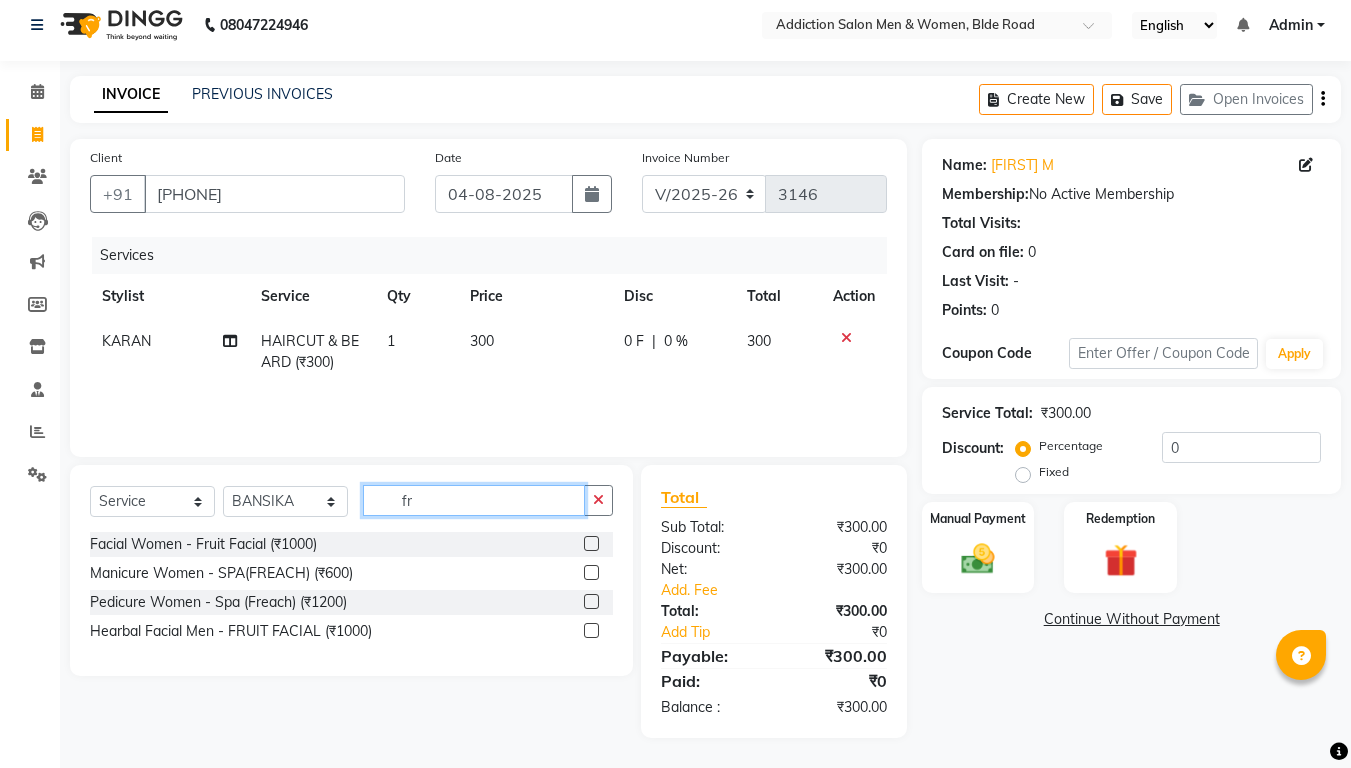 scroll, scrollTop: 11, scrollLeft: 0, axis: vertical 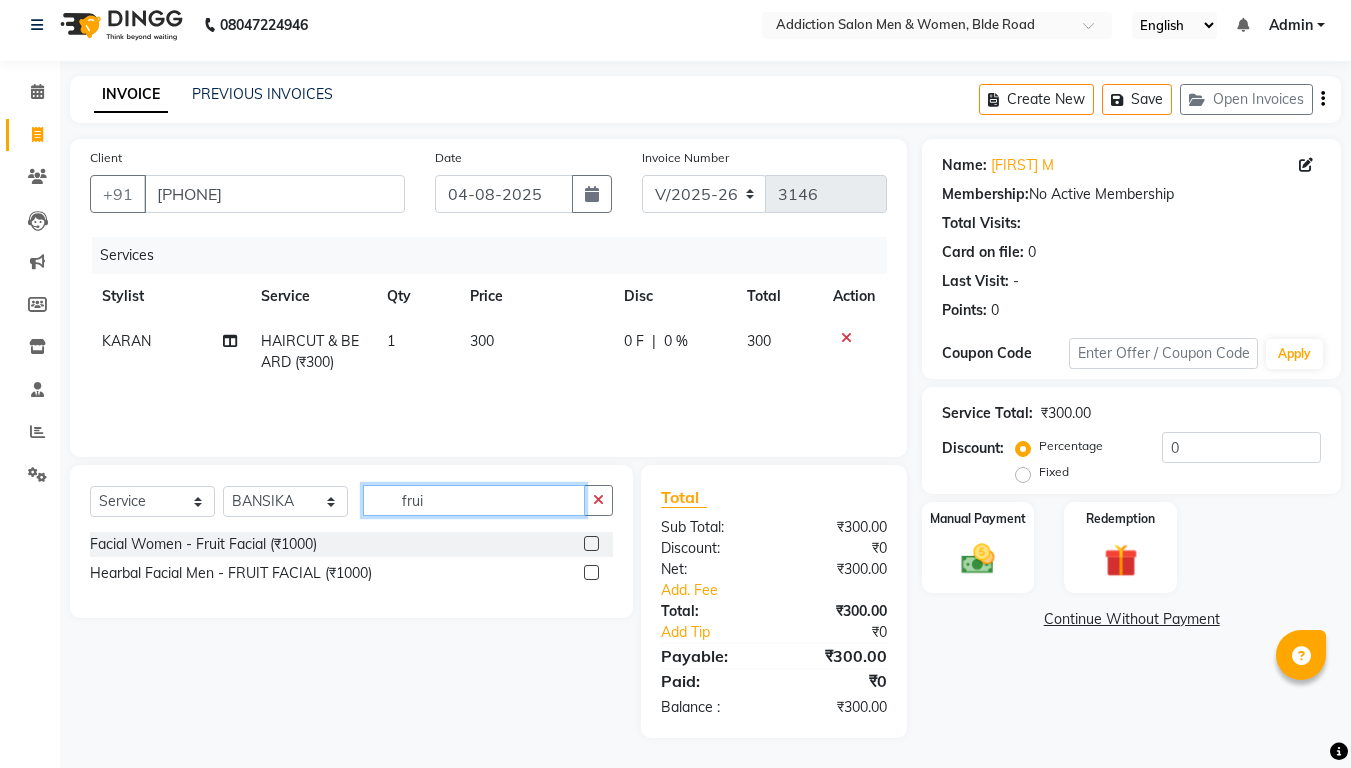 type on "frui" 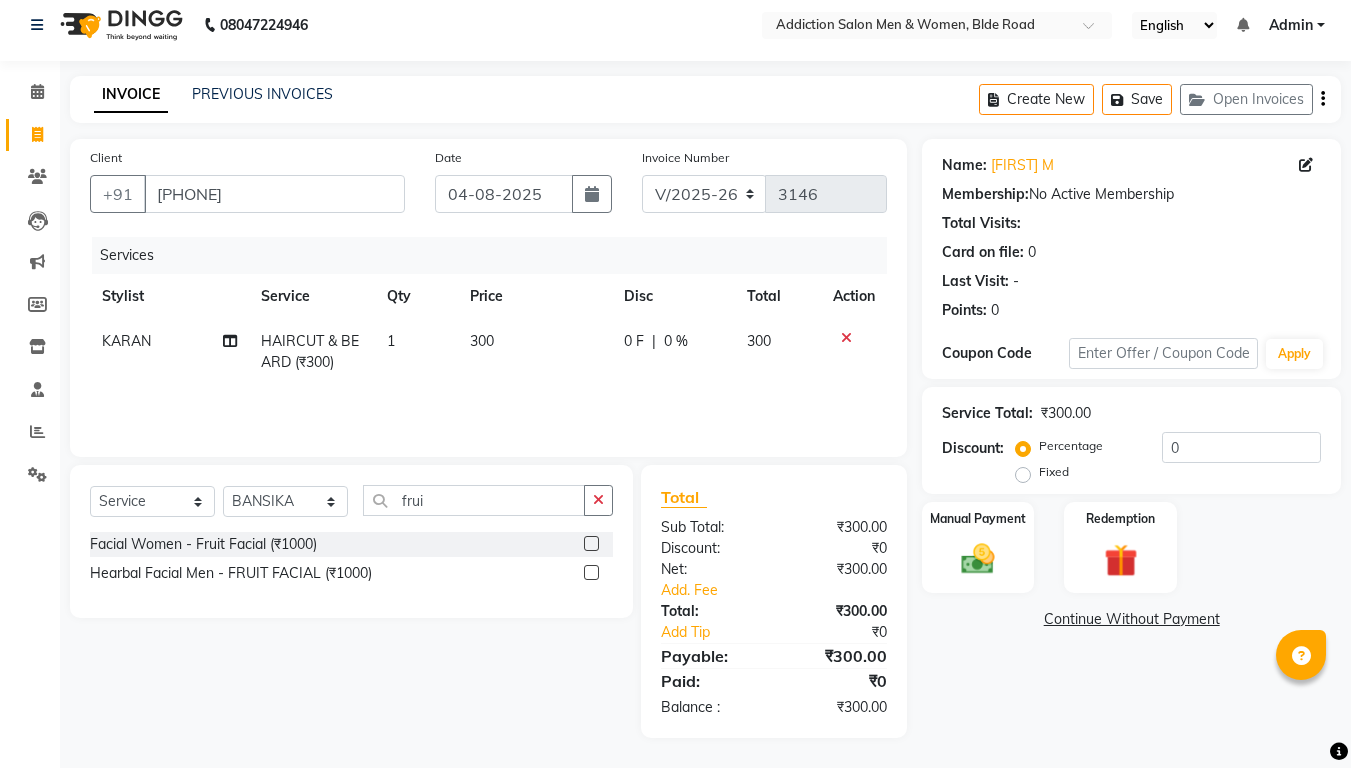 click 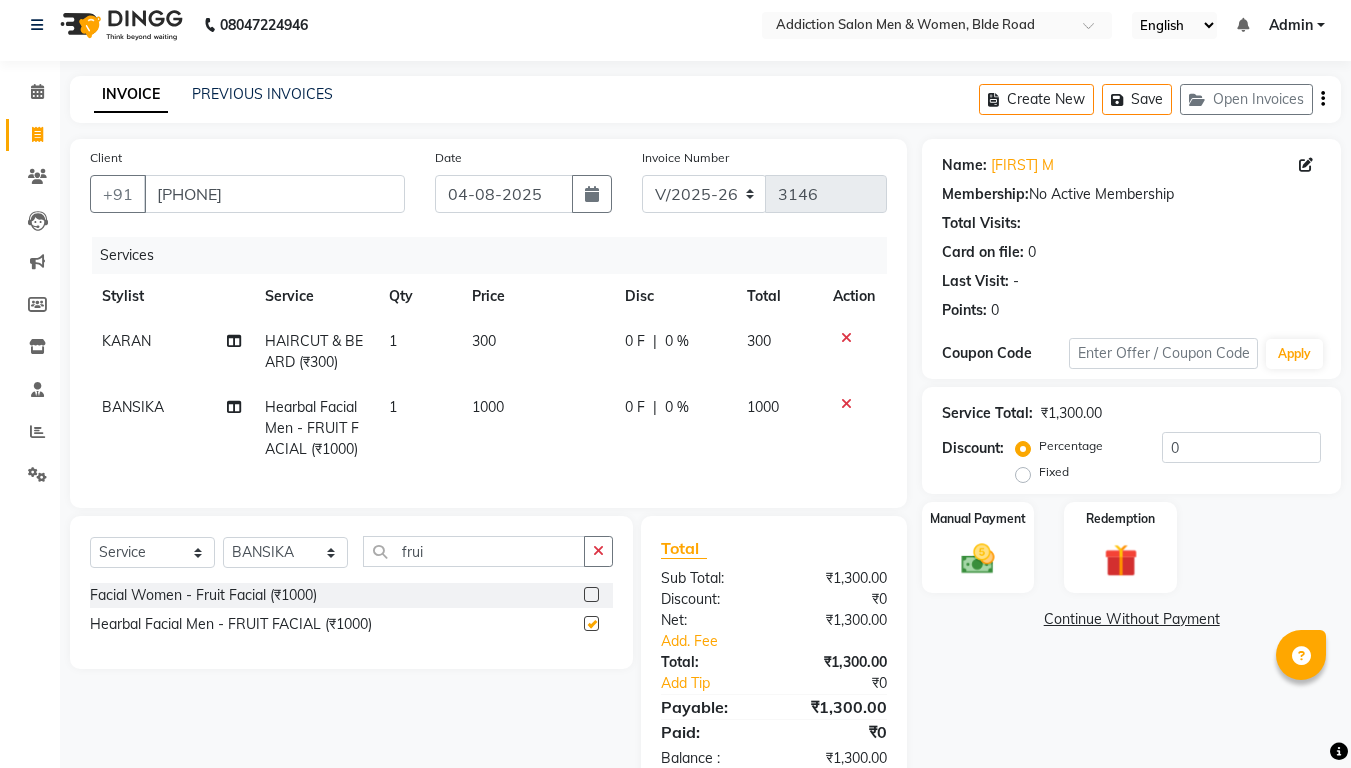 checkbox on "false" 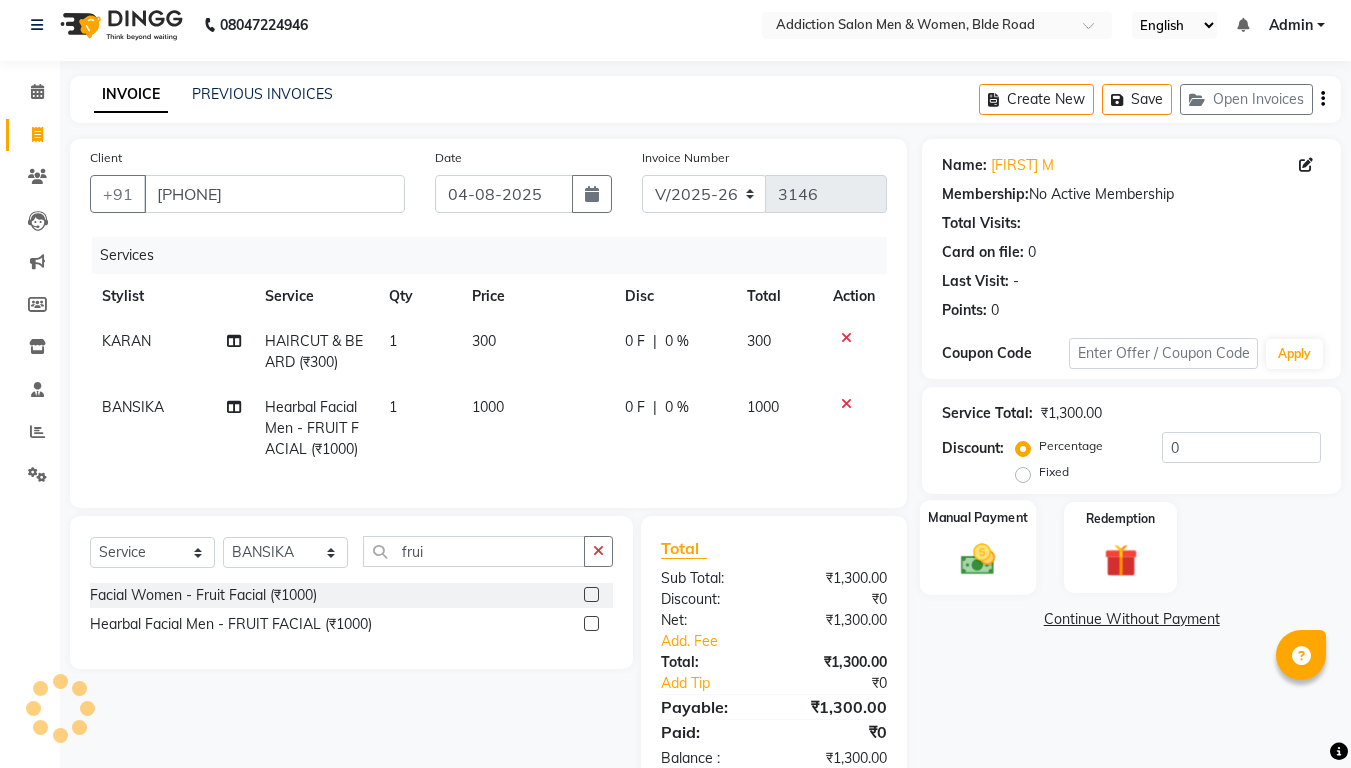 scroll, scrollTop: 77, scrollLeft: 0, axis: vertical 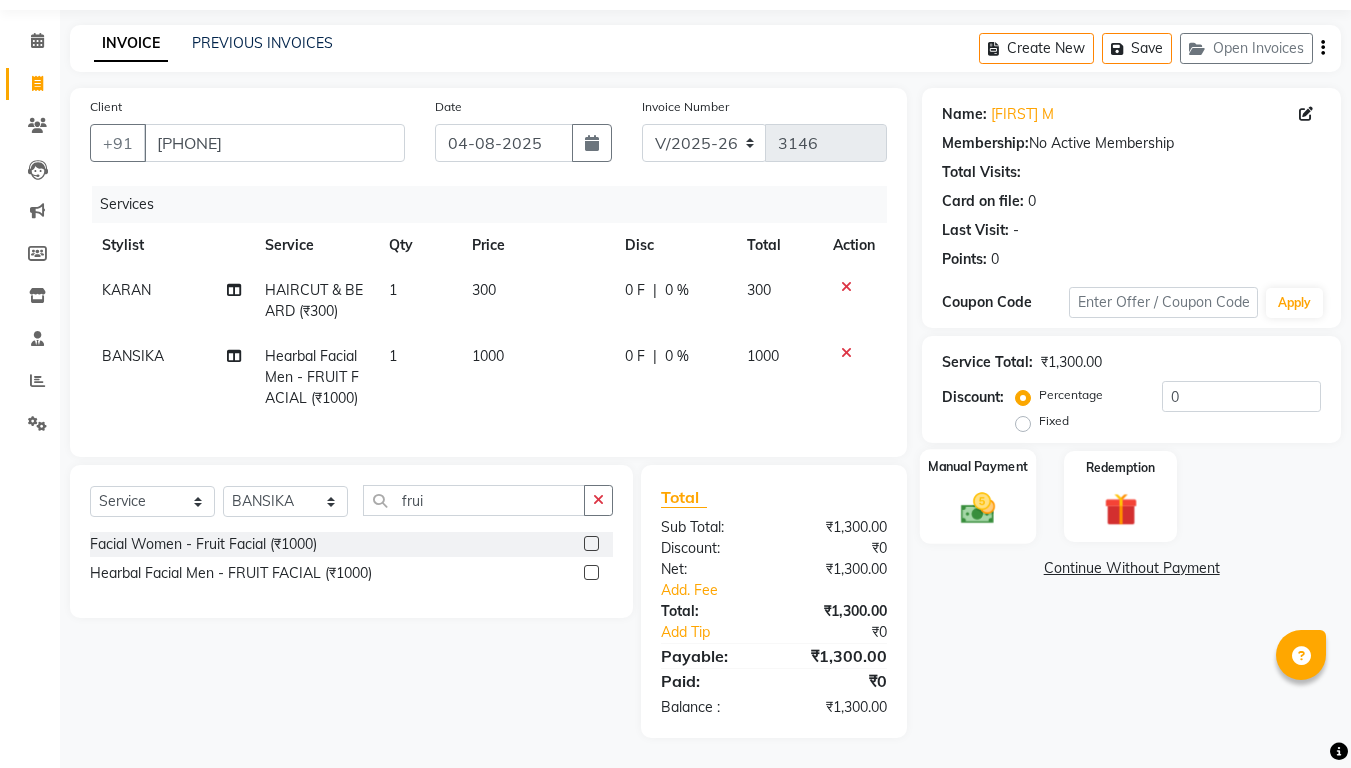click 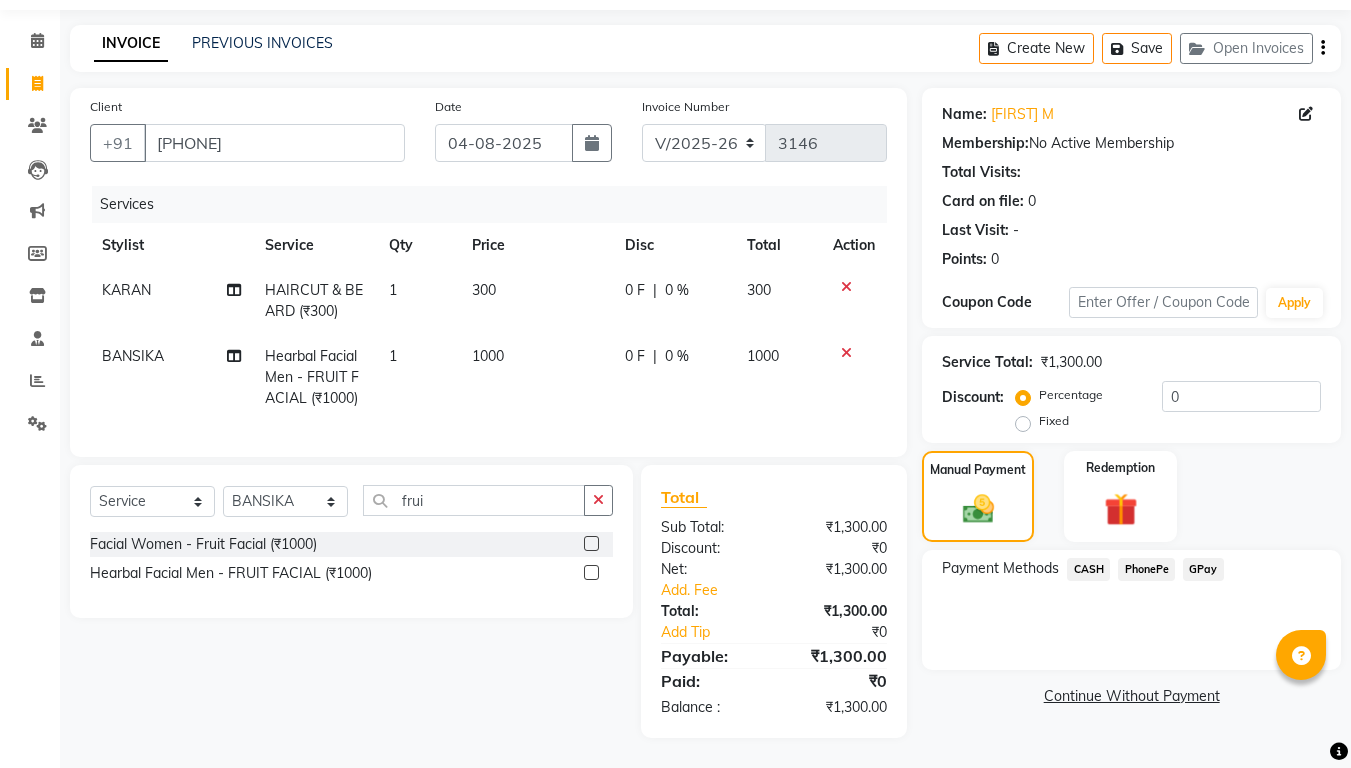 click on "PhonePe" 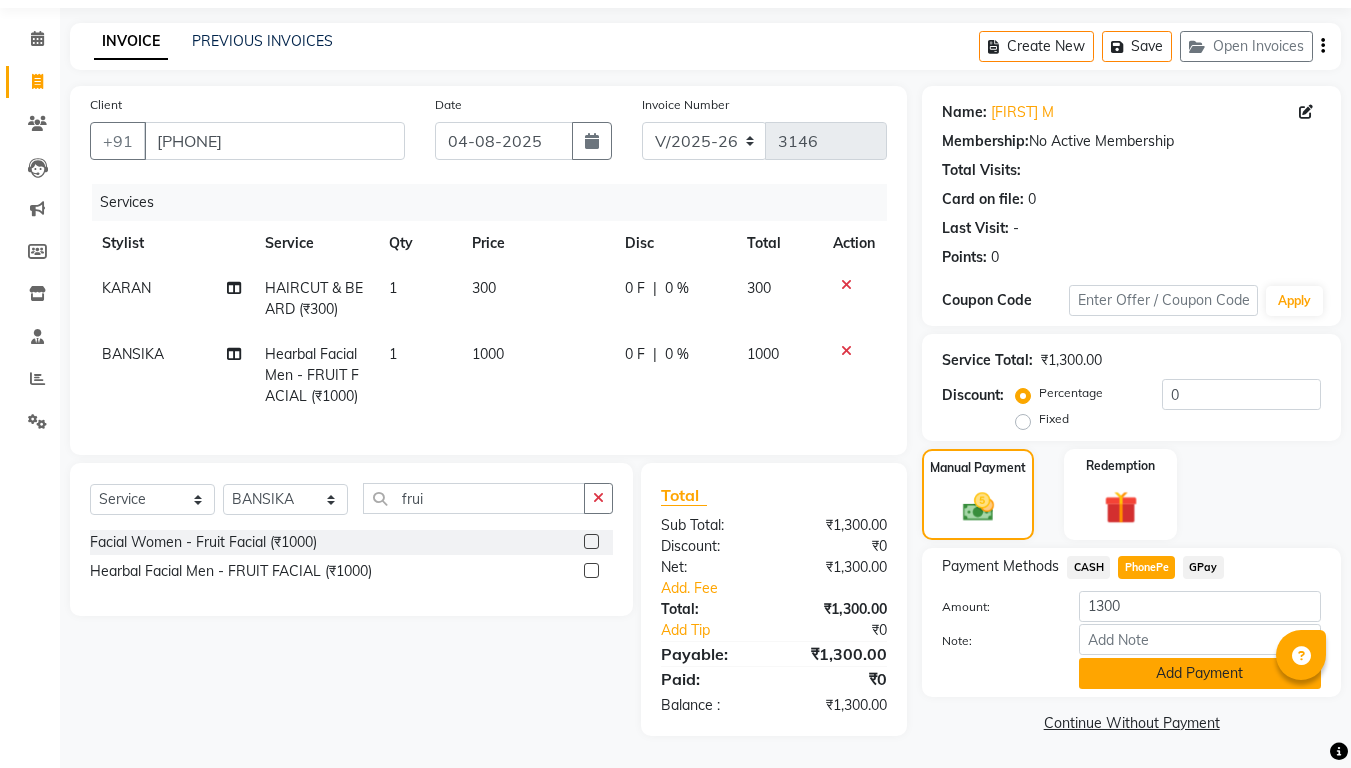 click on "Add Payment" 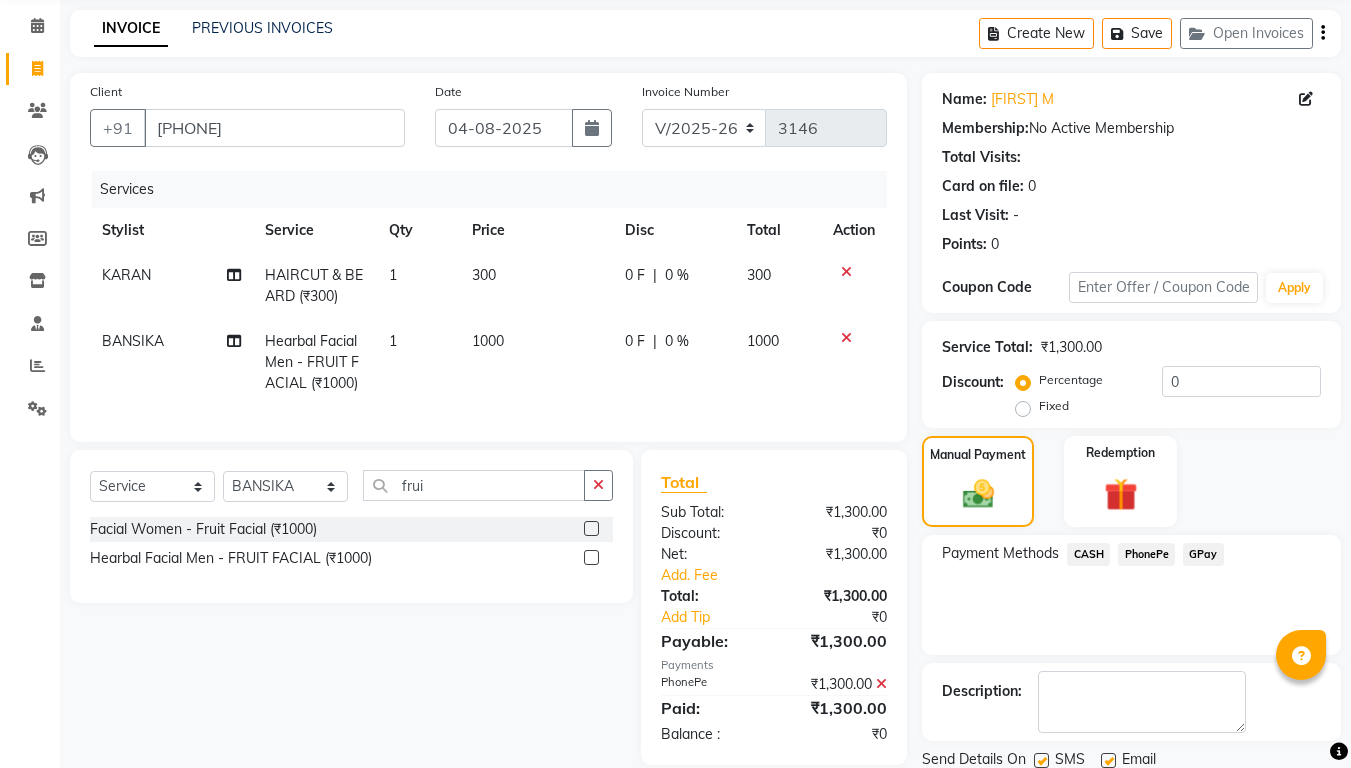 scroll, scrollTop: 148, scrollLeft: 0, axis: vertical 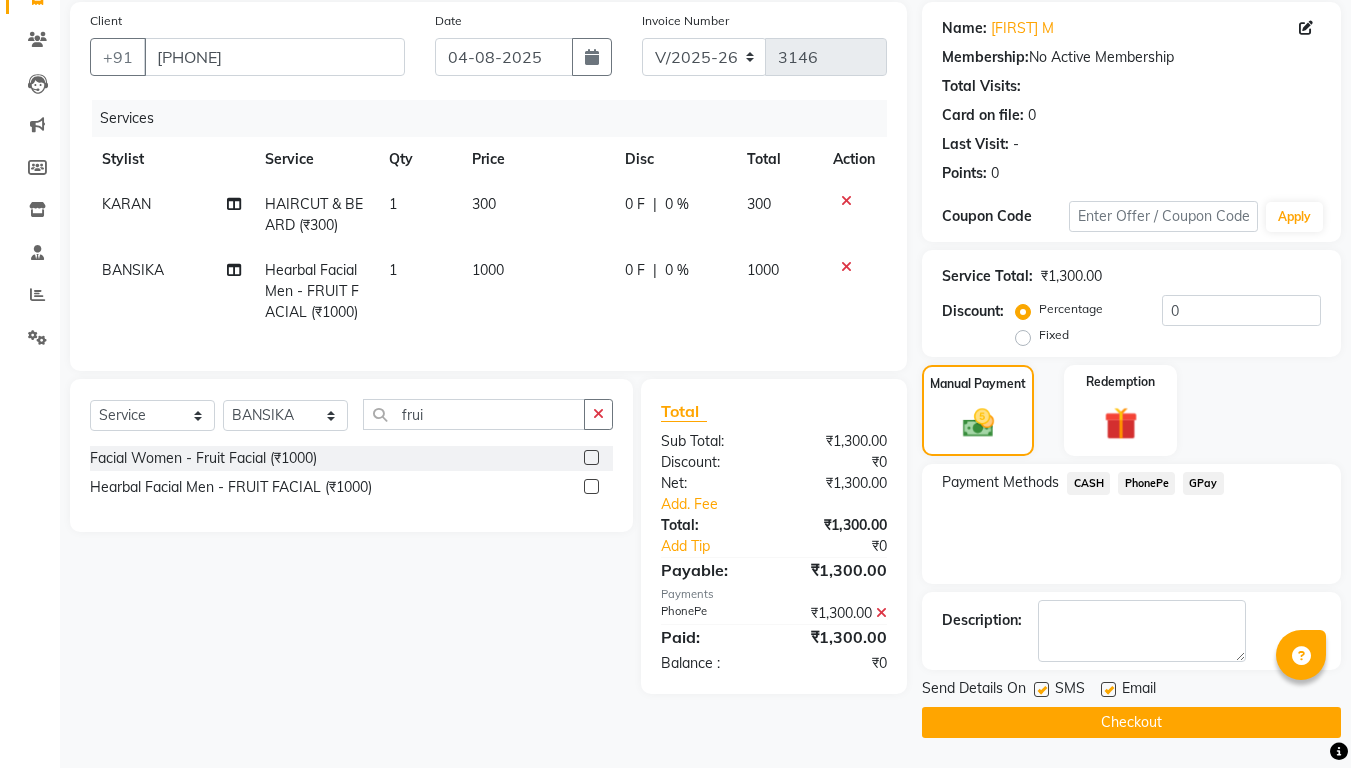 click 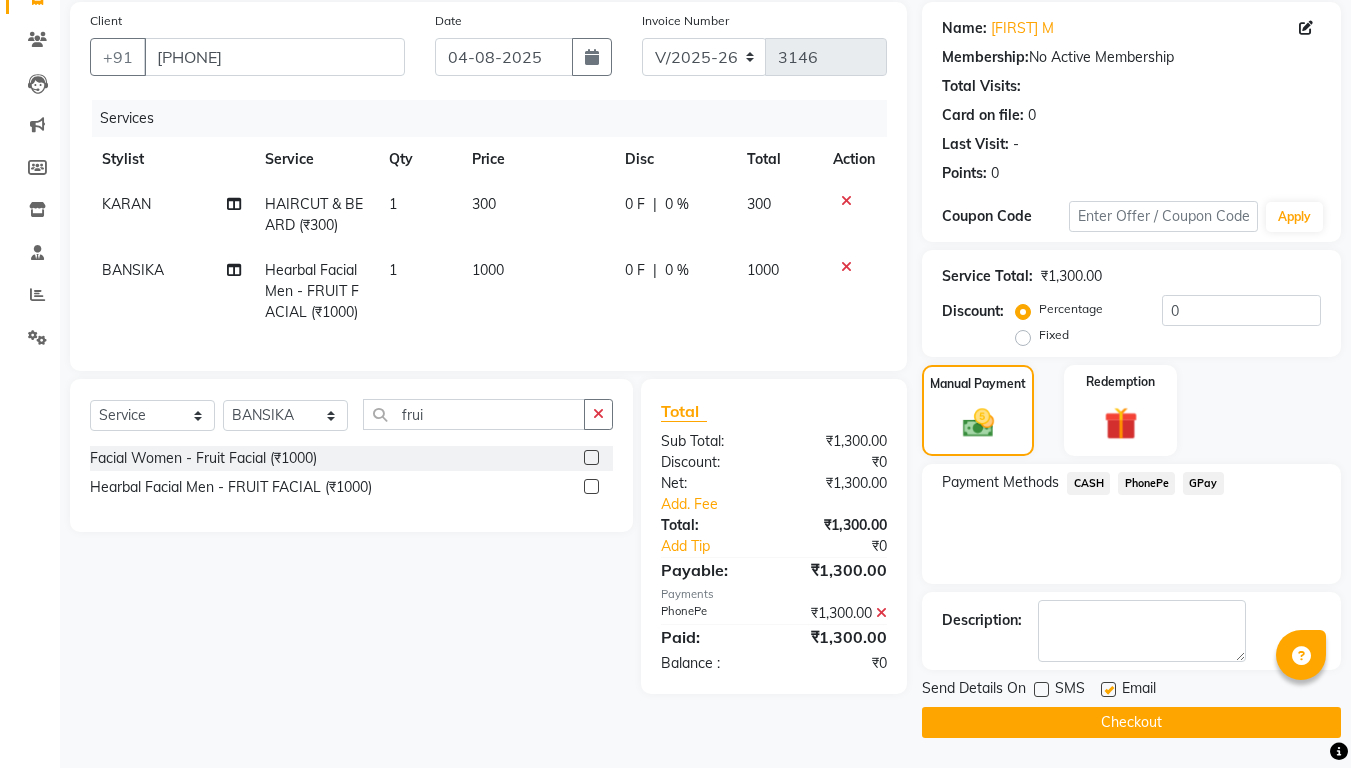 click 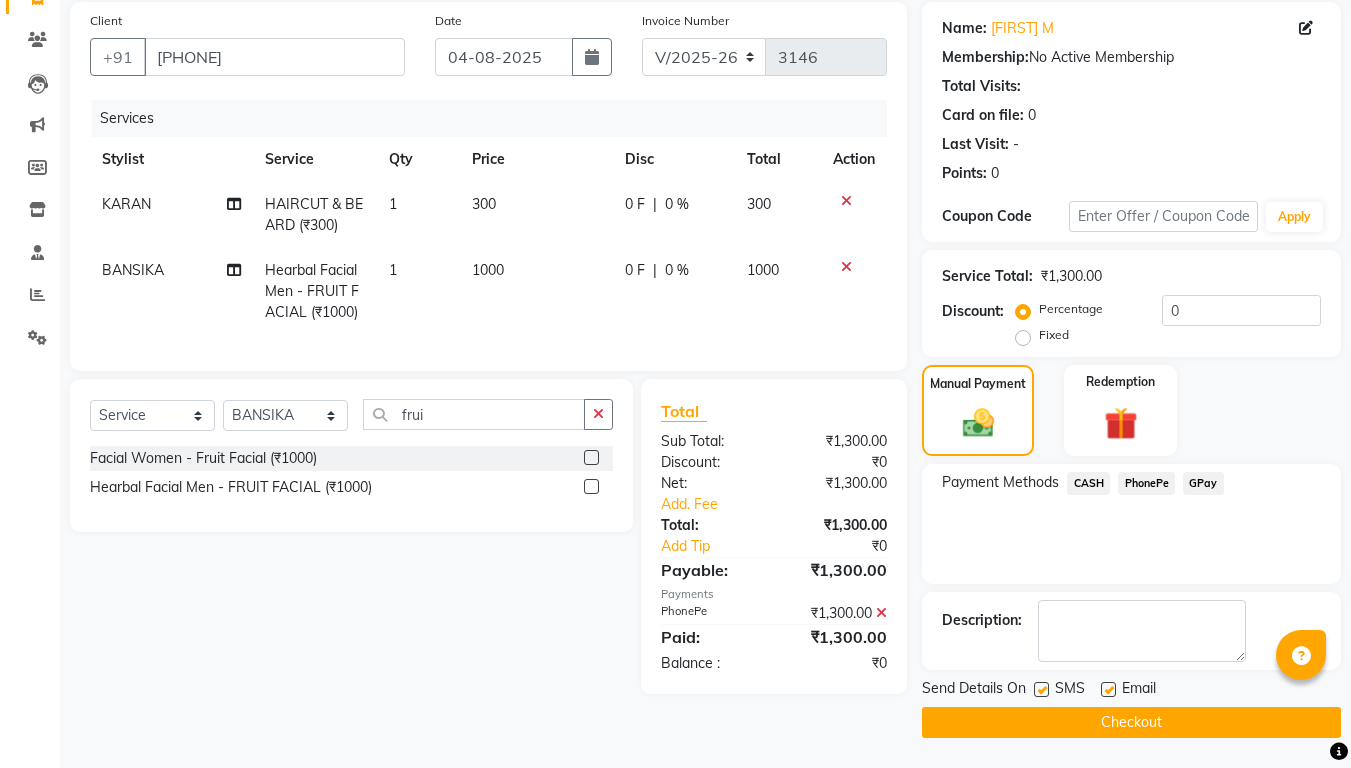 click on "Checkout" 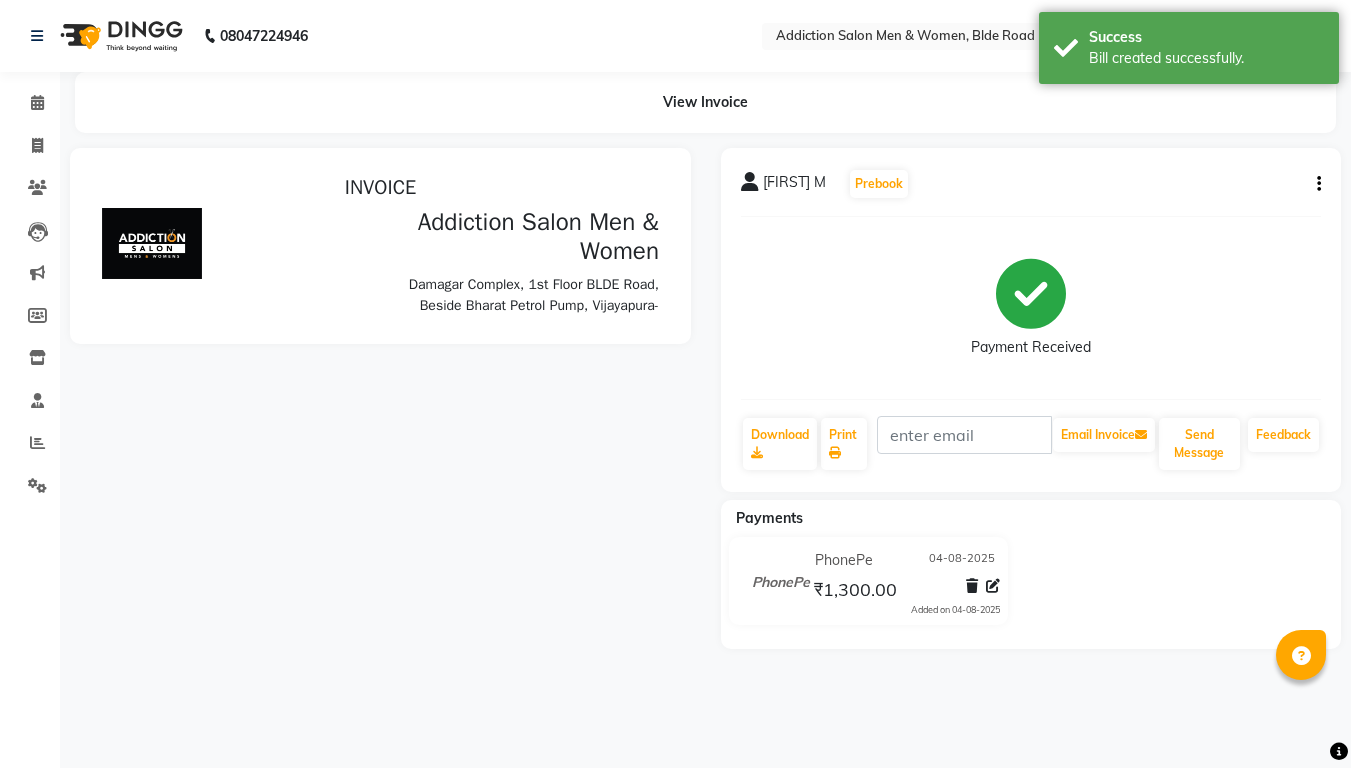 scroll, scrollTop: 0, scrollLeft: 0, axis: both 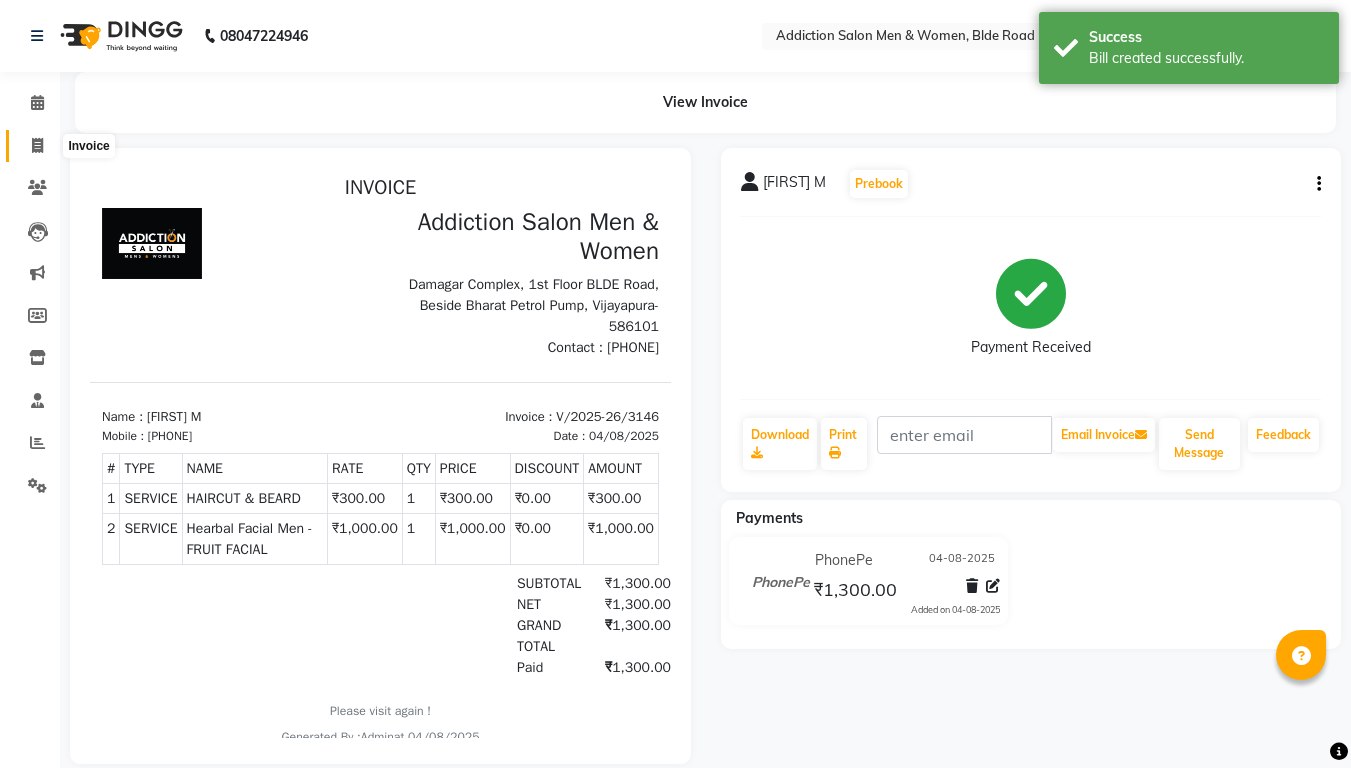 click 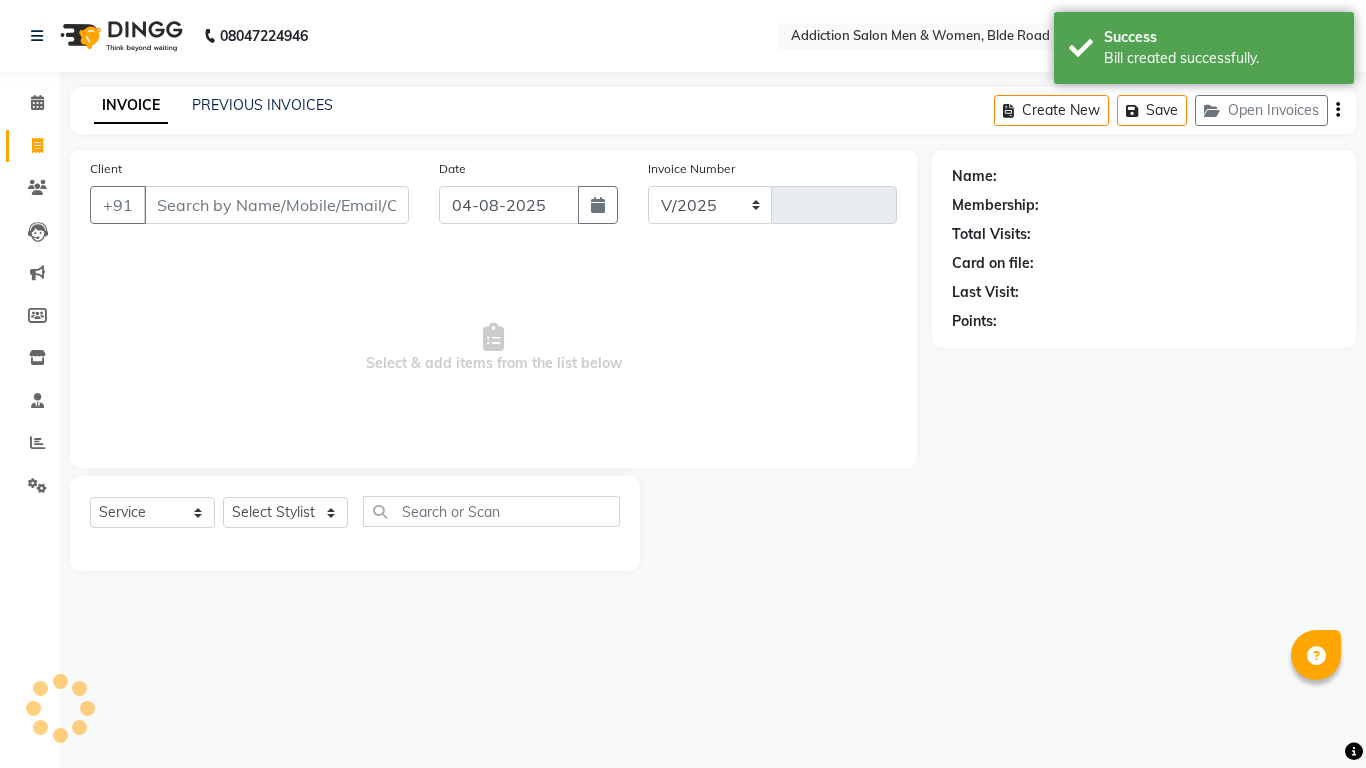 select on "6595" 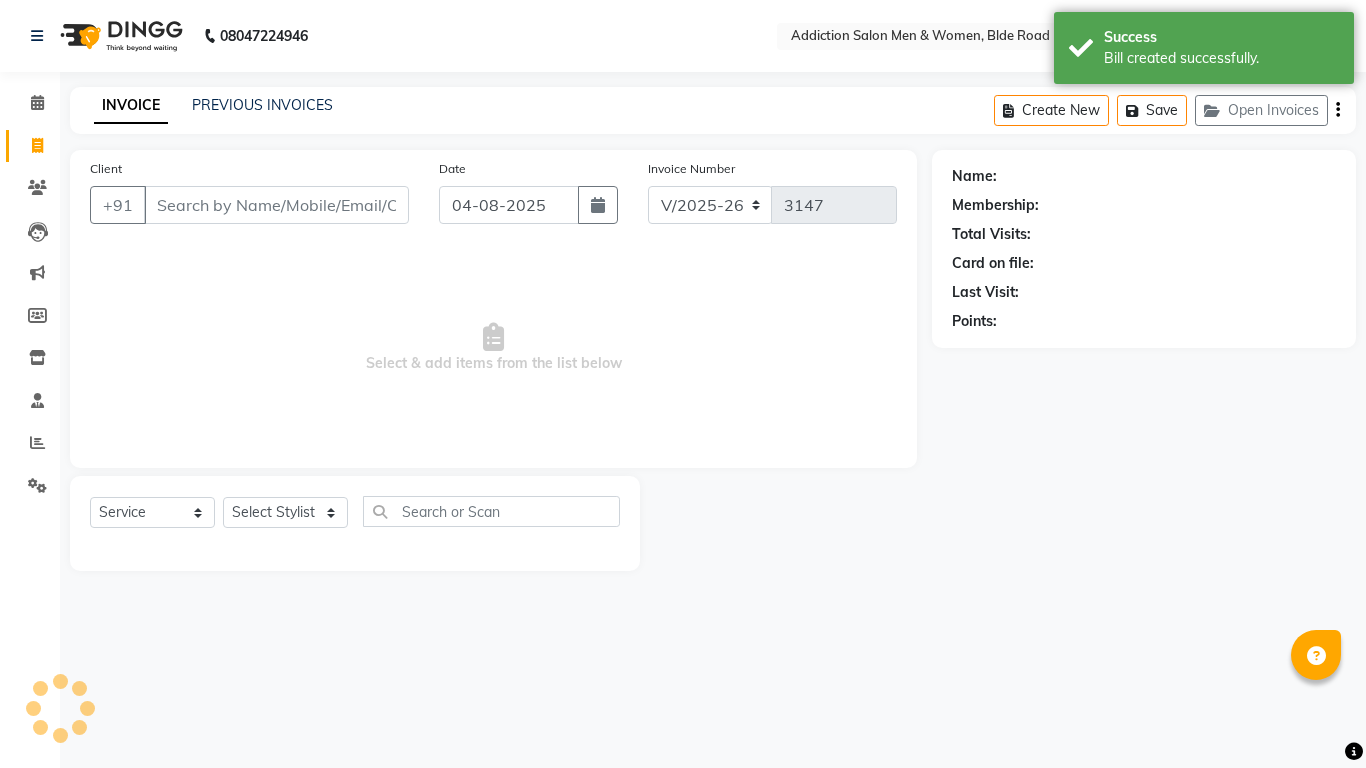 click on "Client" at bounding box center [276, 205] 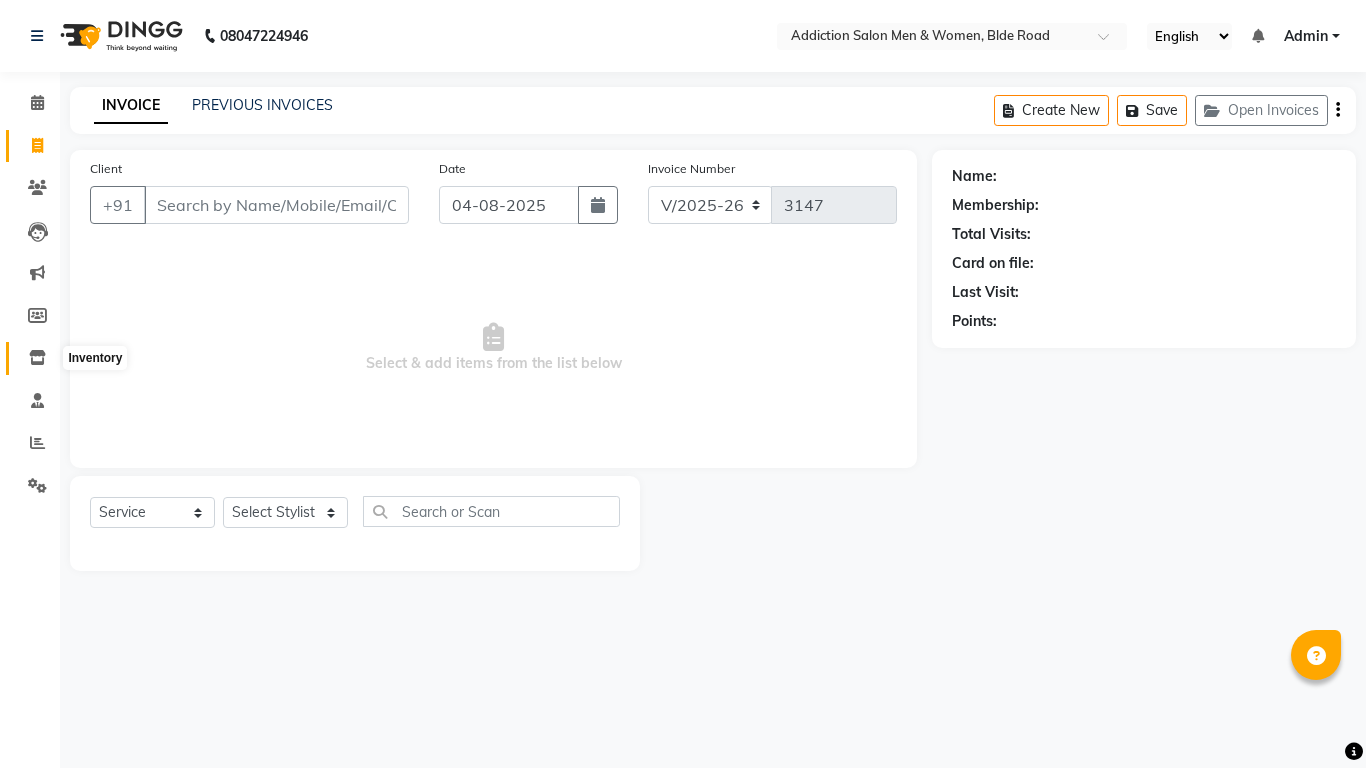 click 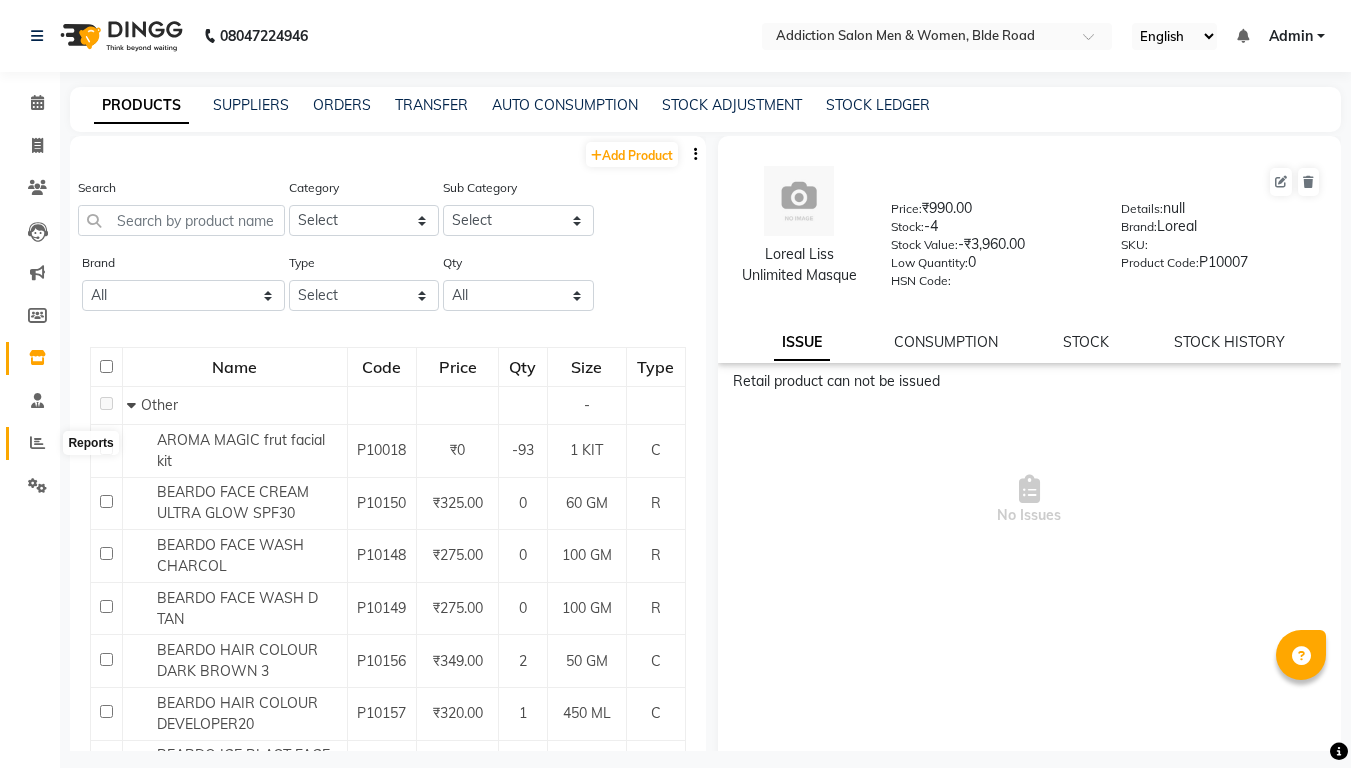 click 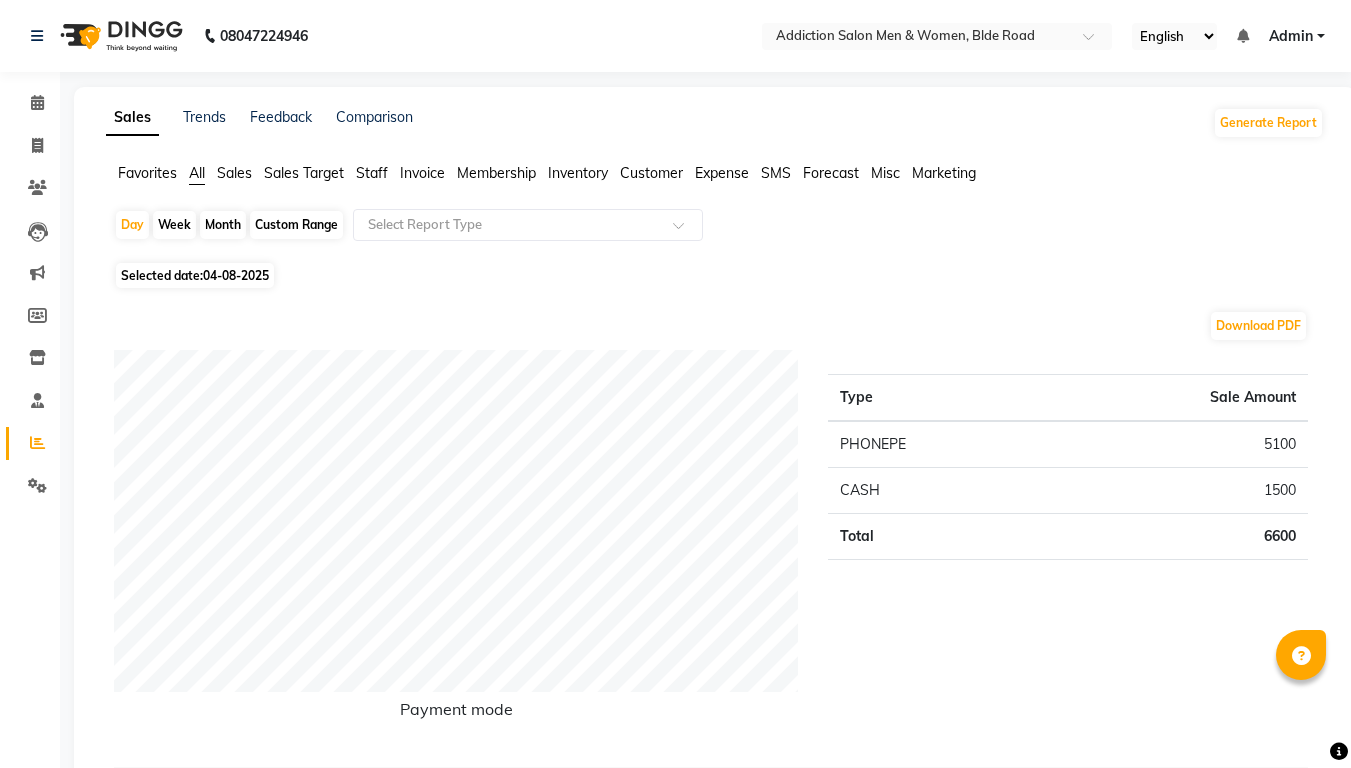 click on "Staff" 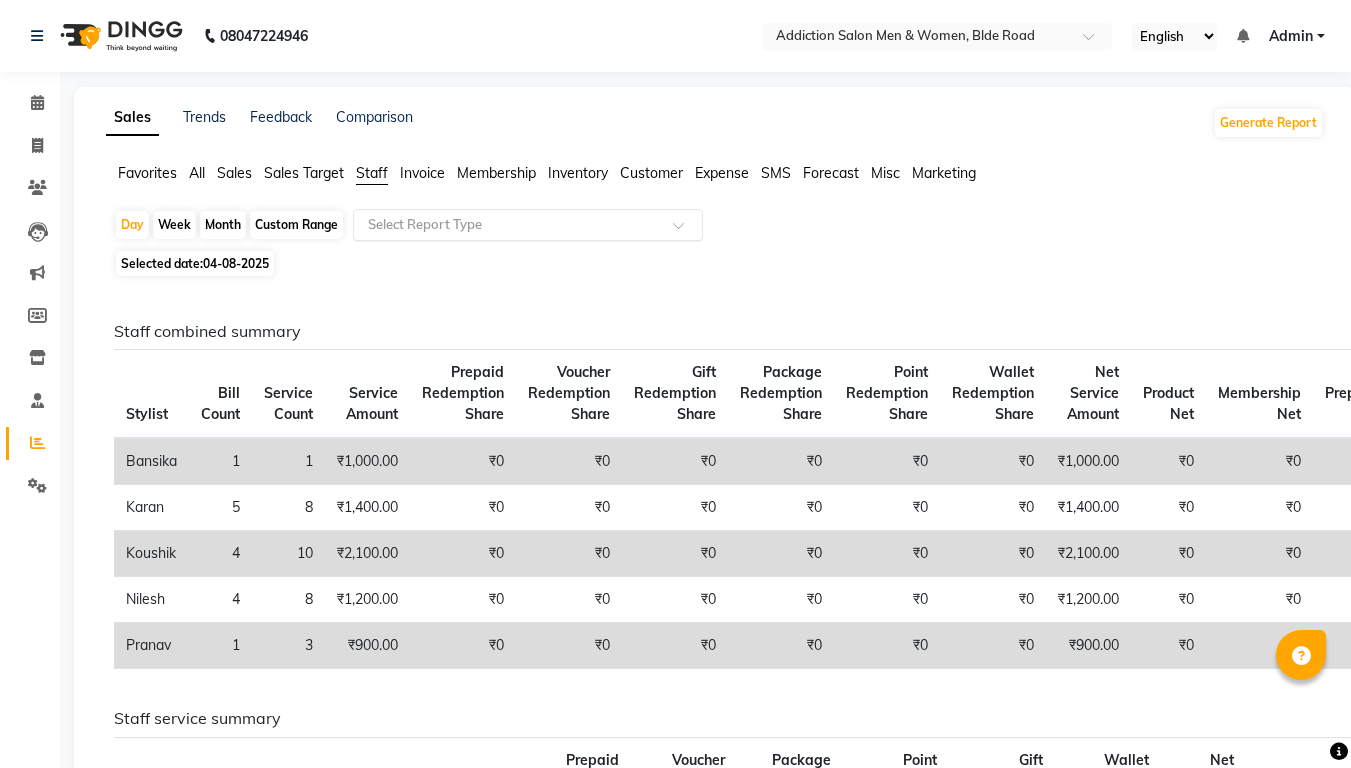 click 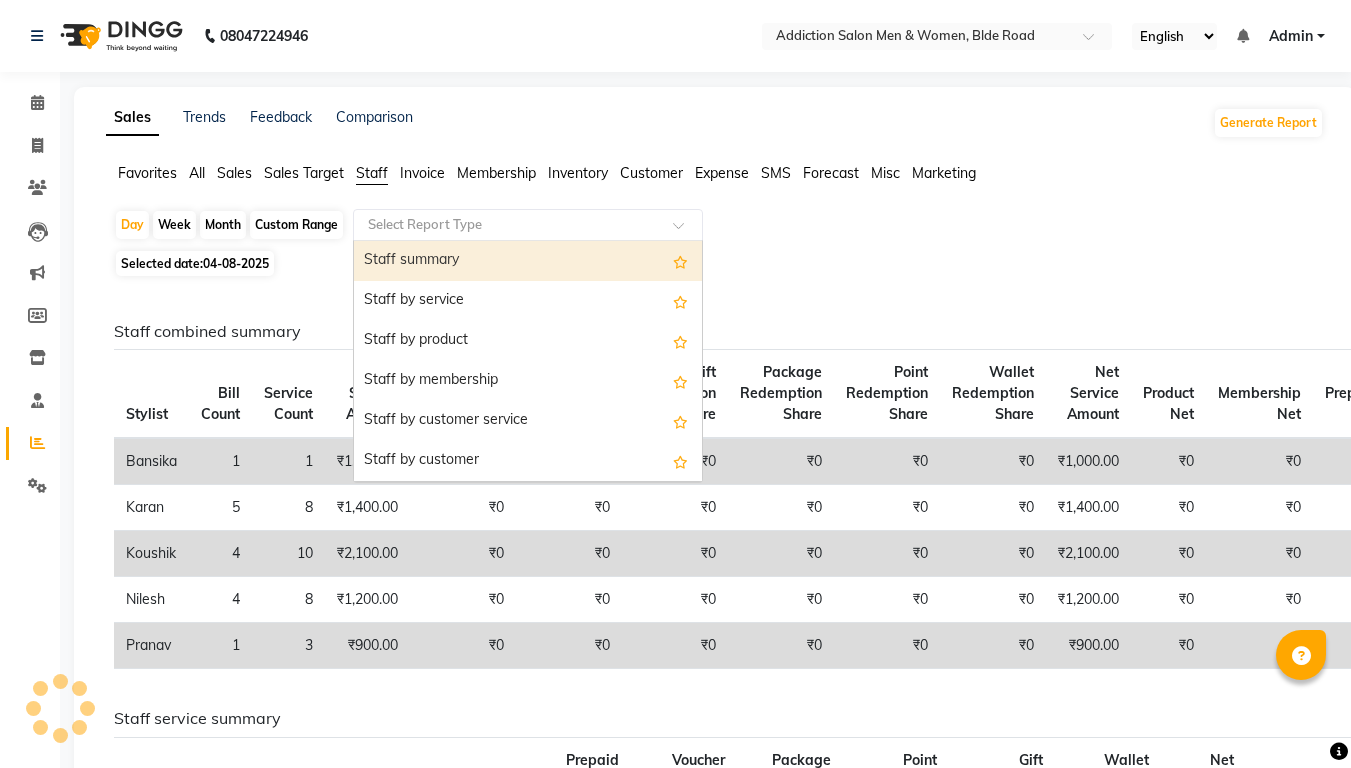 click on "Staff summary" at bounding box center (528, 261) 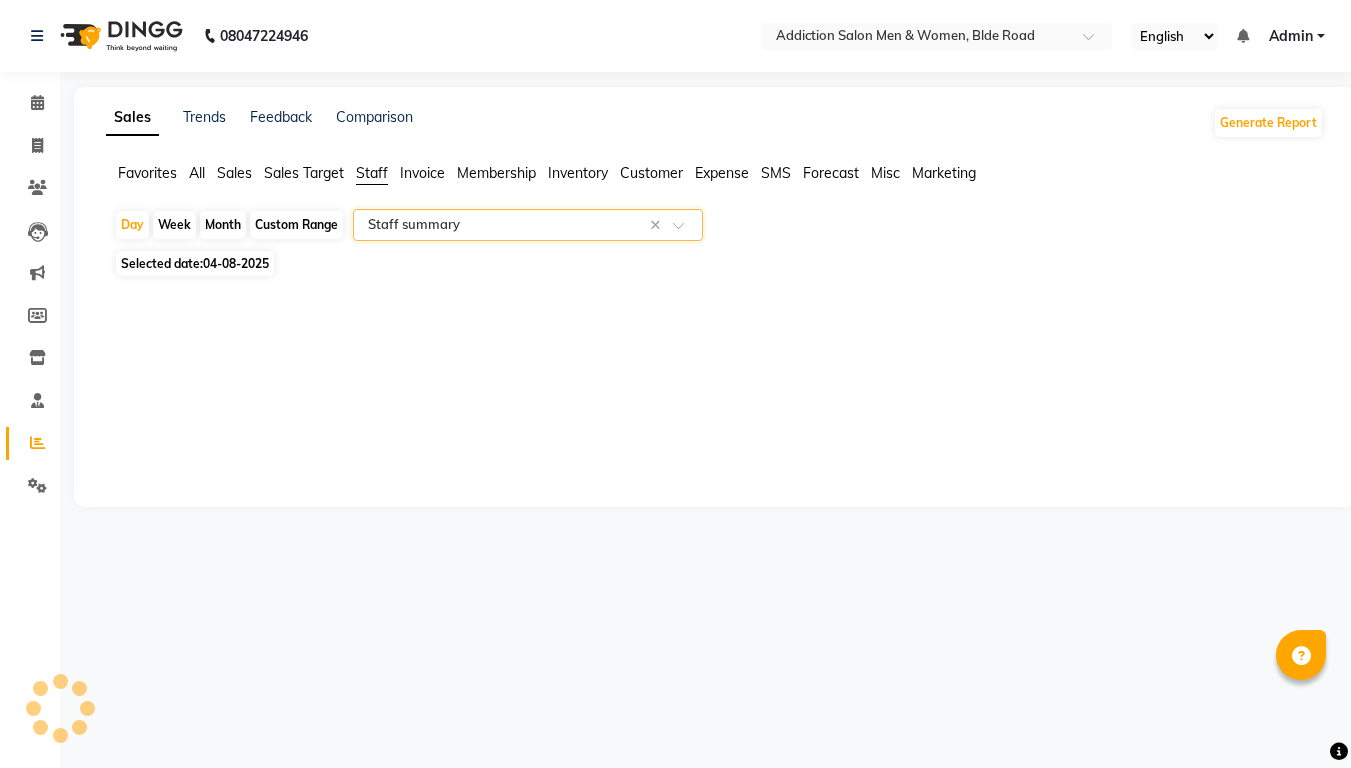 select on "filtered_report" 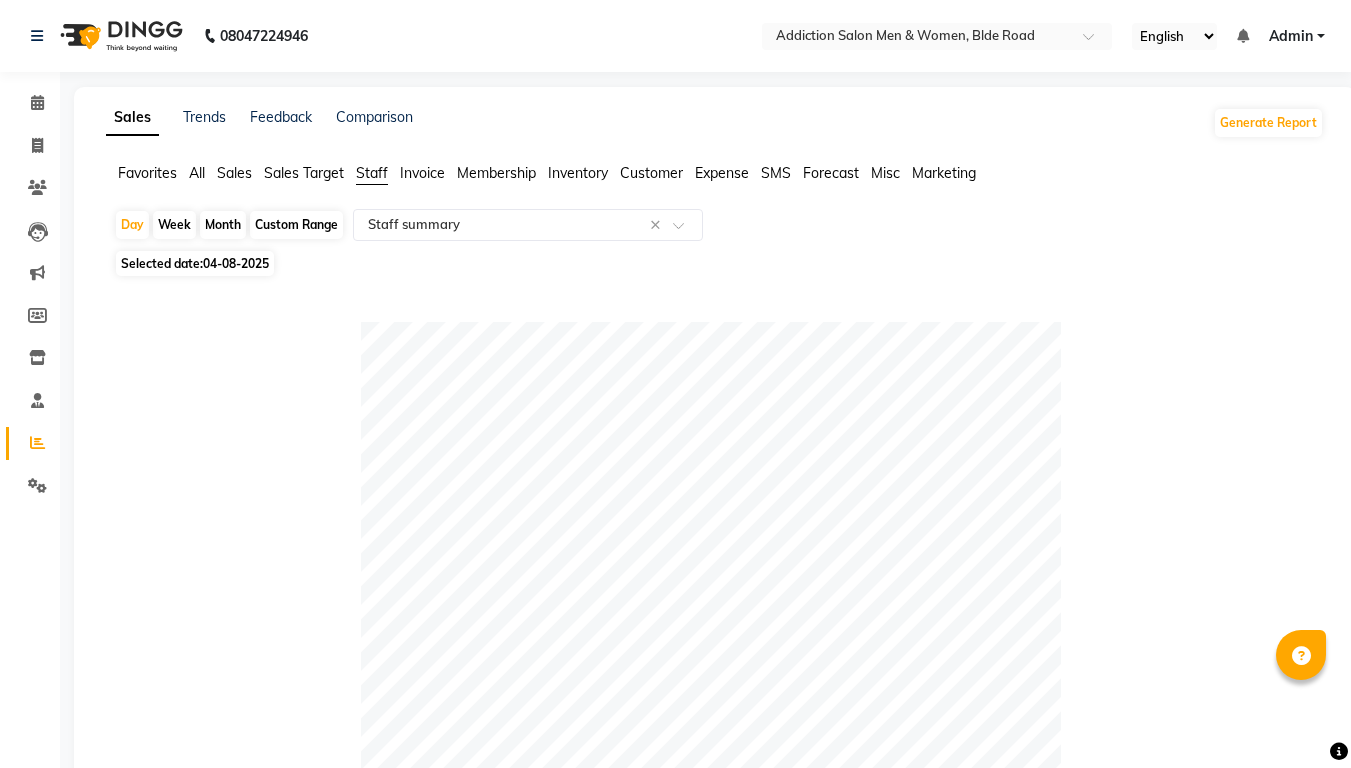 click on "Month" 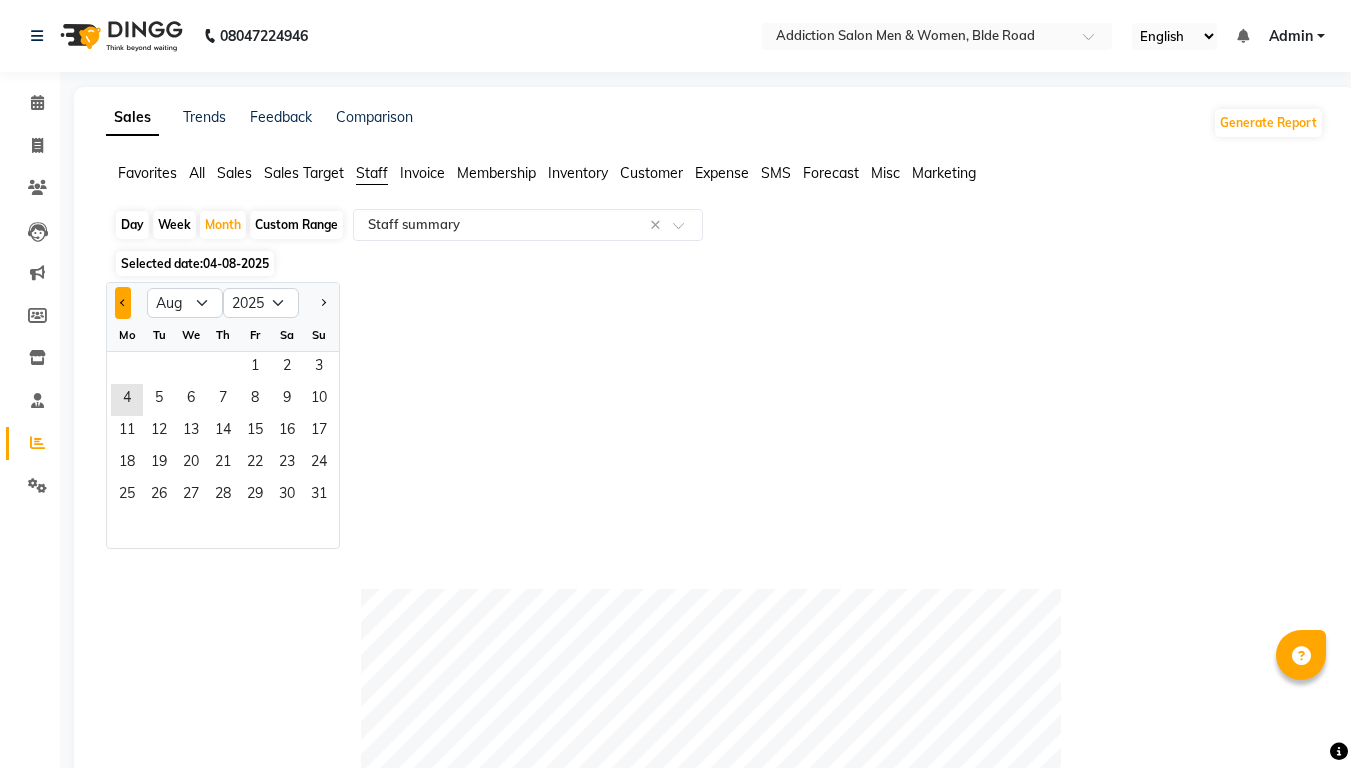 click 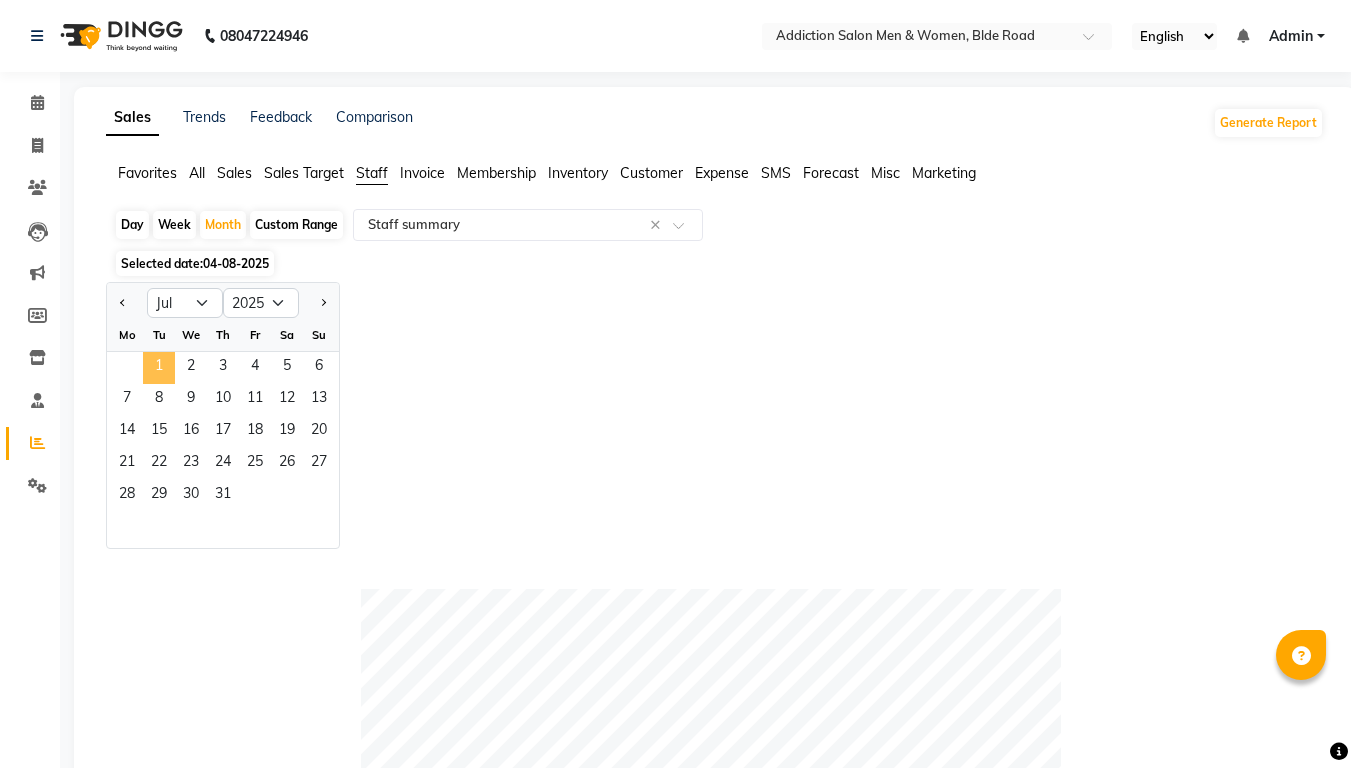 click on "1" 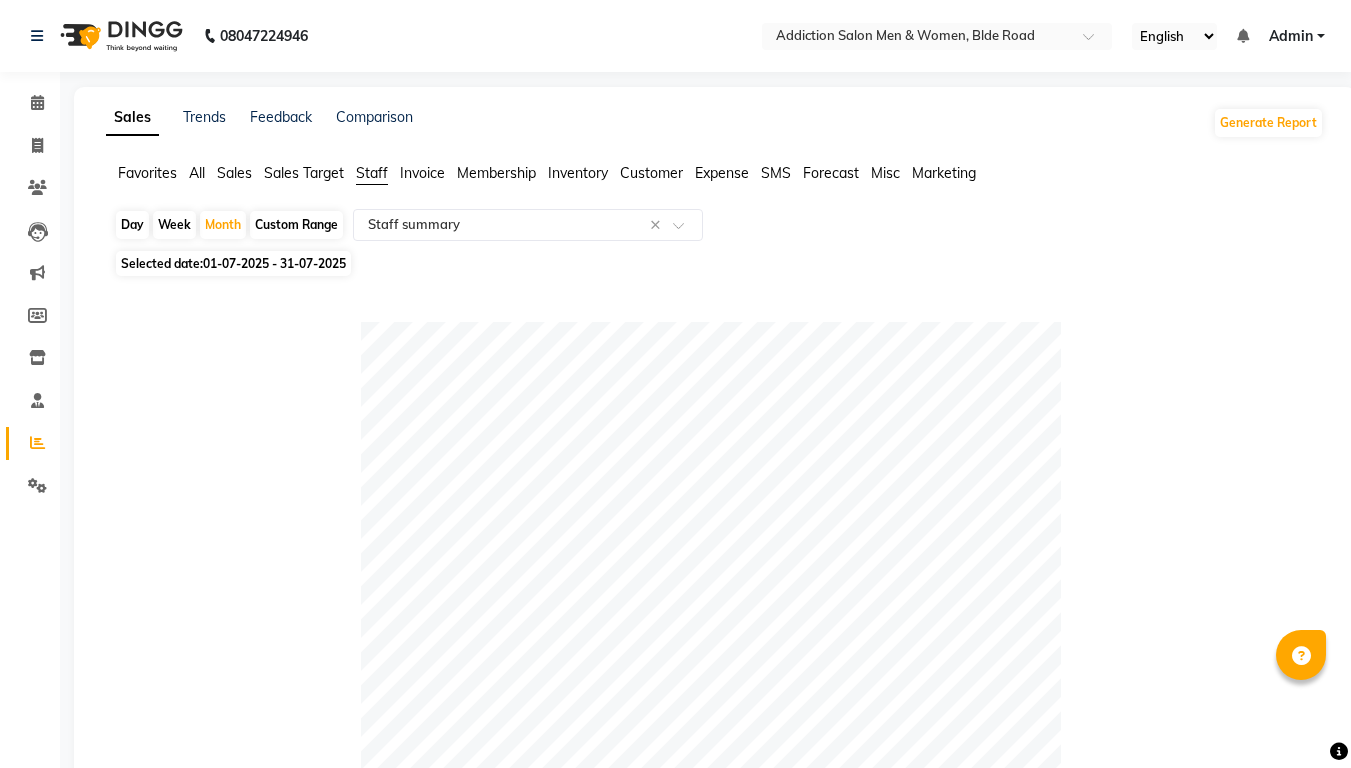 scroll, scrollTop: 200, scrollLeft: 0, axis: vertical 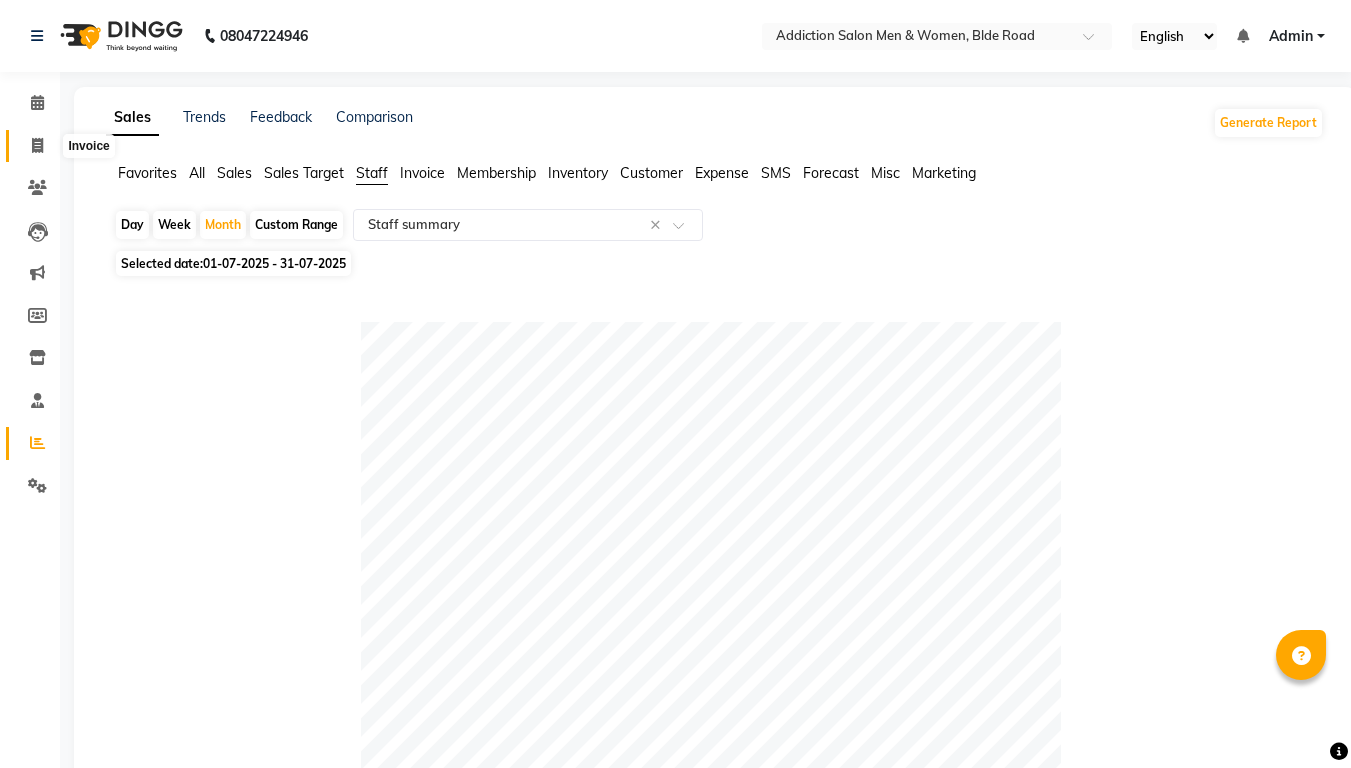 click 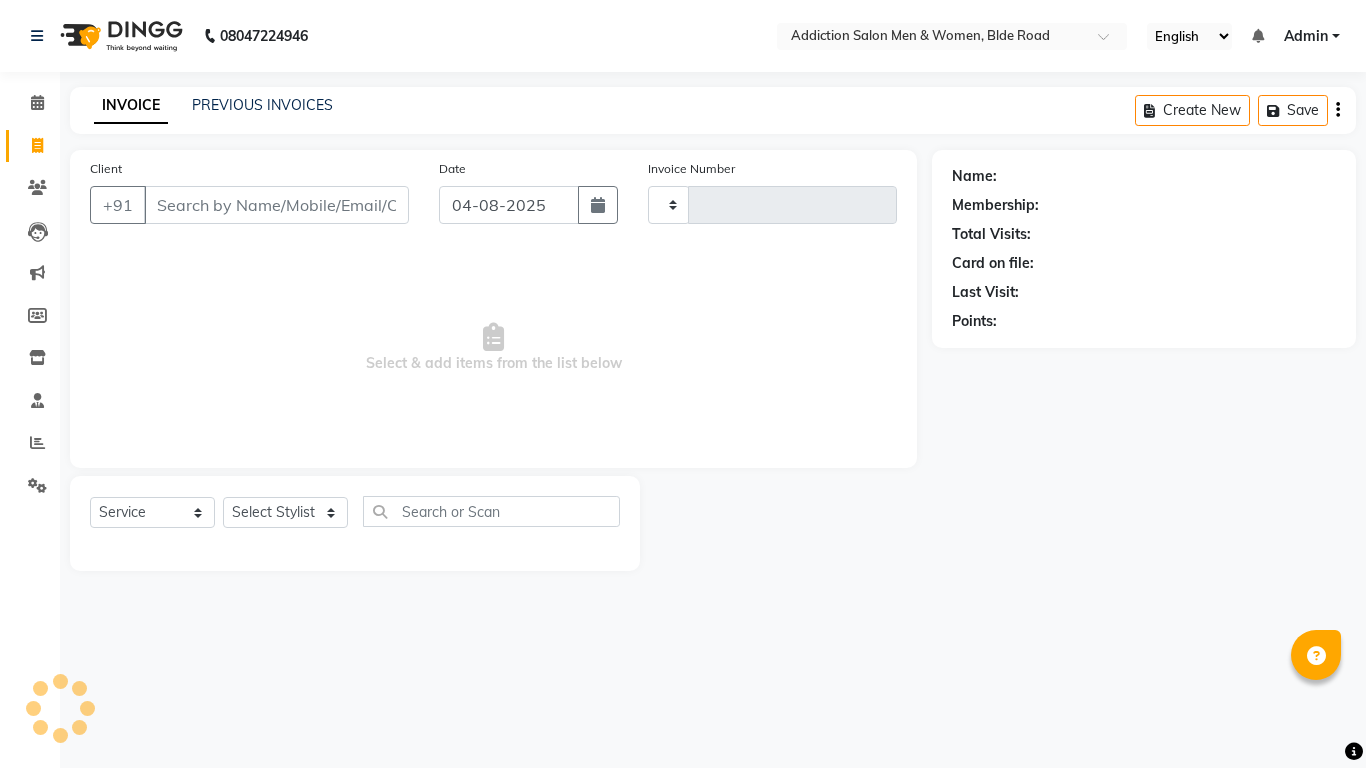type on "3147" 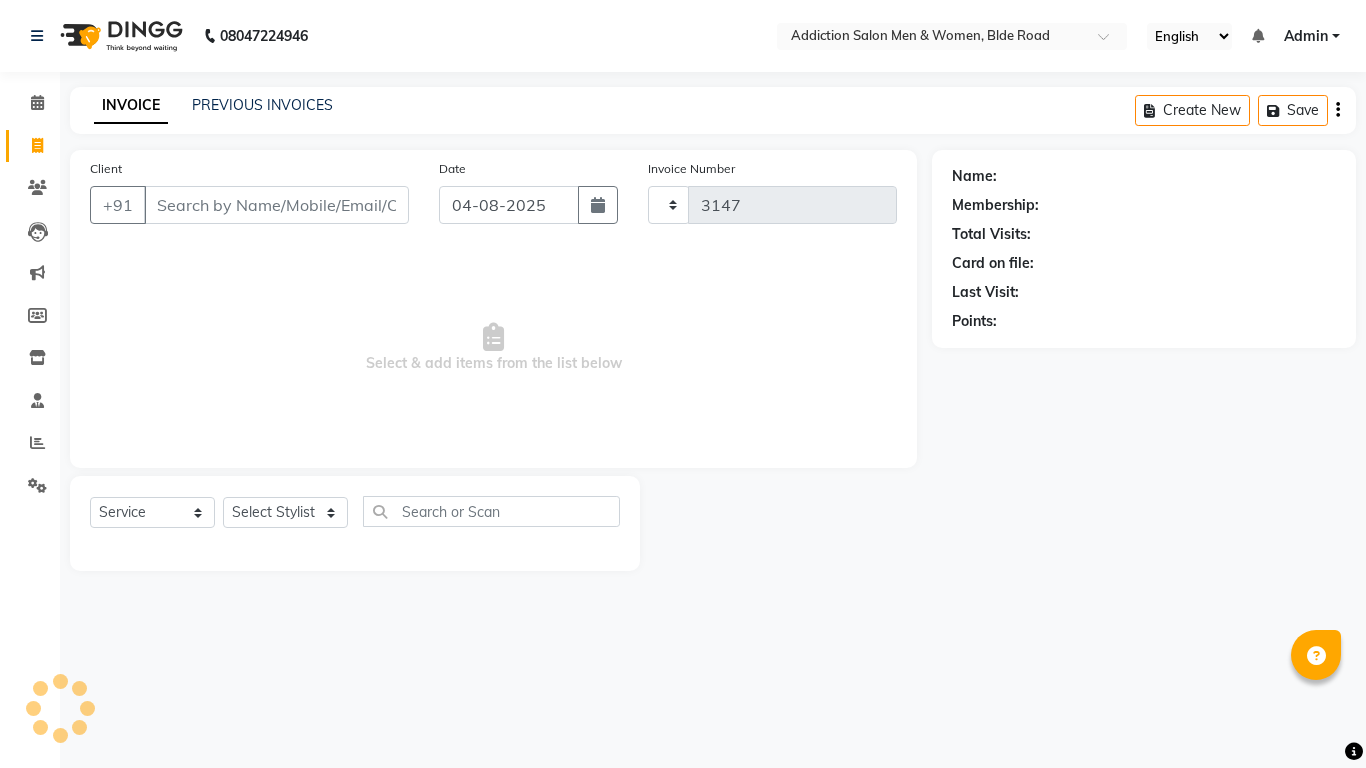 select on "6595" 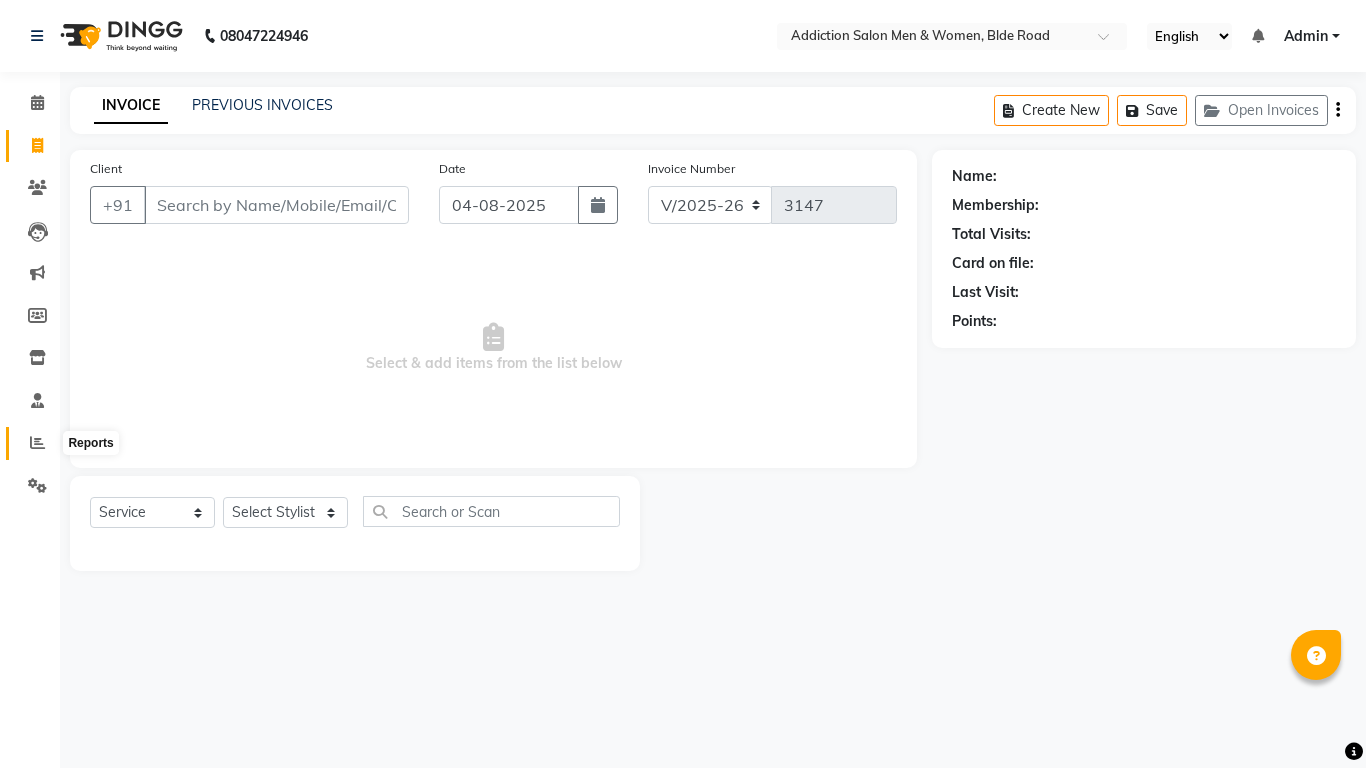 click 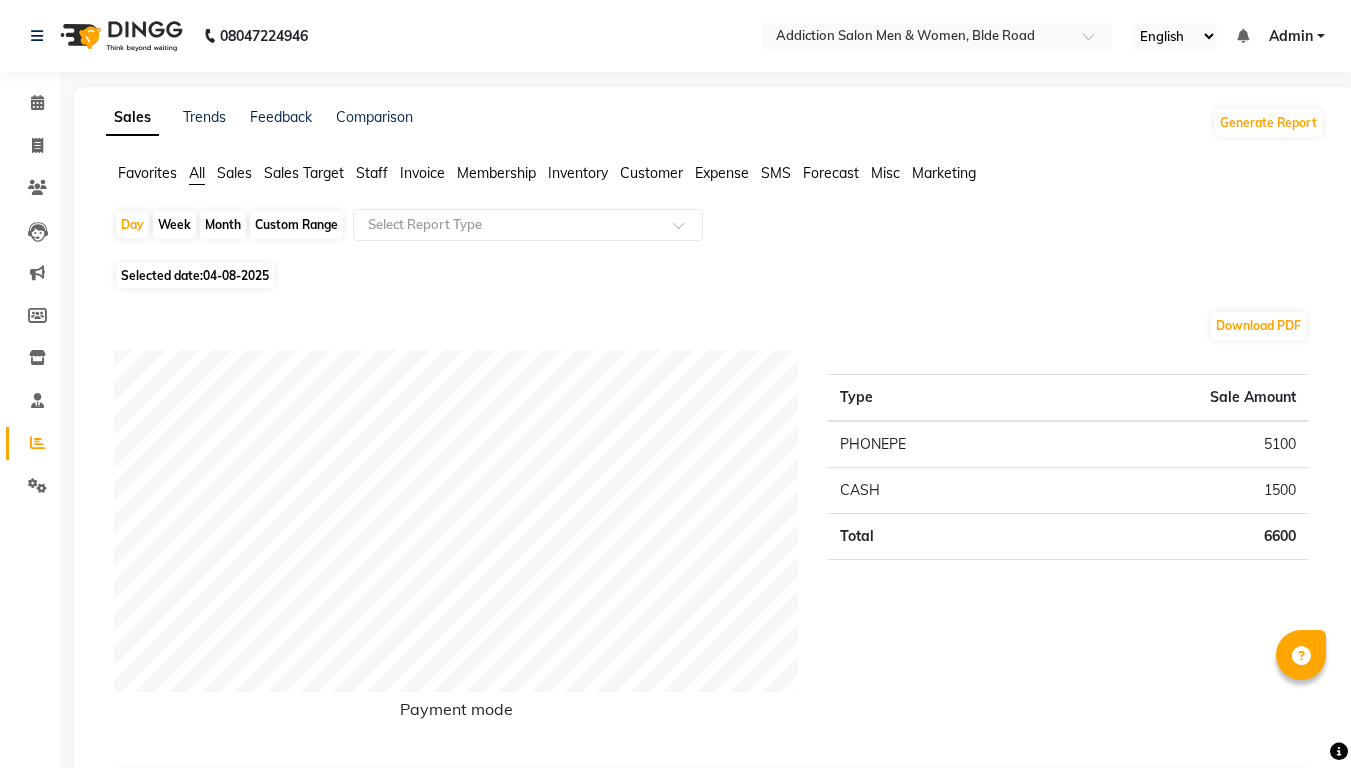 click on "Month" 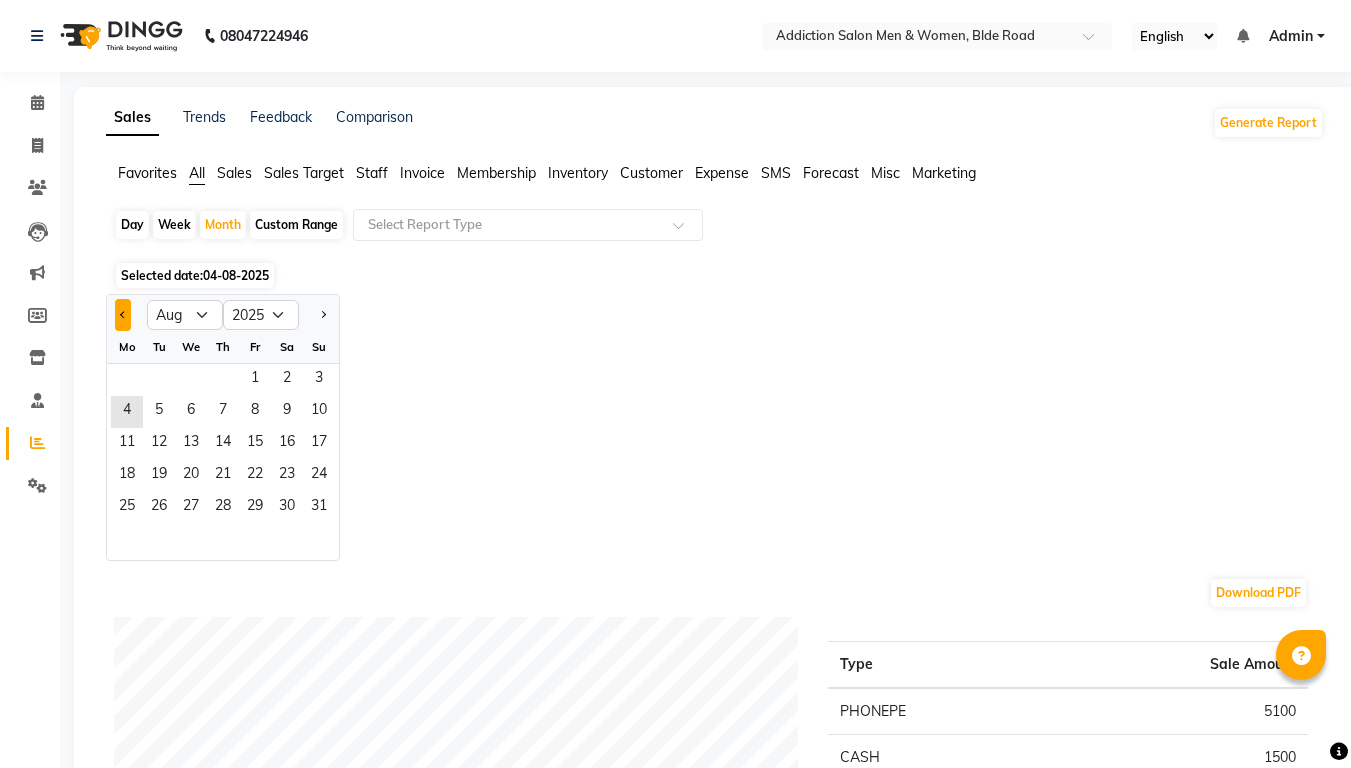 click 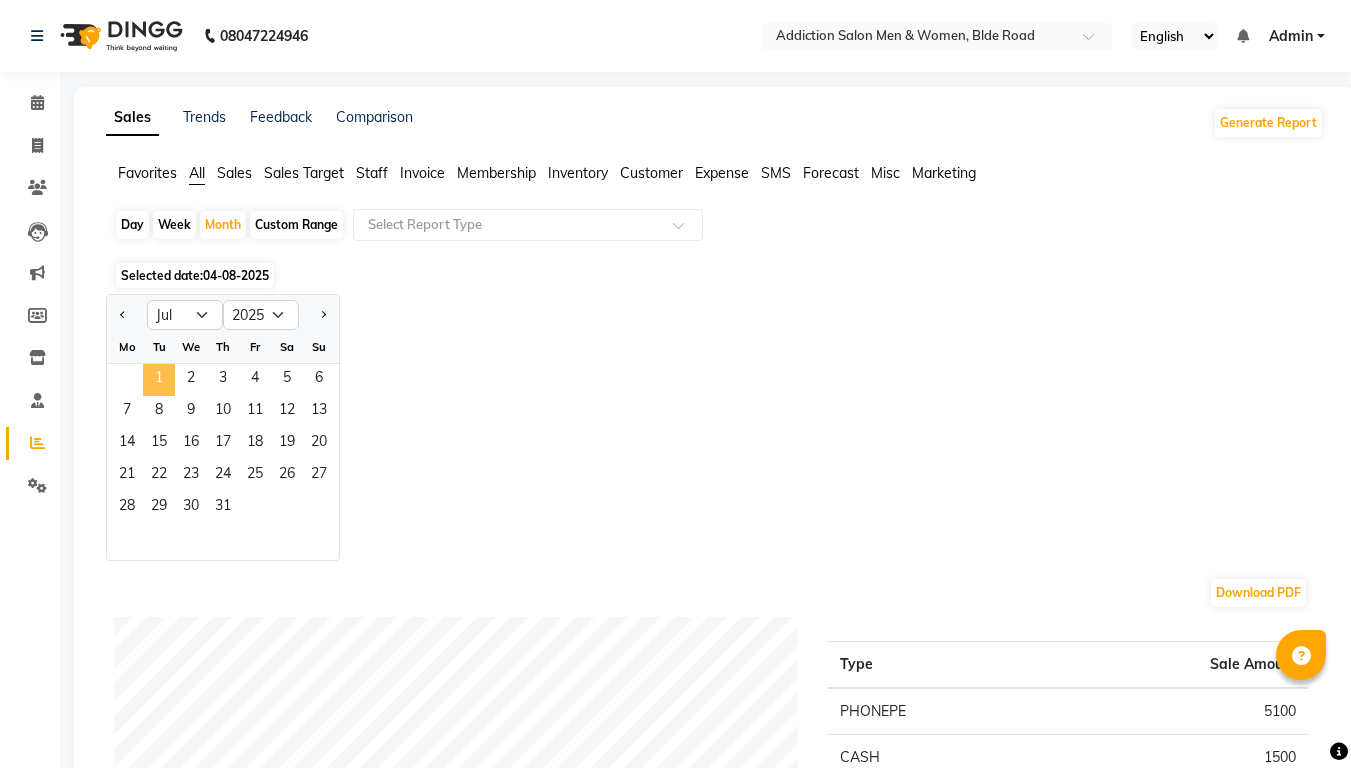 click on "1" 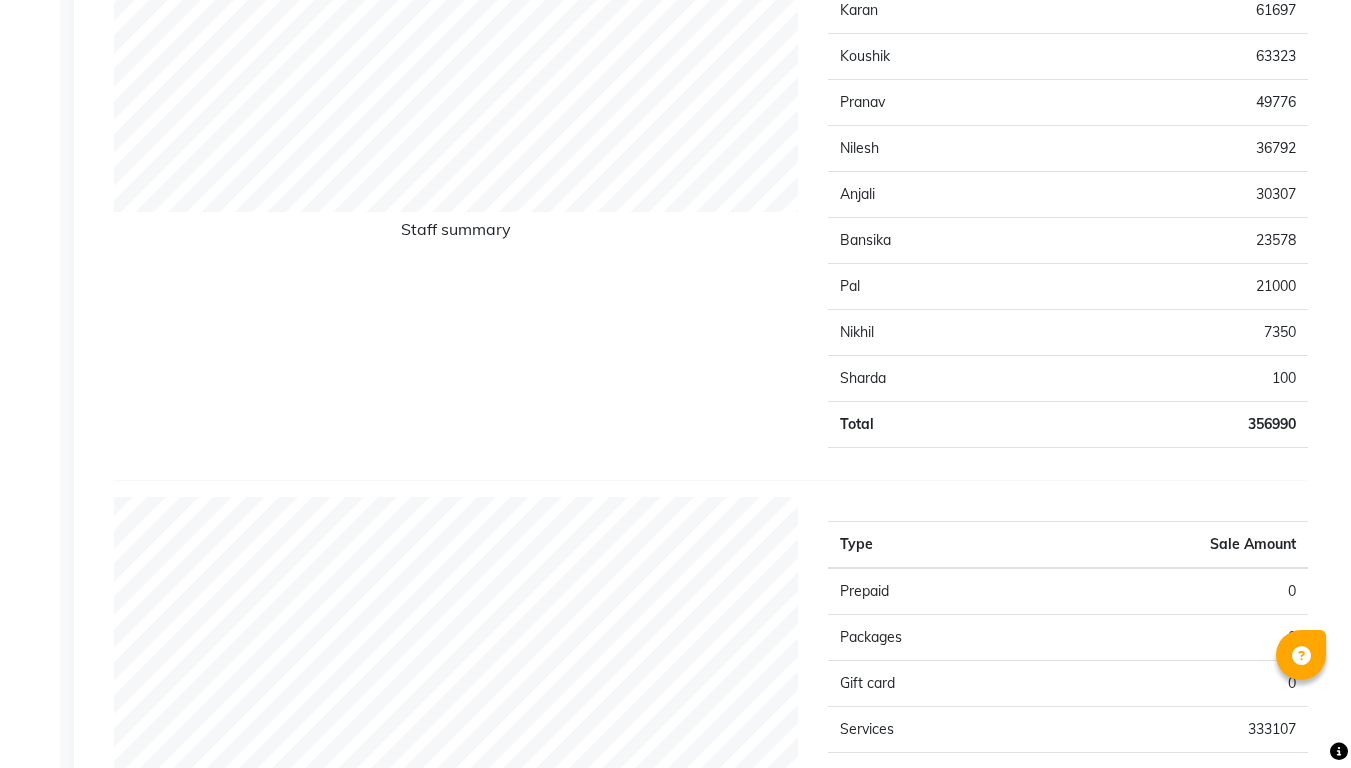 scroll, scrollTop: 1000, scrollLeft: 0, axis: vertical 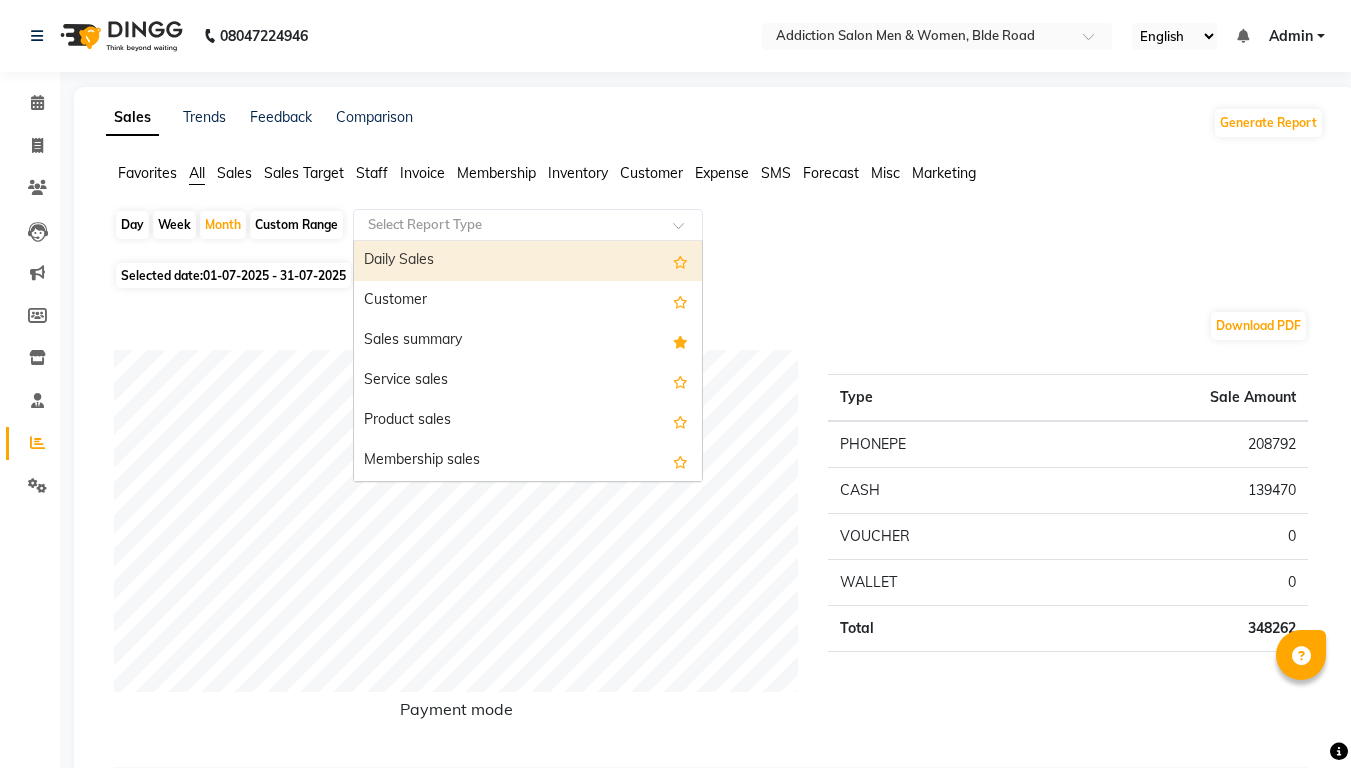 click 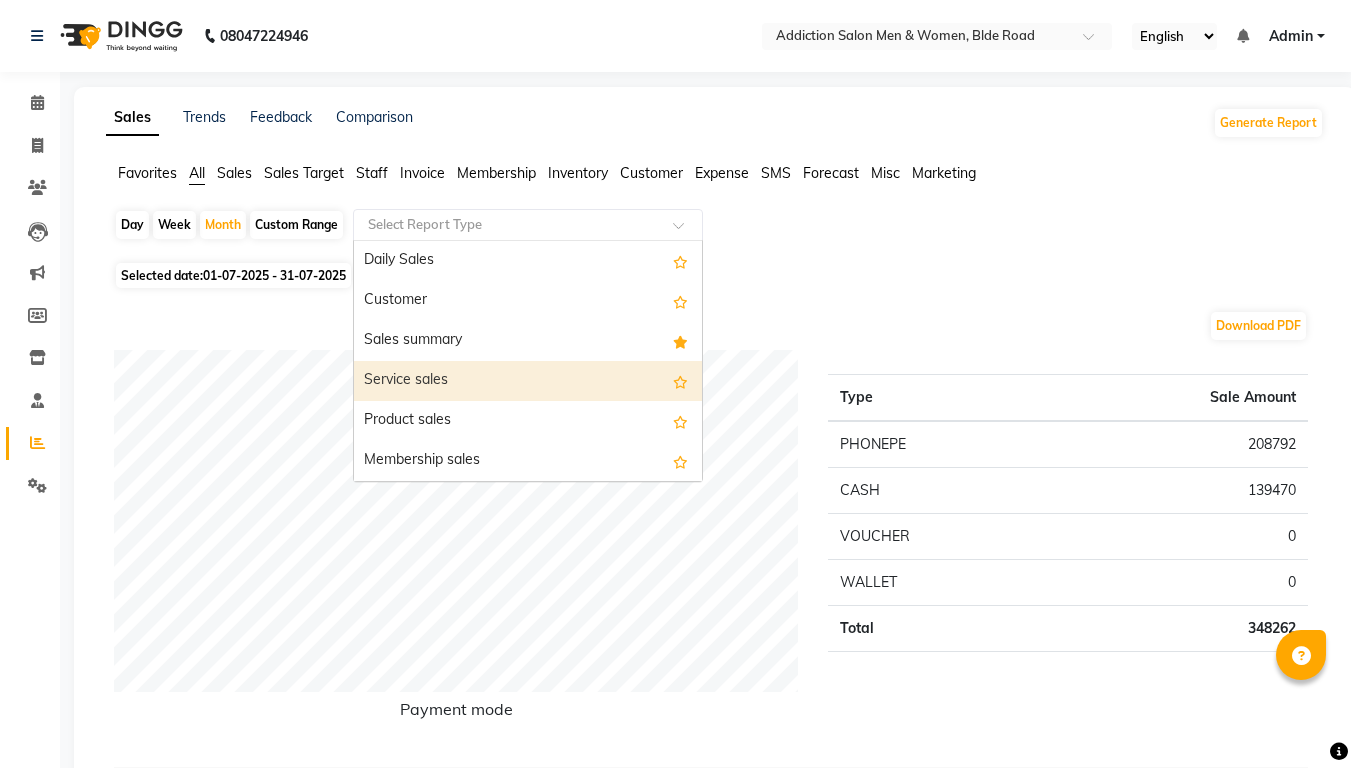 click on "Download PDF" 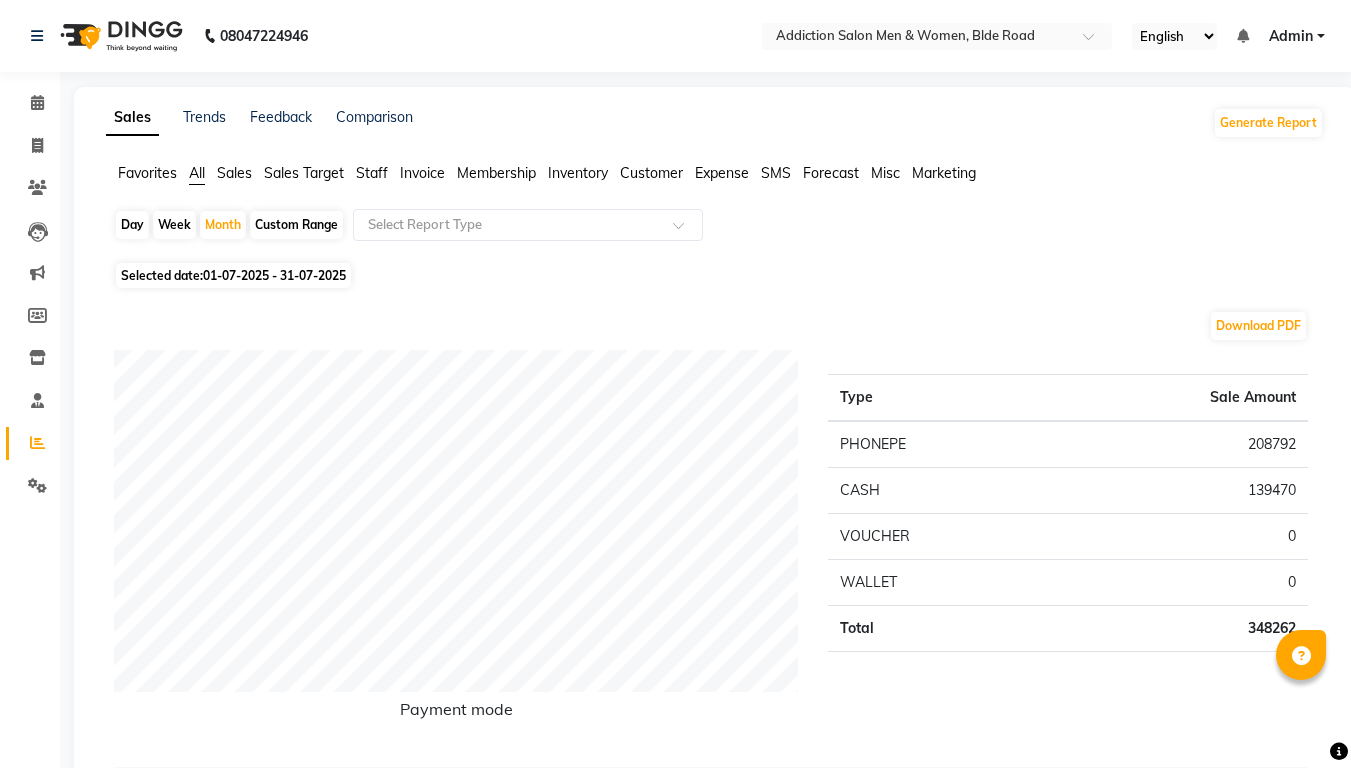click on "Custom Range" 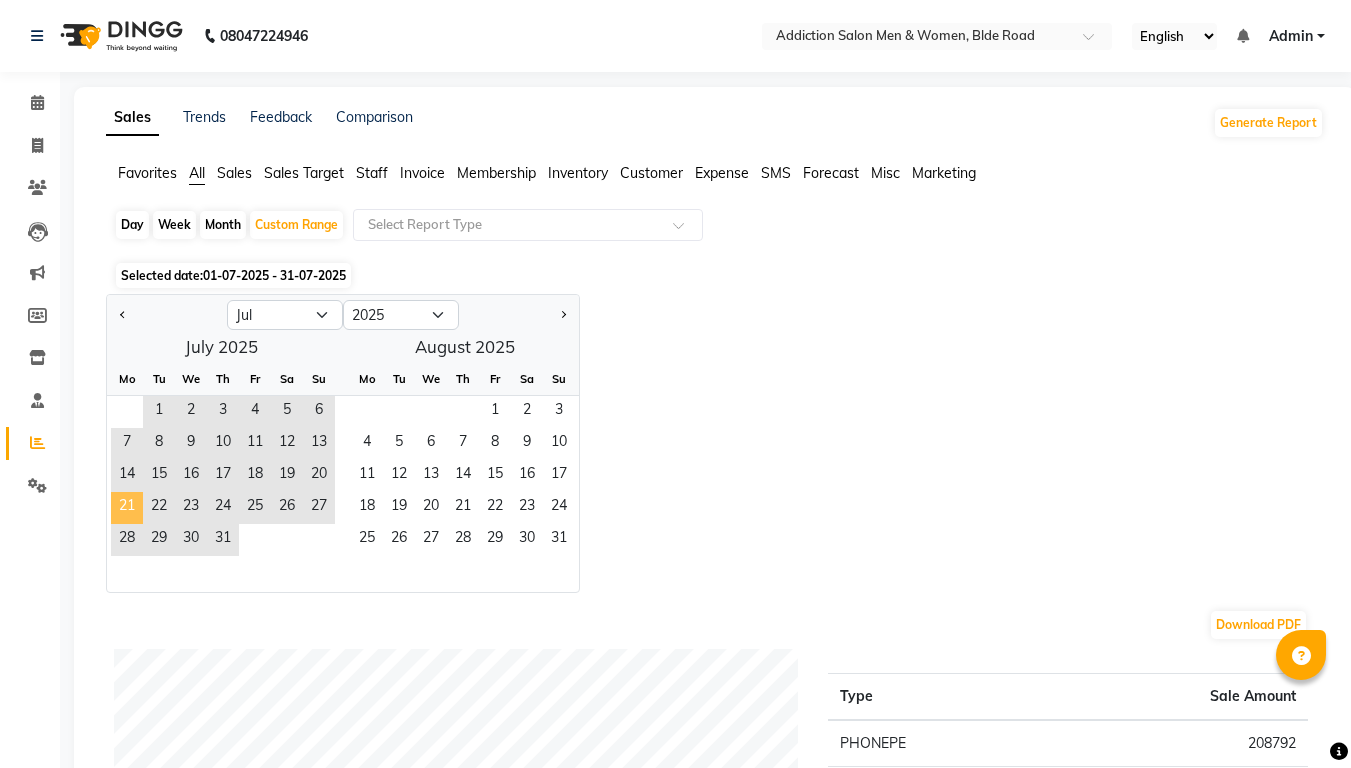 click on "21" 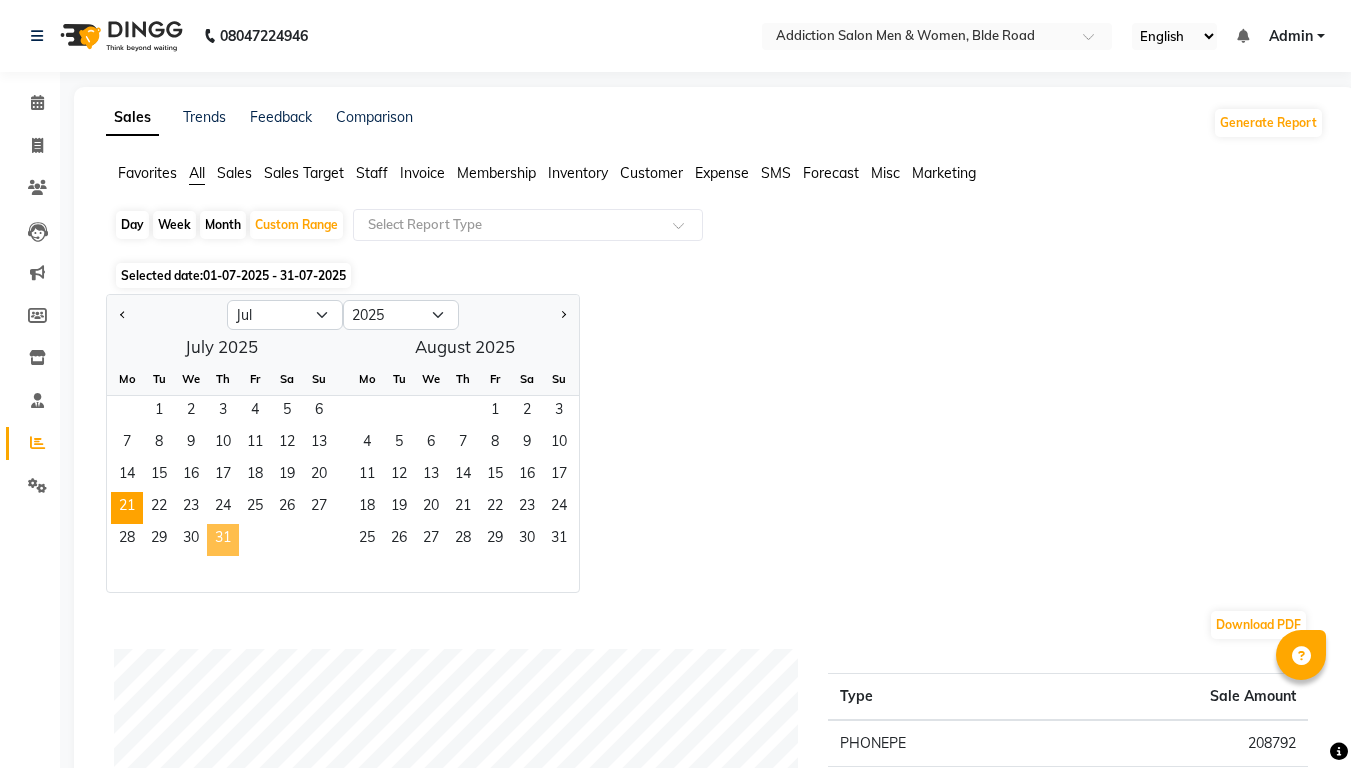 click on "31" 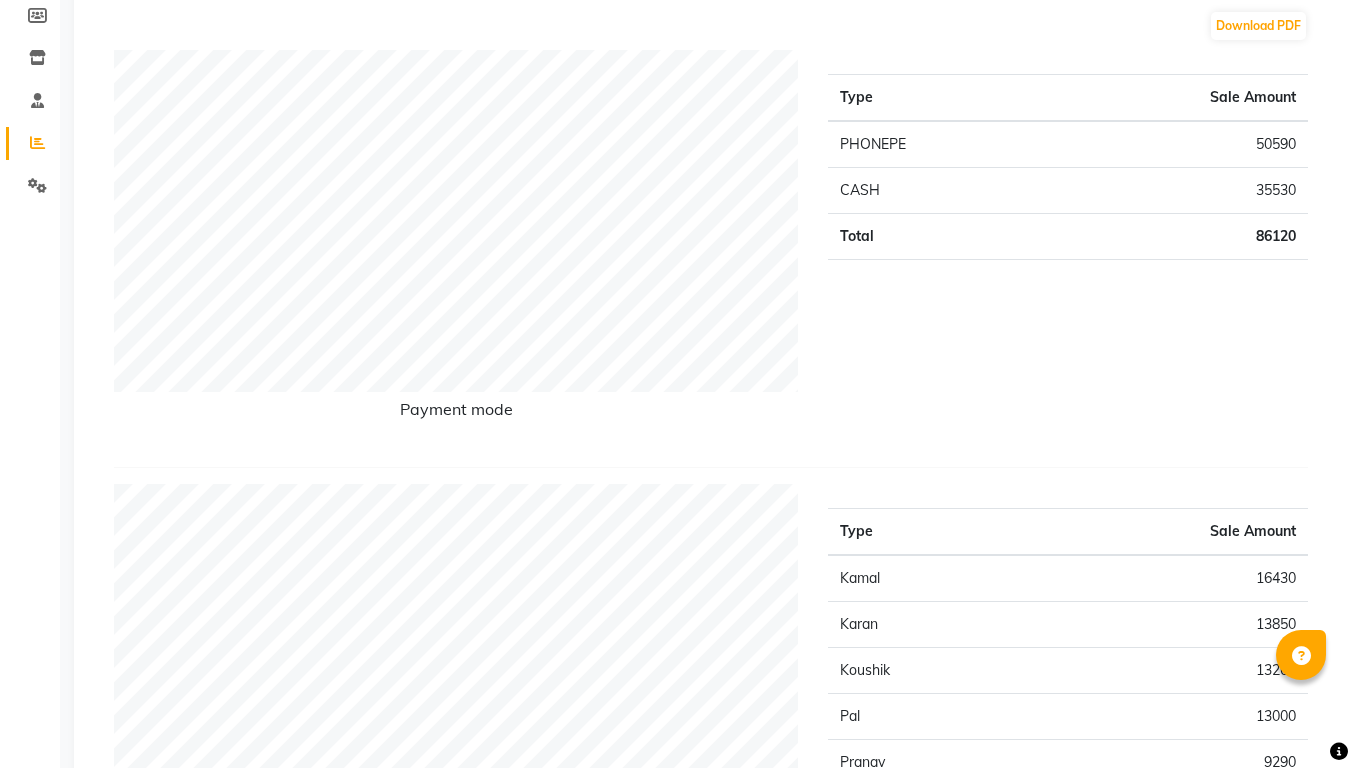scroll, scrollTop: 0, scrollLeft: 0, axis: both 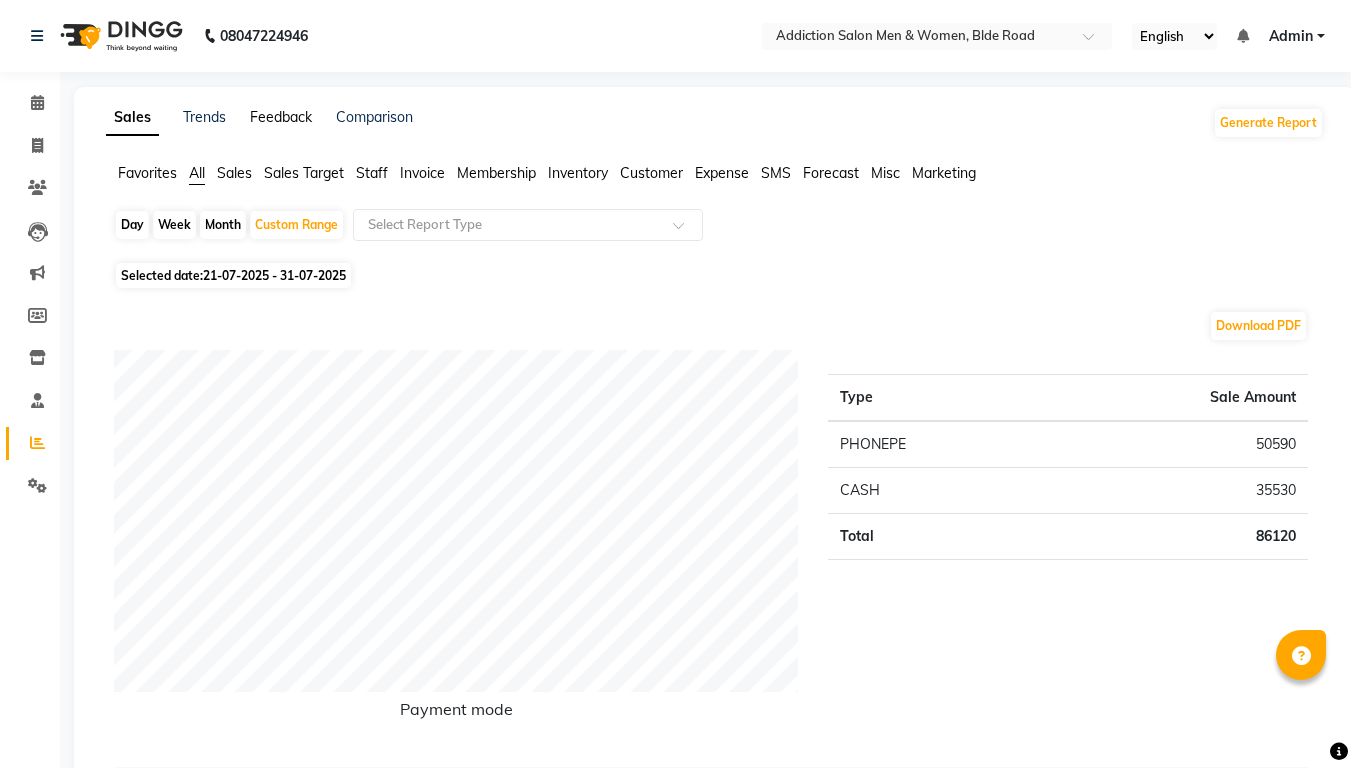 click on "Feedback" 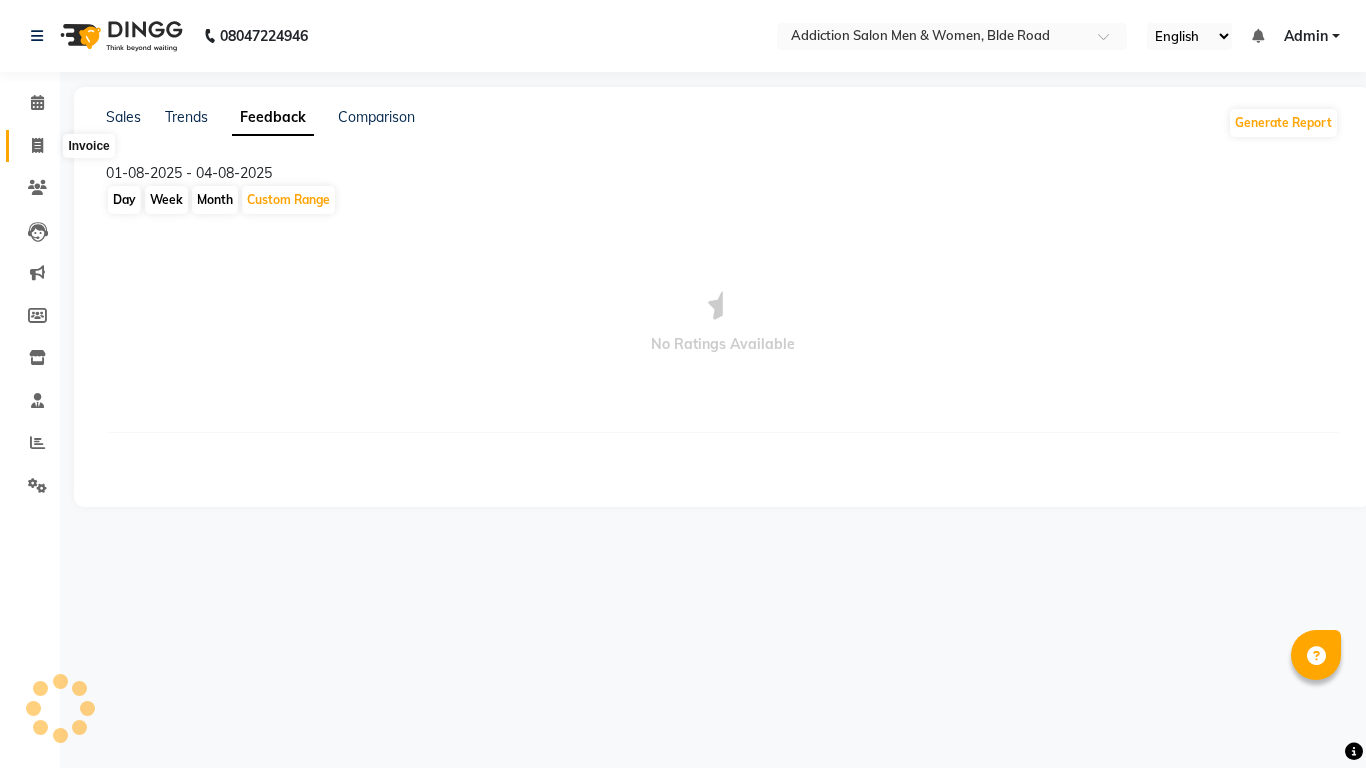 click 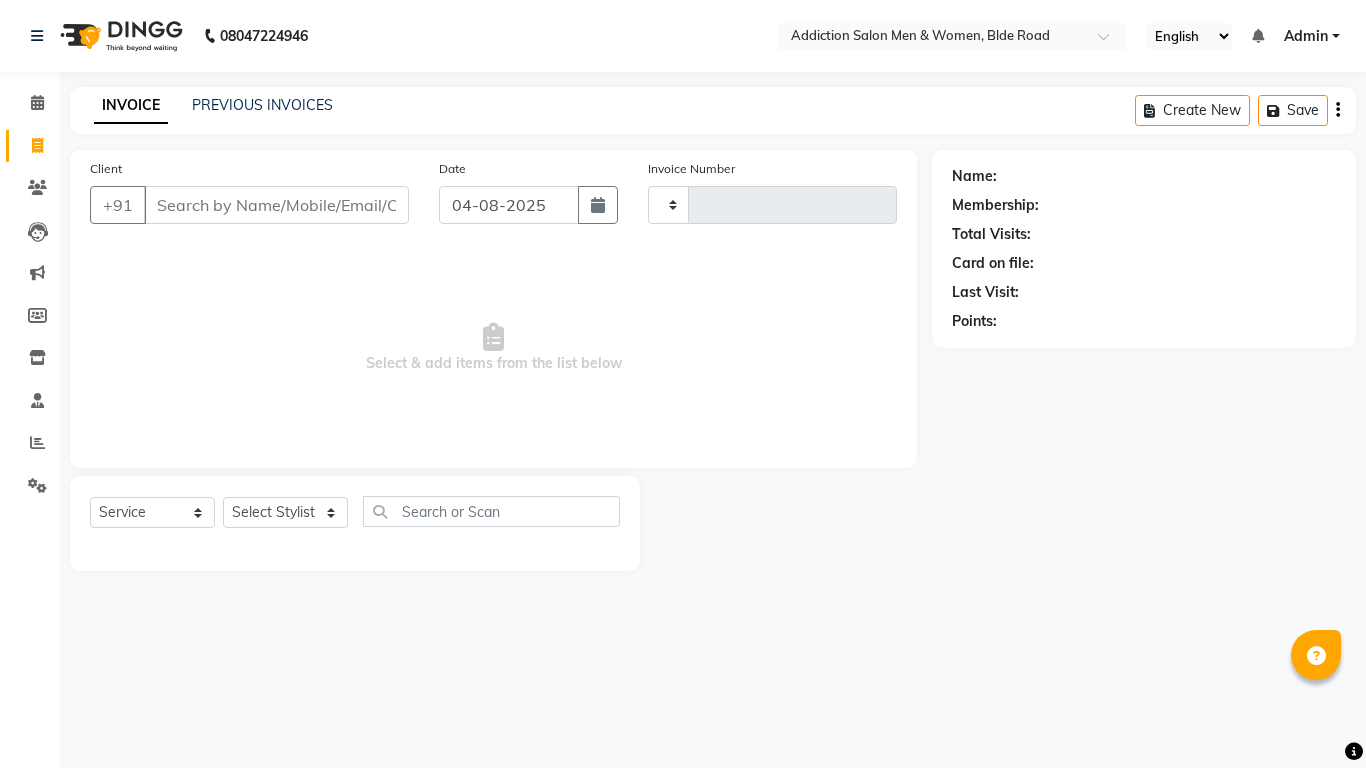 type on "3147" 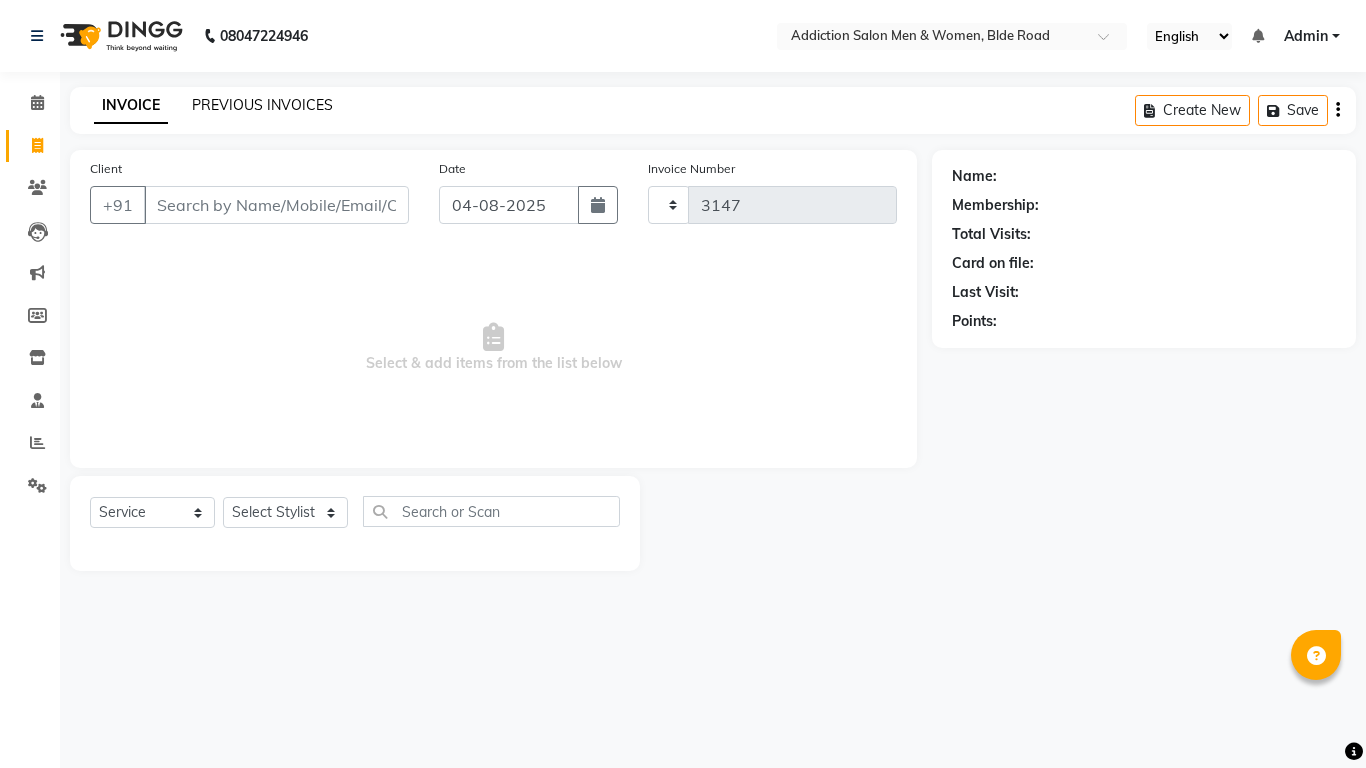select on "6595" 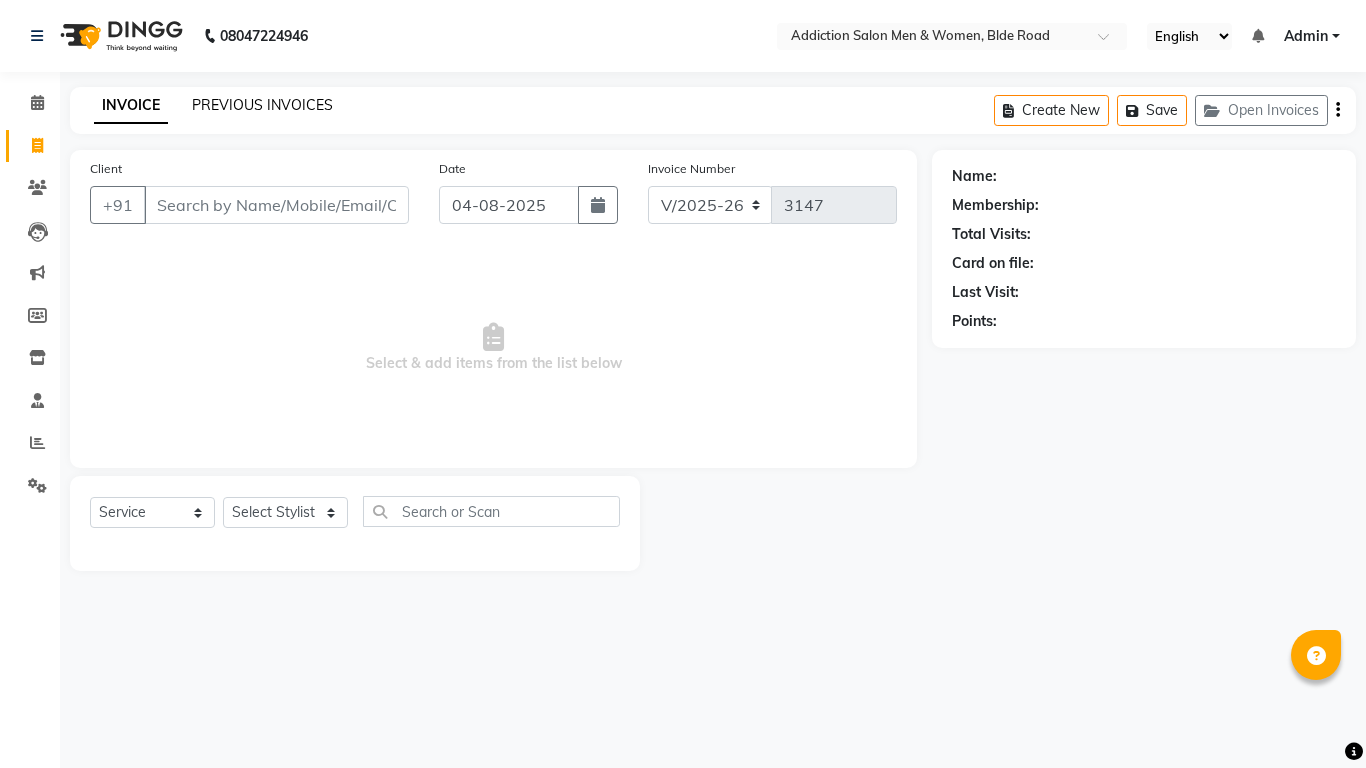 click on "PREVIOUS INVOICES" 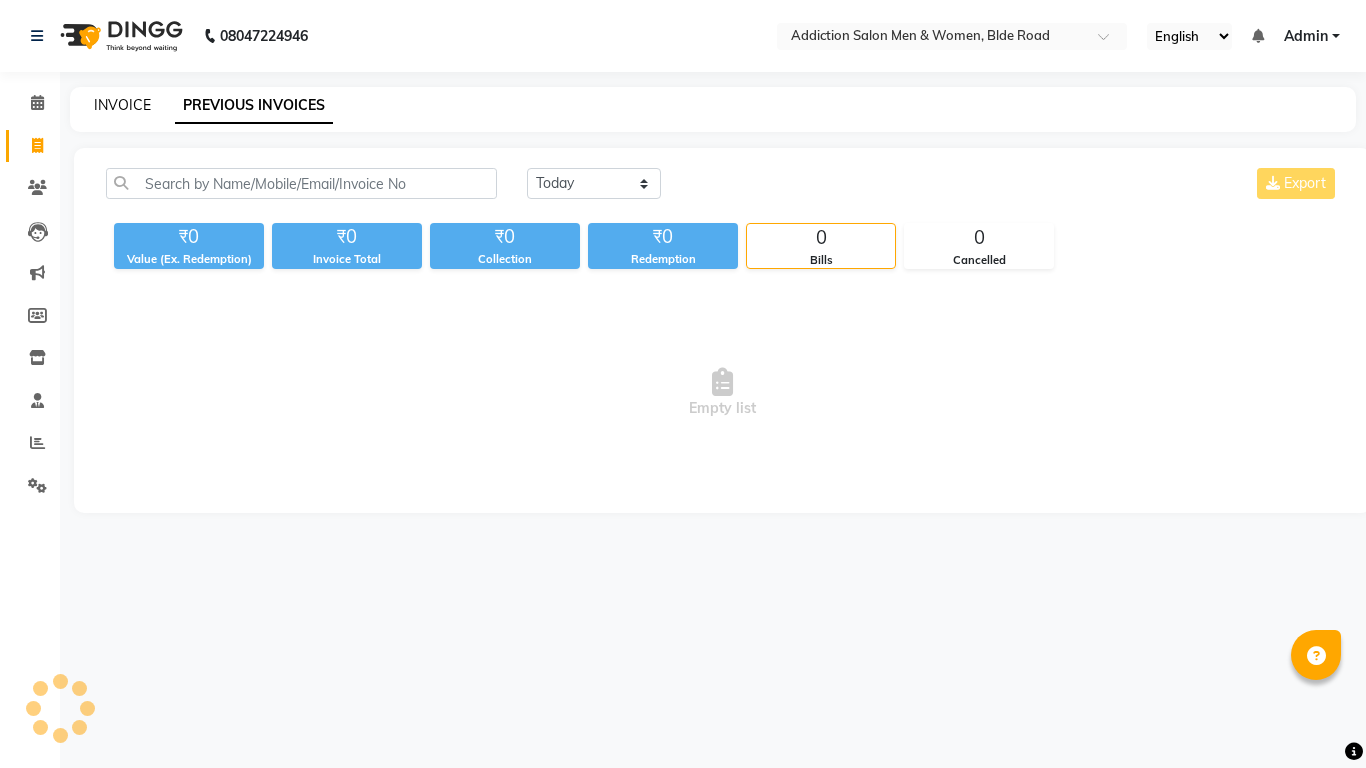 click on "INVOICE" 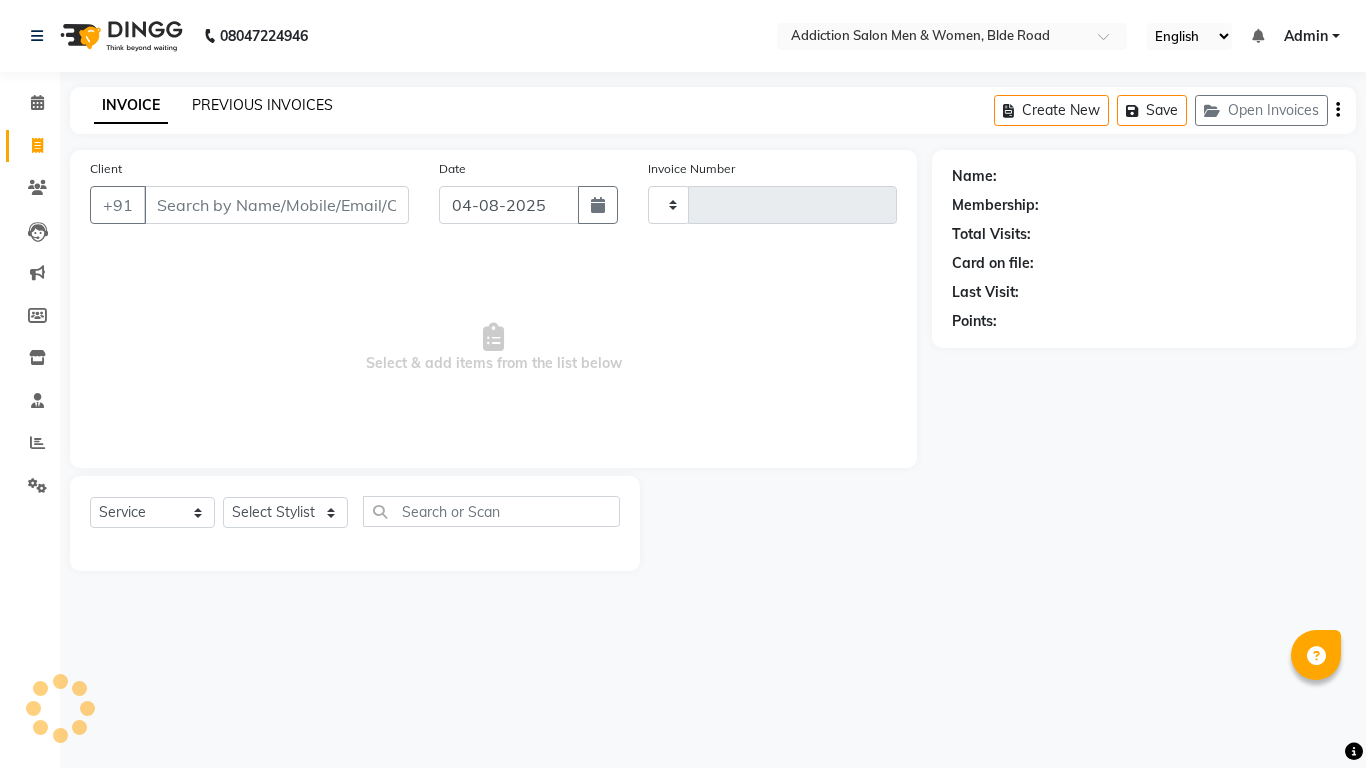 click on "PREVIOUS INVOICES" 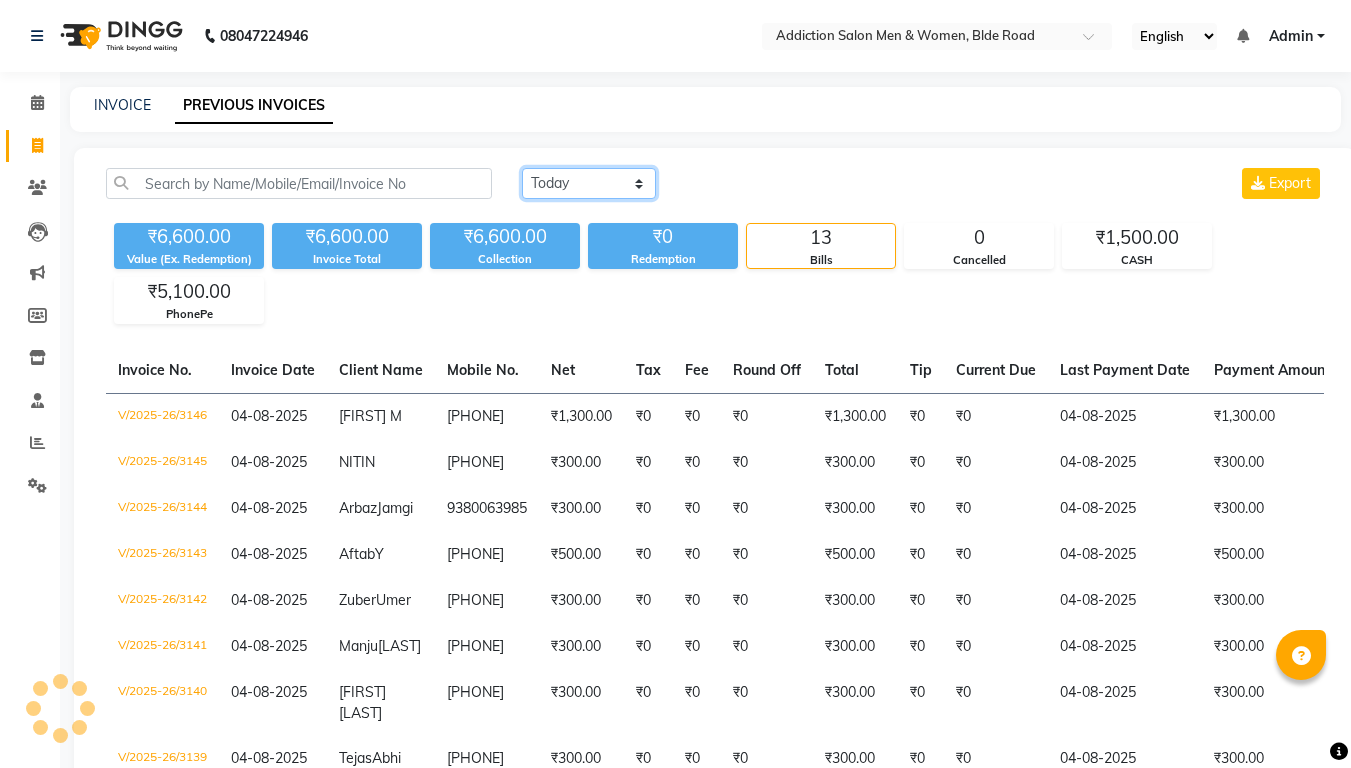 click on "Today Yesterday Custom Range" 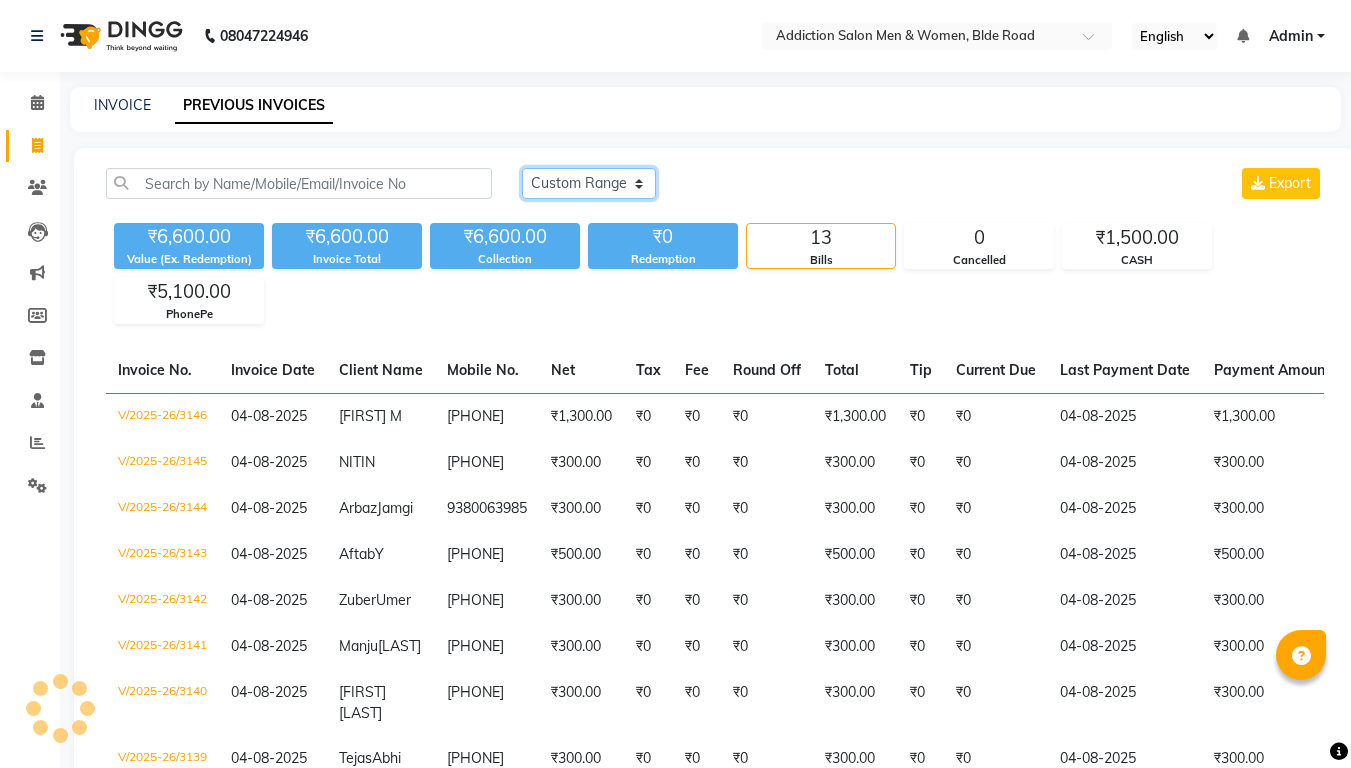 click on "Today Yesterday Custom Range" 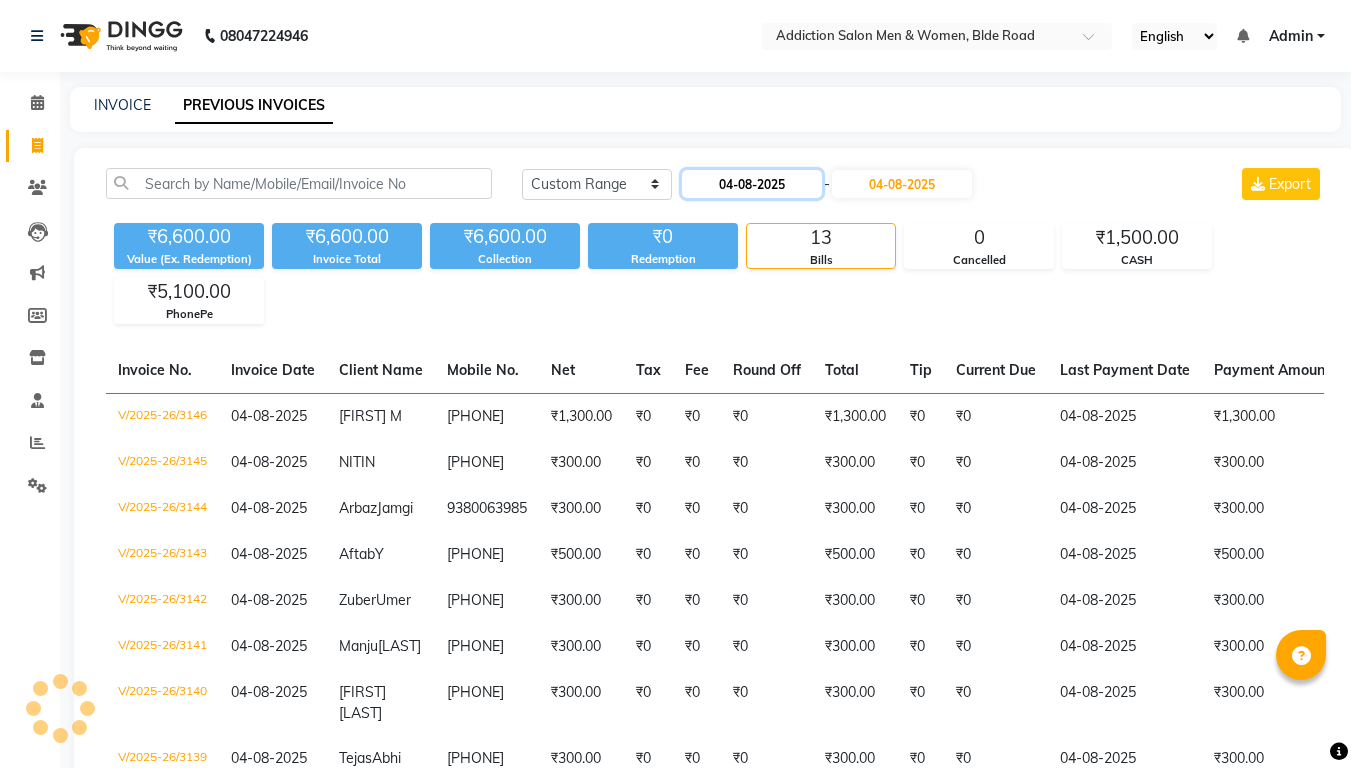 click on "04-08-2025" 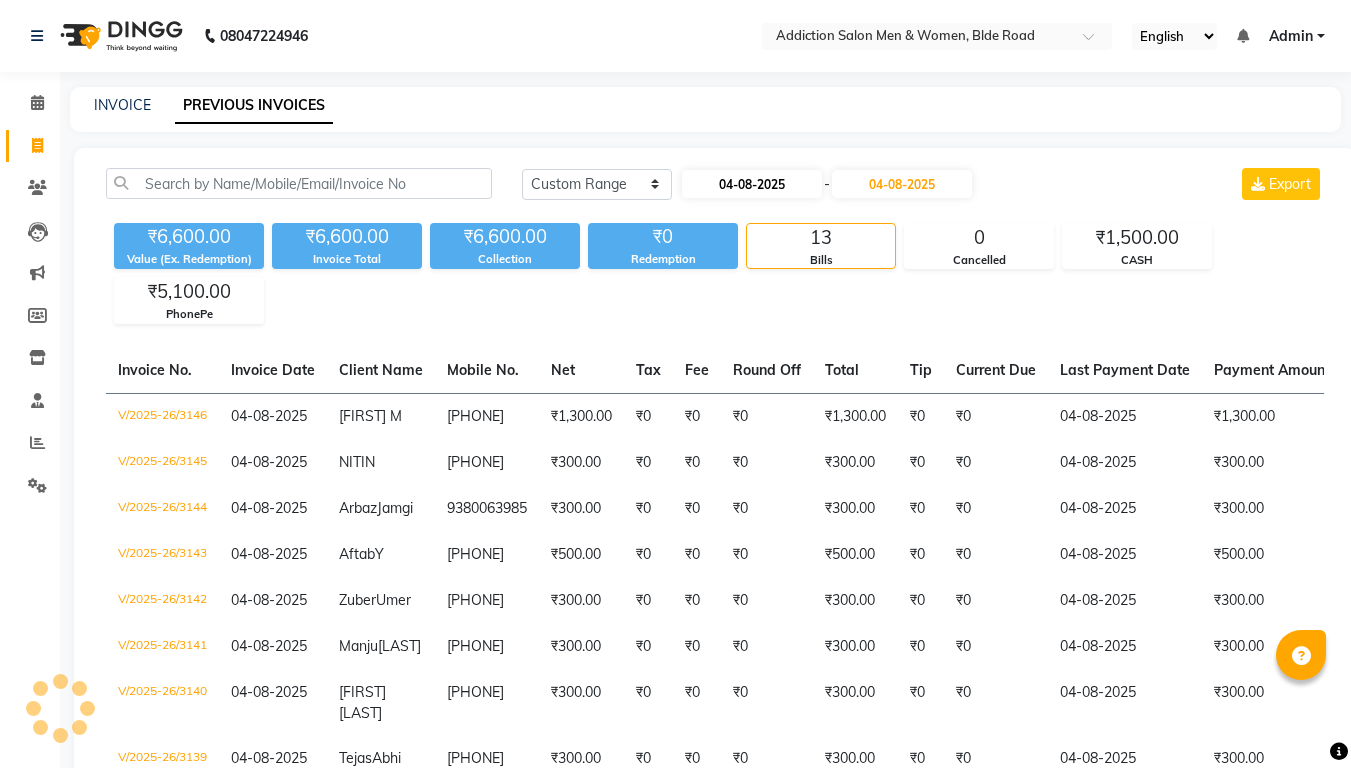 select on "8" 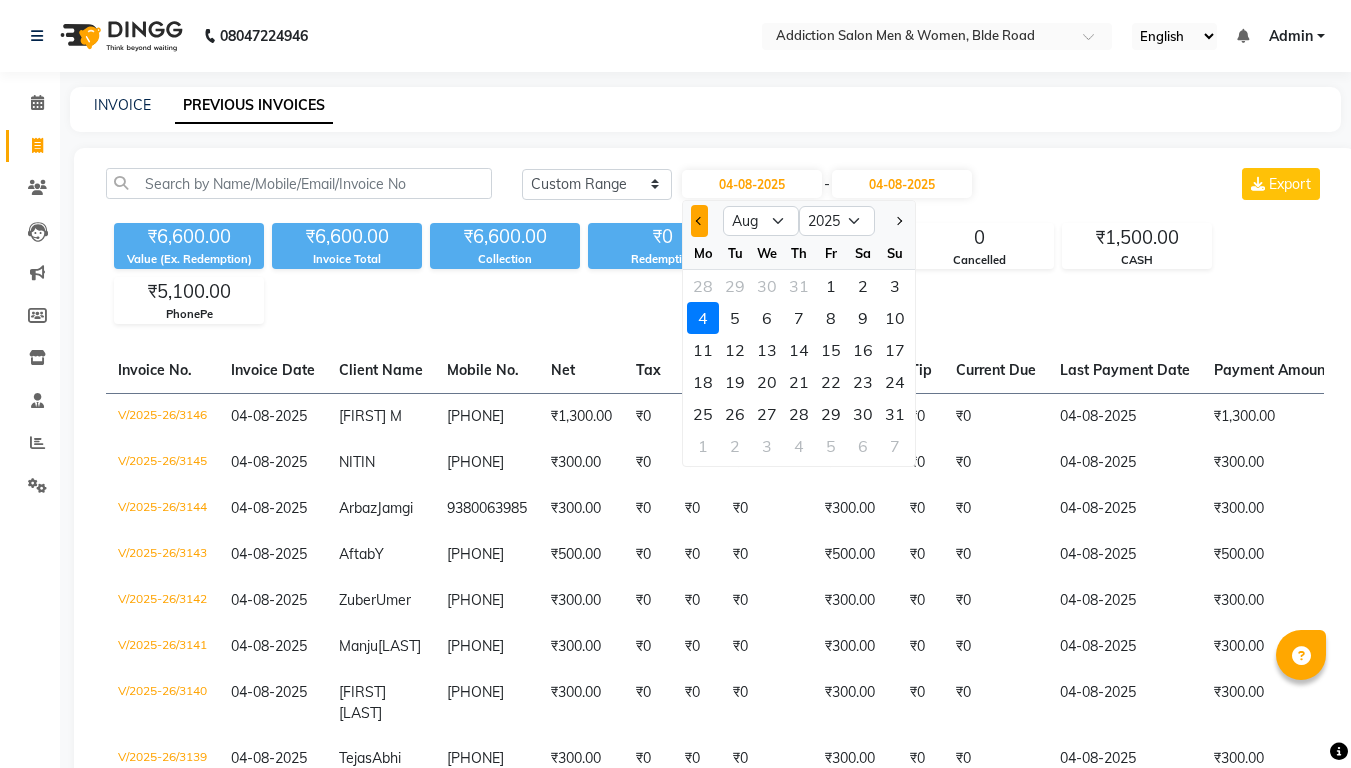 click 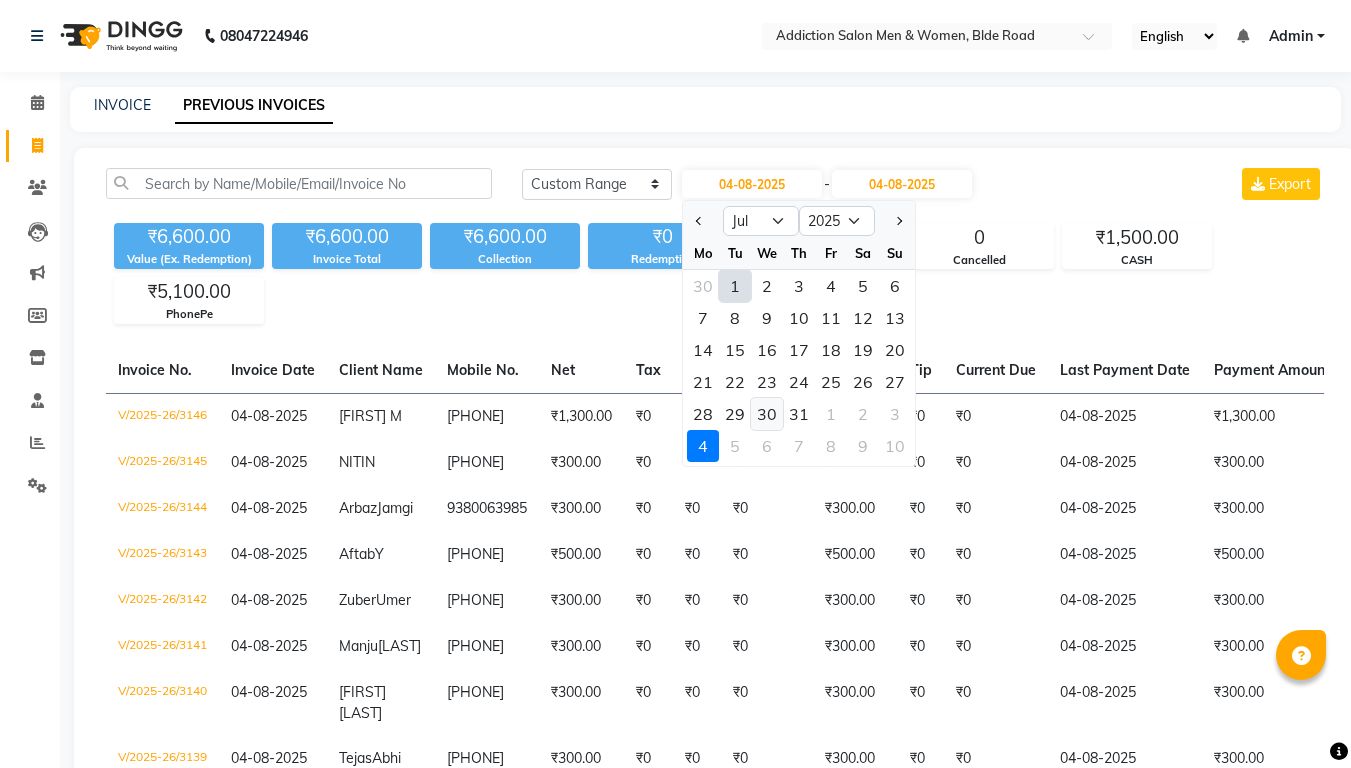 click on "30" 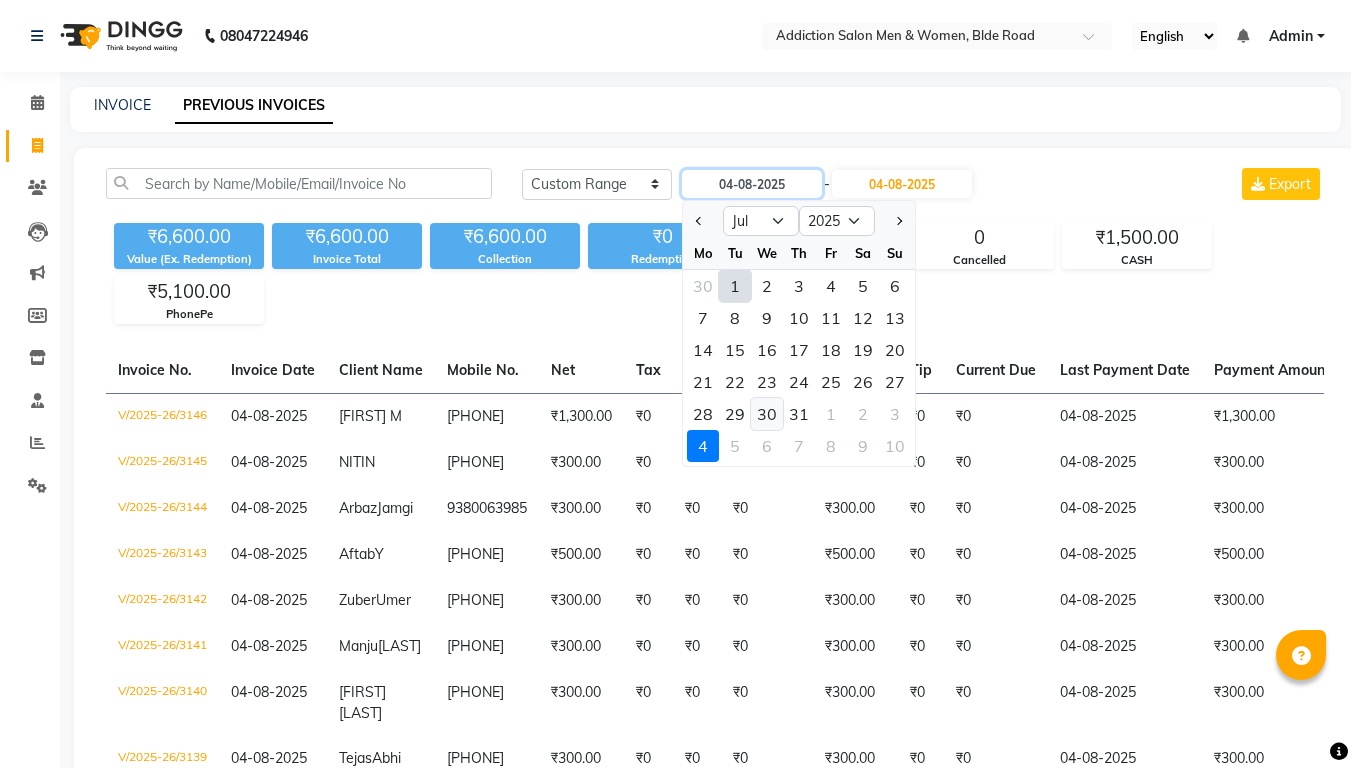 type on "30-07-2025" 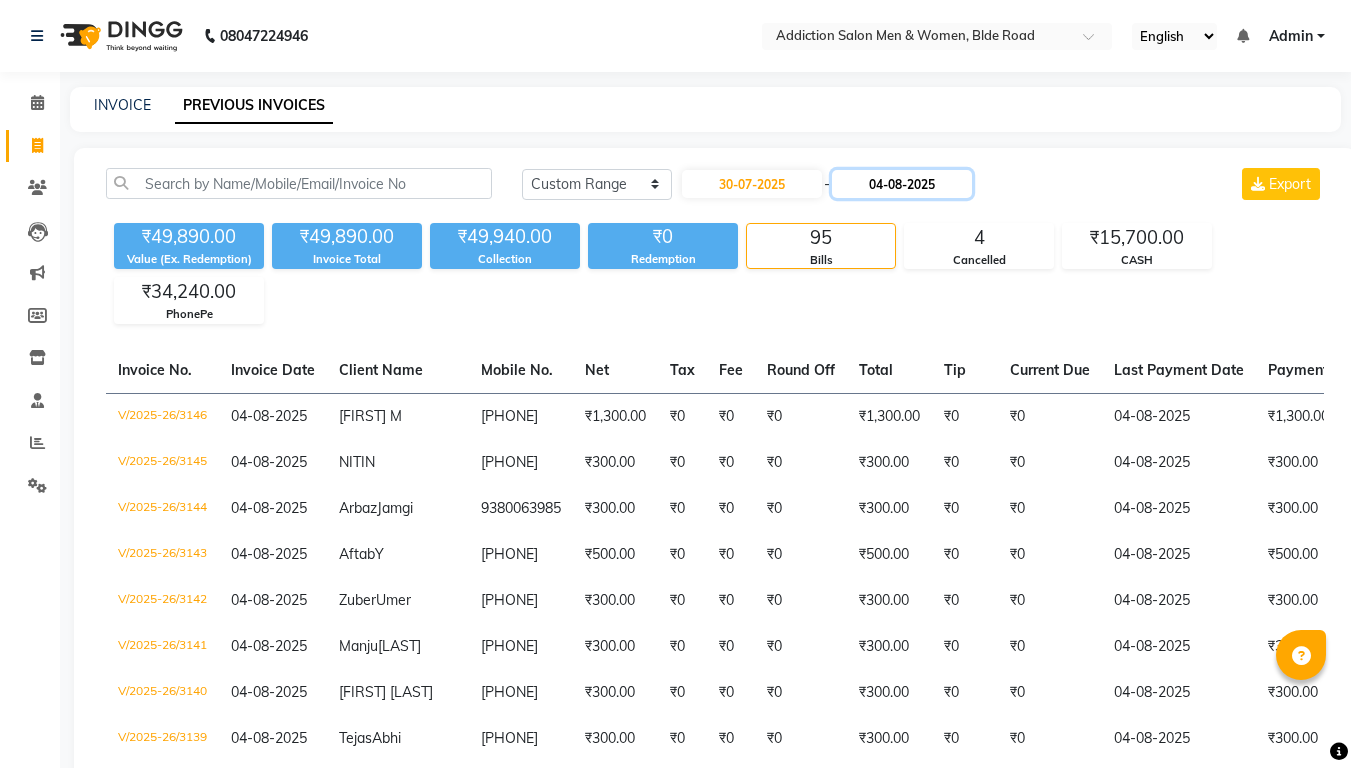 click on "04-08-2025" 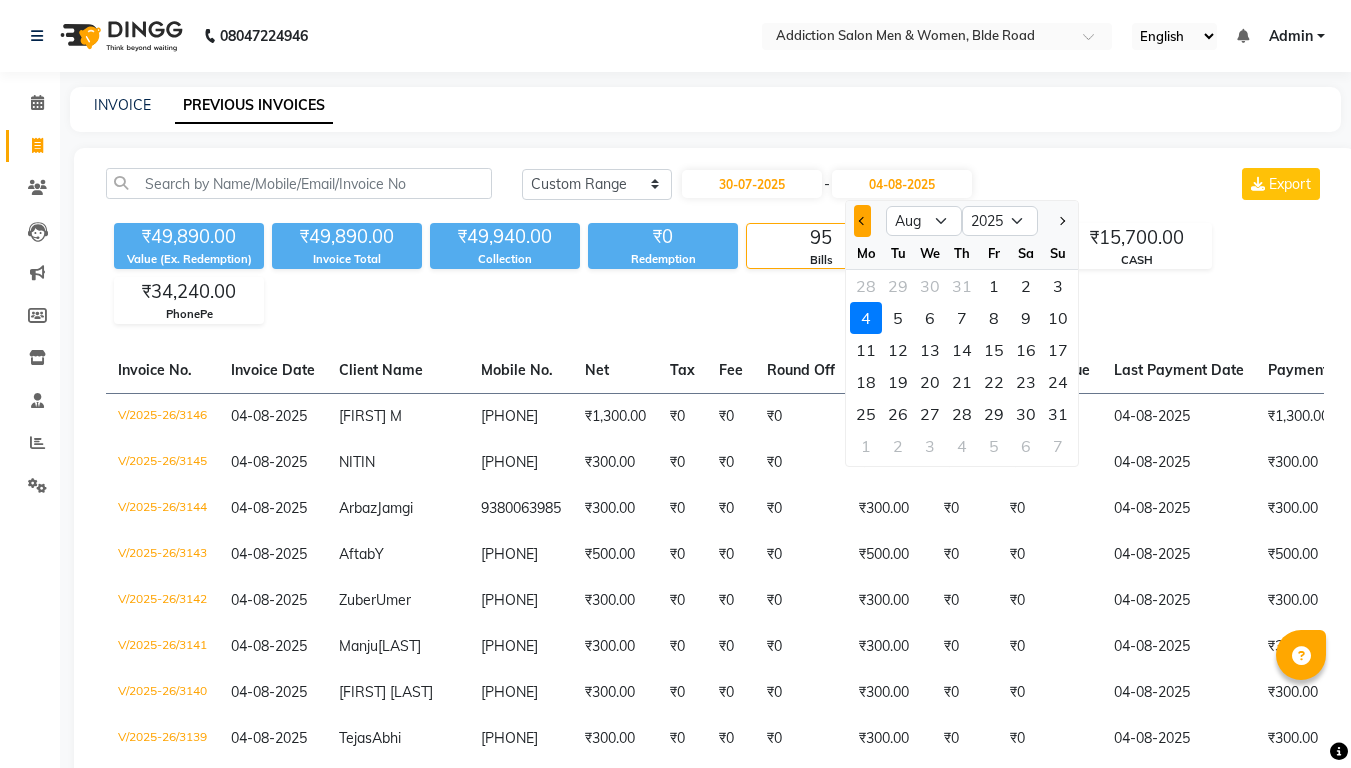 click 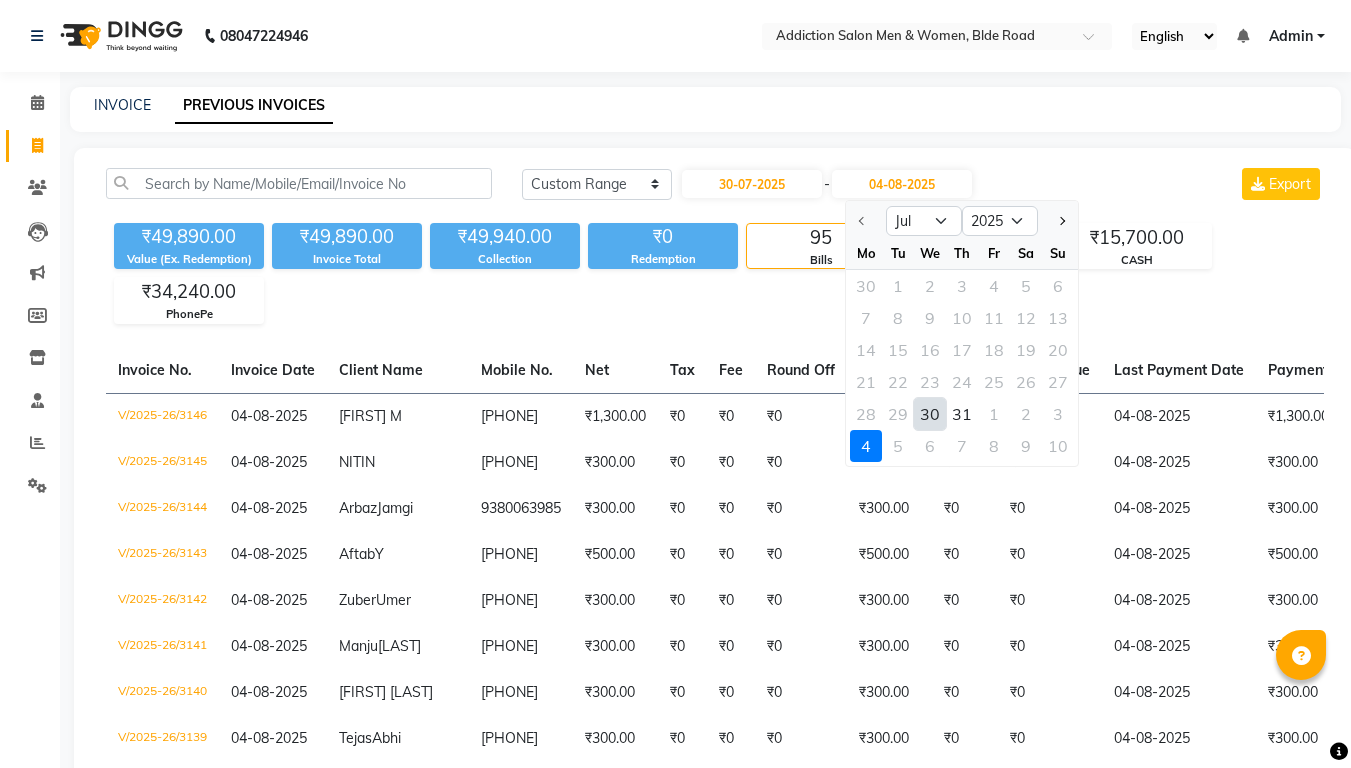 click on "30" 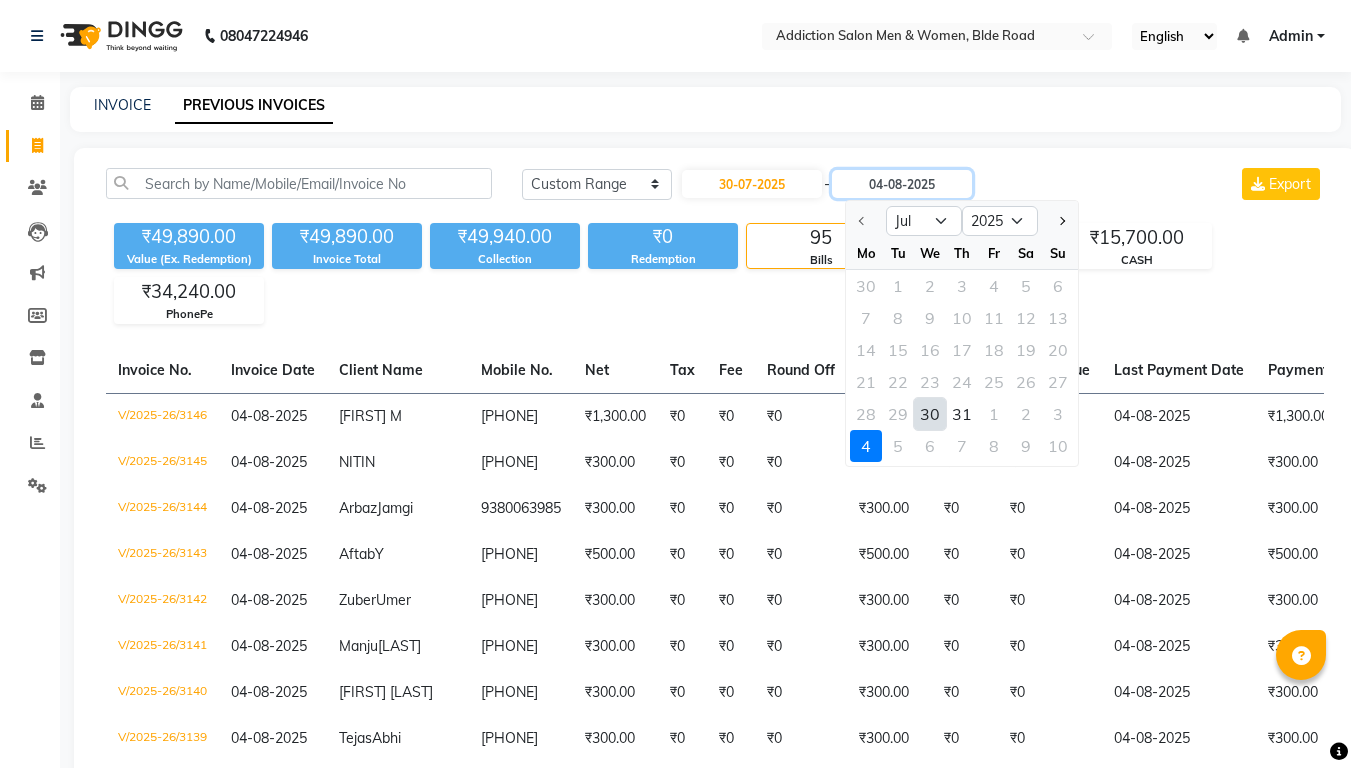 type on "30-07-2025" 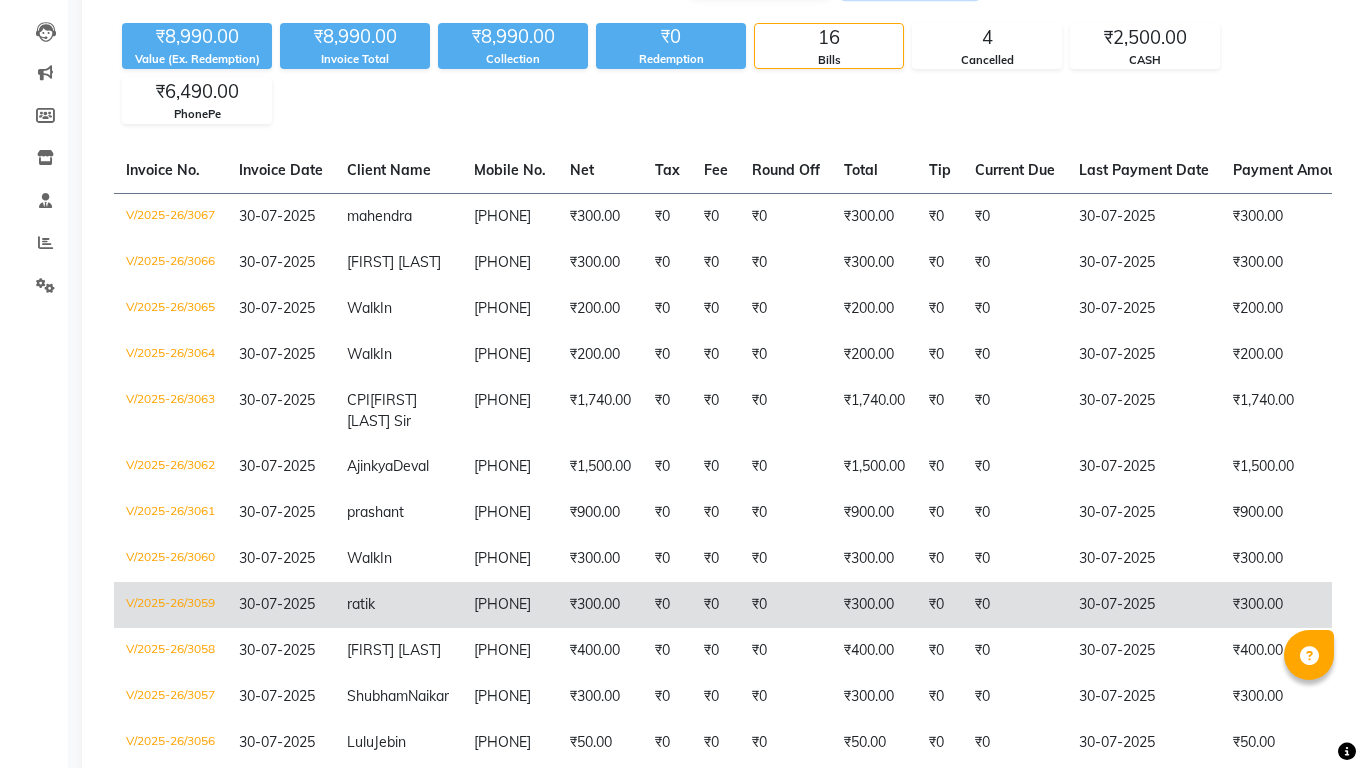 scroll, scrollTop: 0, scrollLeft: 0, axis: both 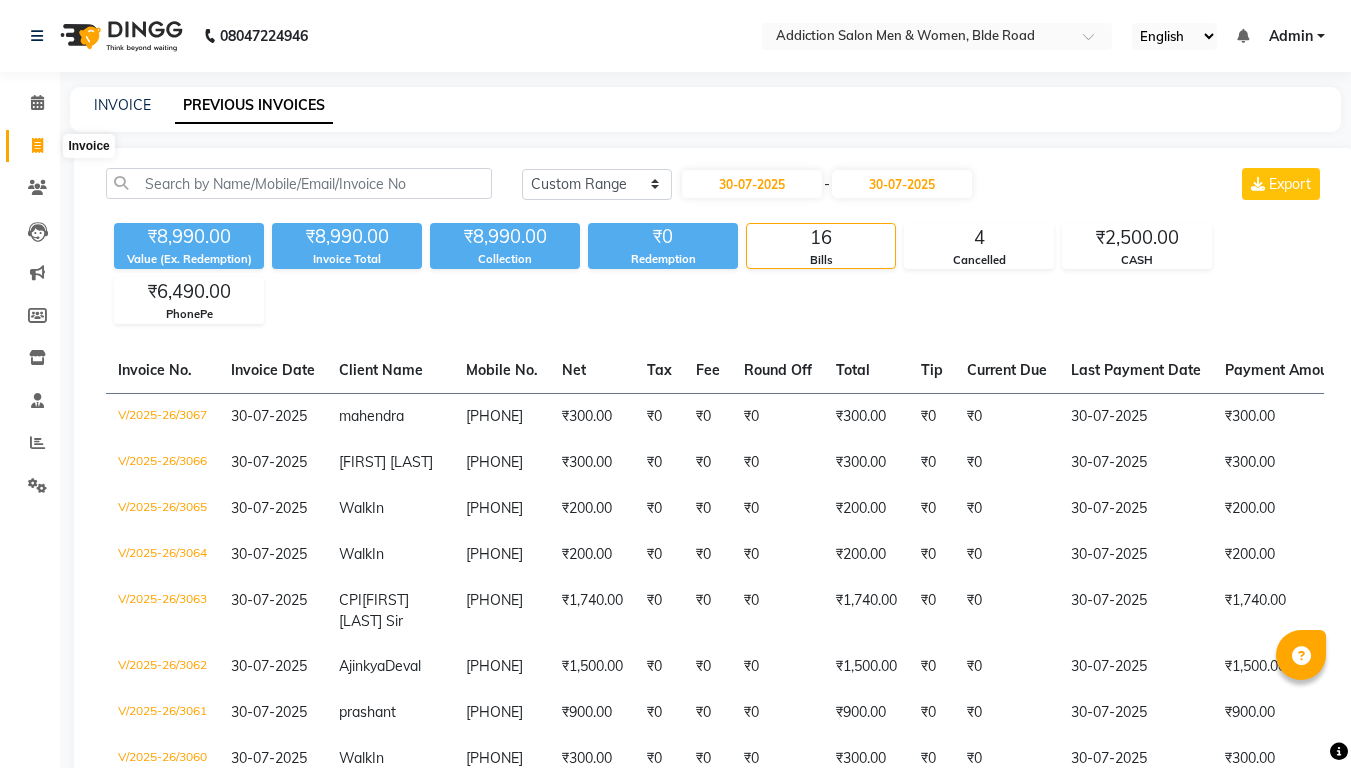 click 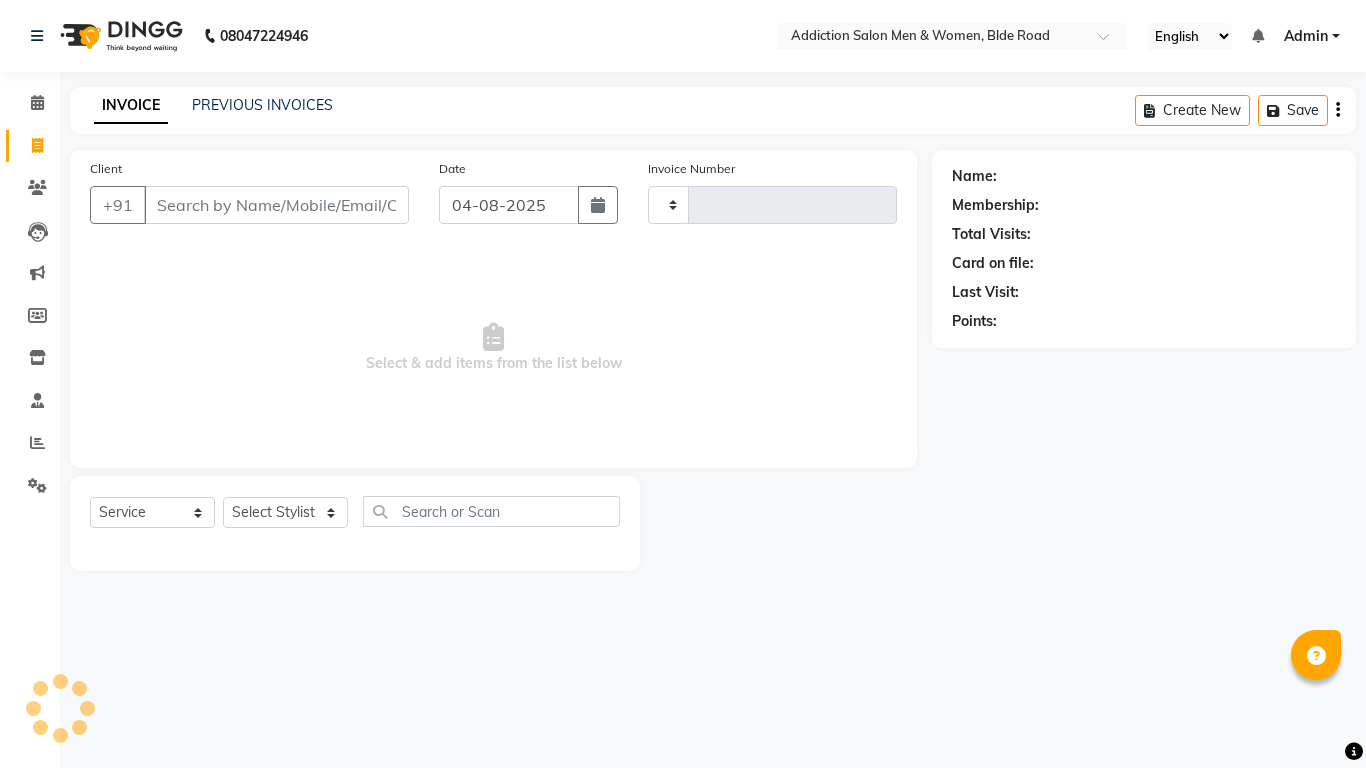 type on "3147" 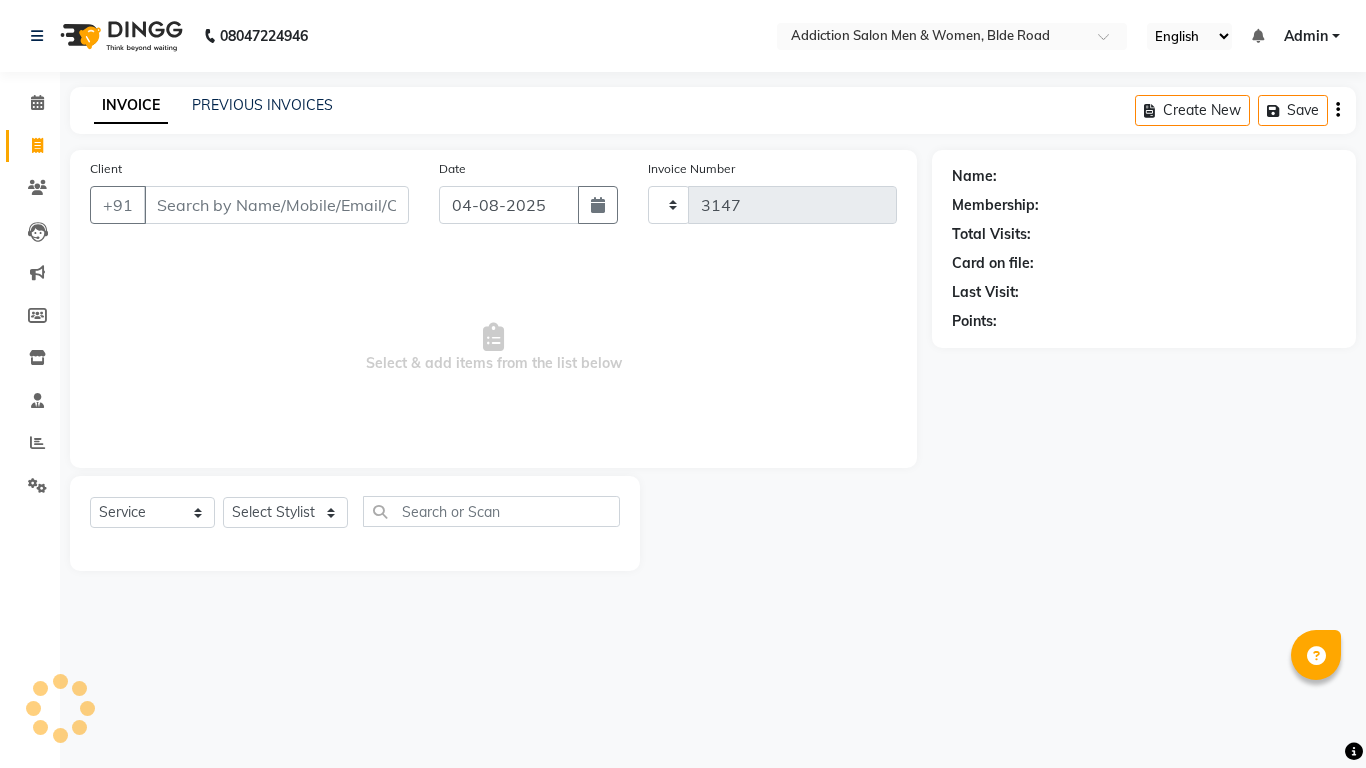 select on "6595" 